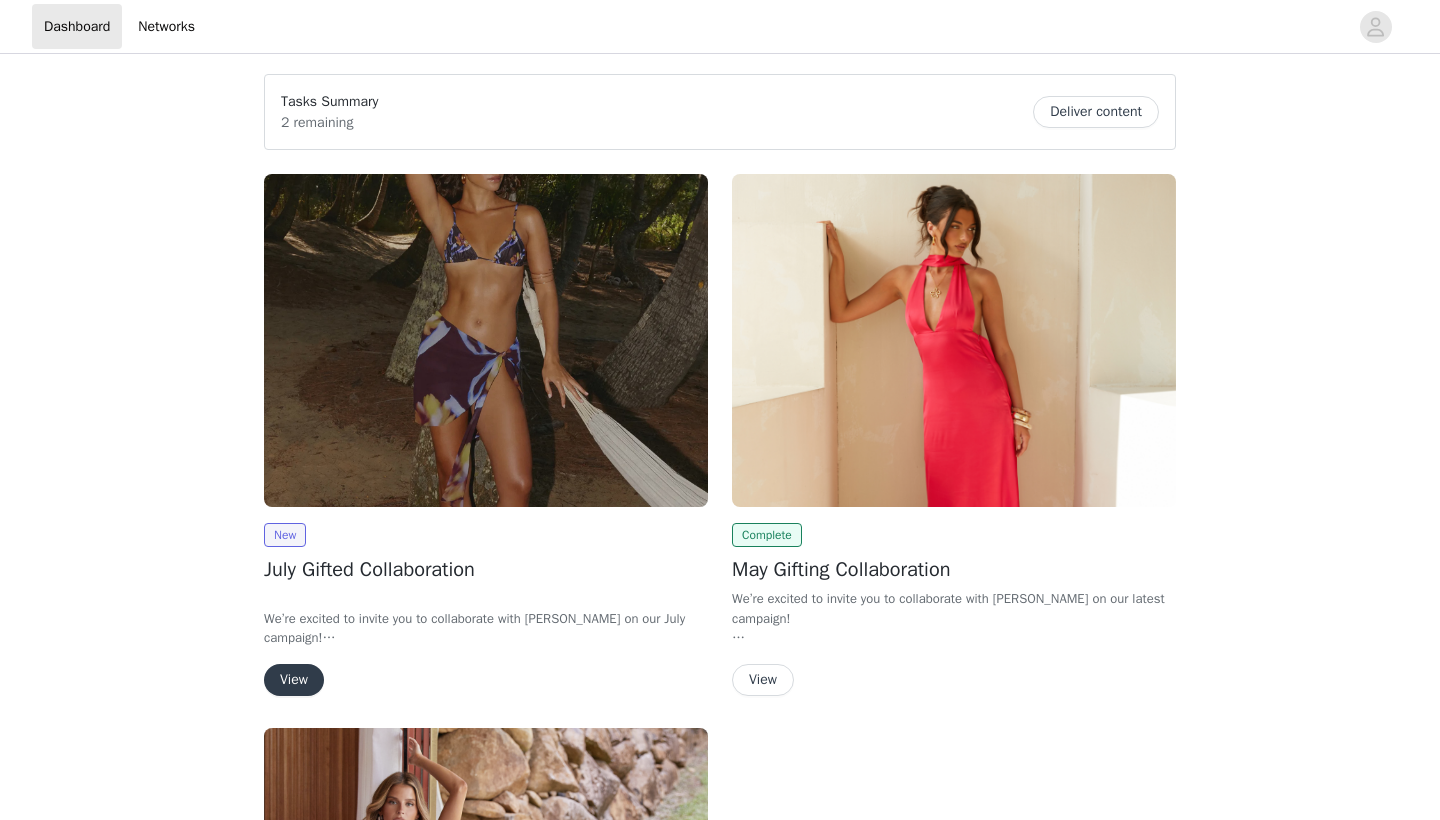 scroll, scrollTop: 0, scrollLeft: 0, axis: both 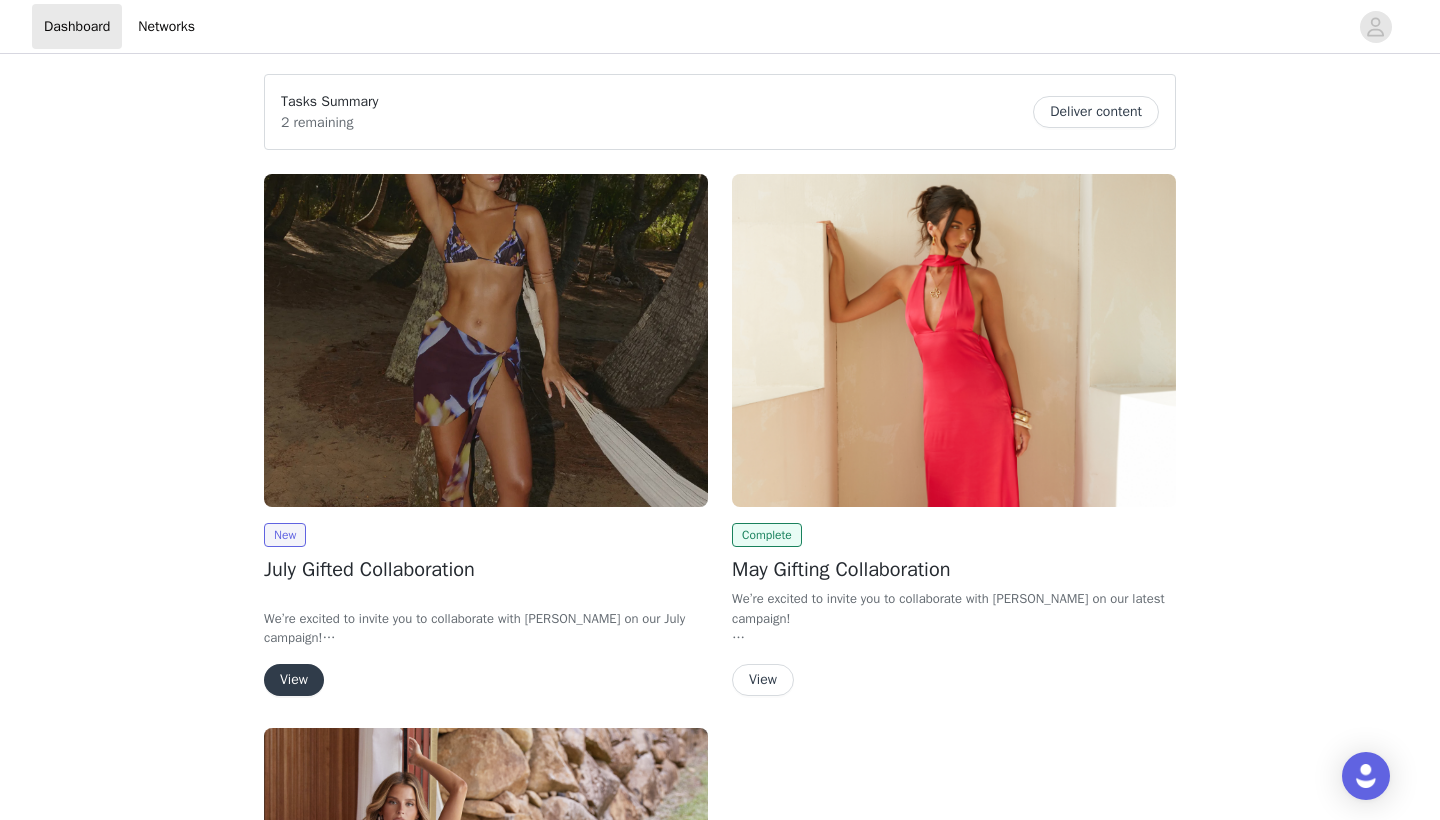 click on "View" at bounding box center [294, 680] 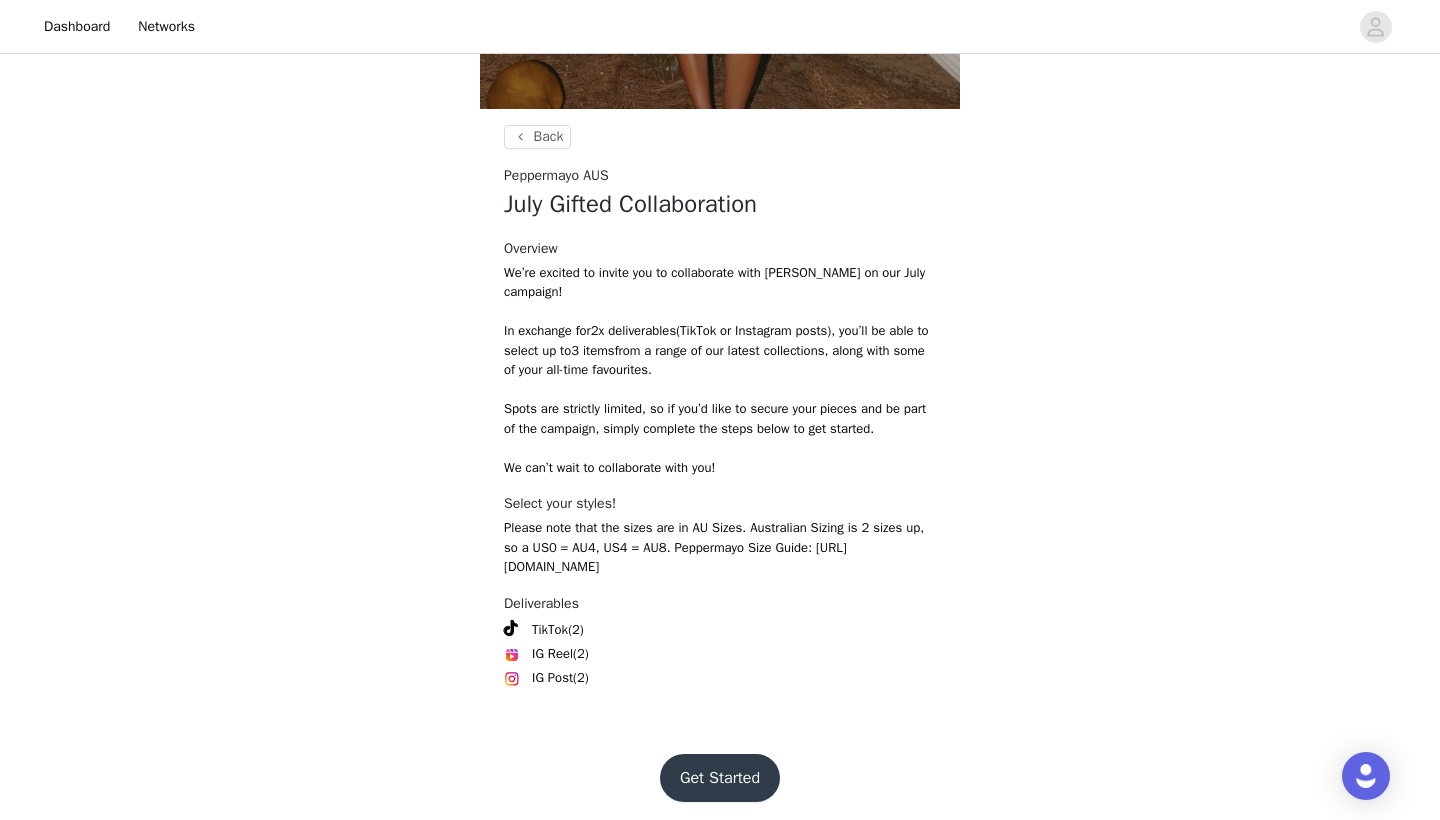 scroll, scrollTop: 476, scrollLeft: 0, axis: vertical 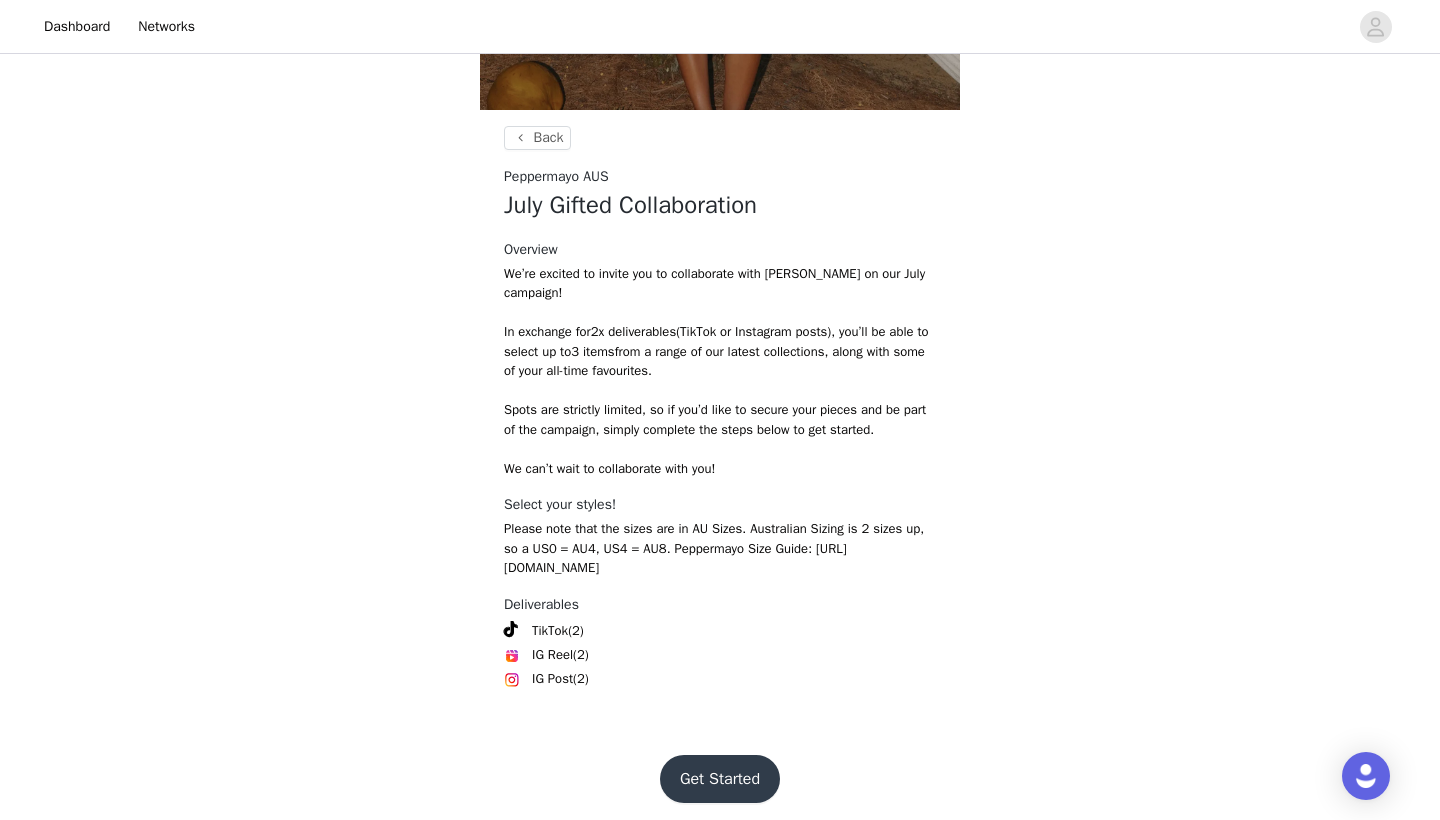 click on "Get Started" at bounding box center [720, 779] 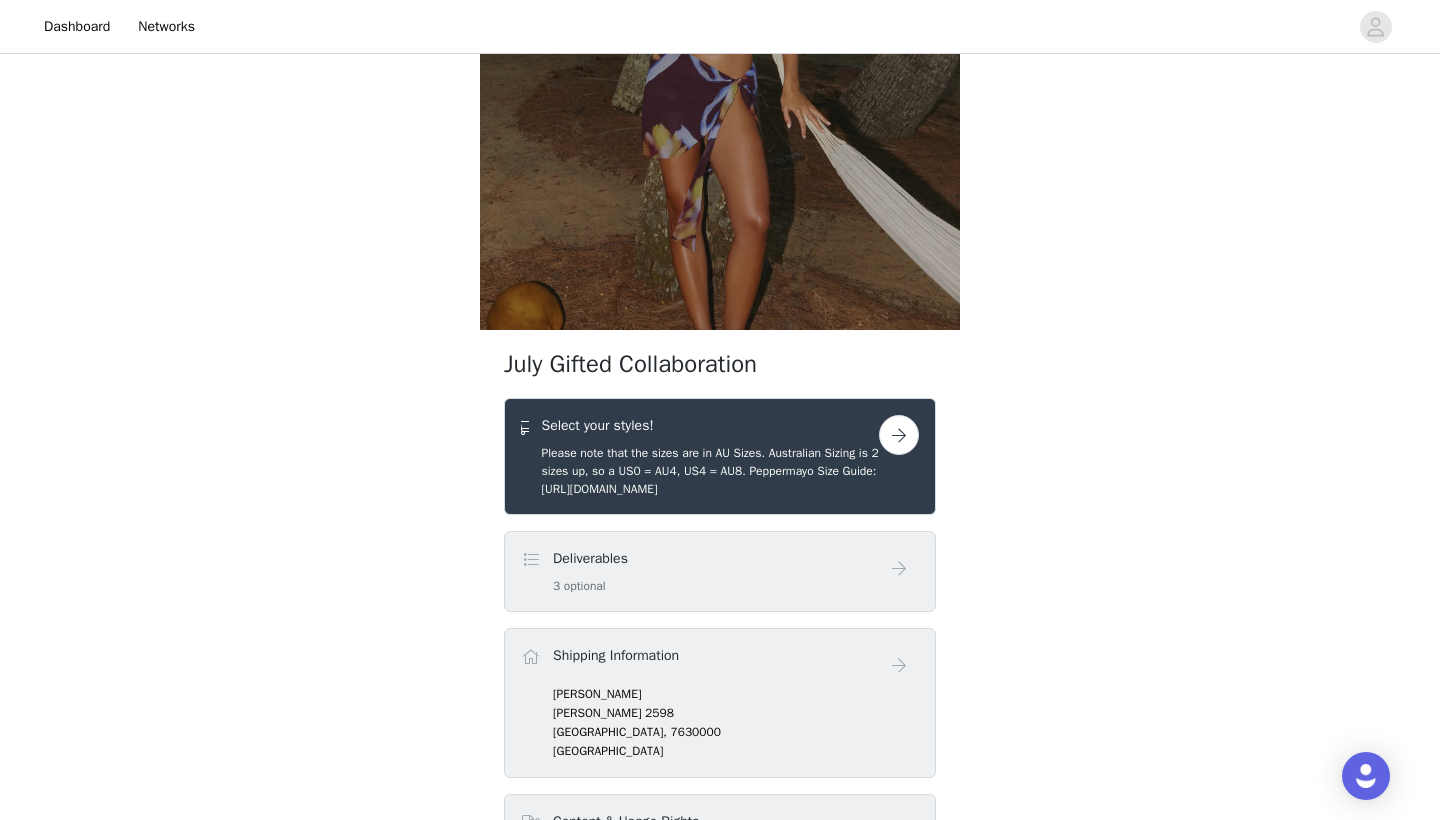 scroll, scrollTop: 269, scrollLeft: 0, axis: vertical 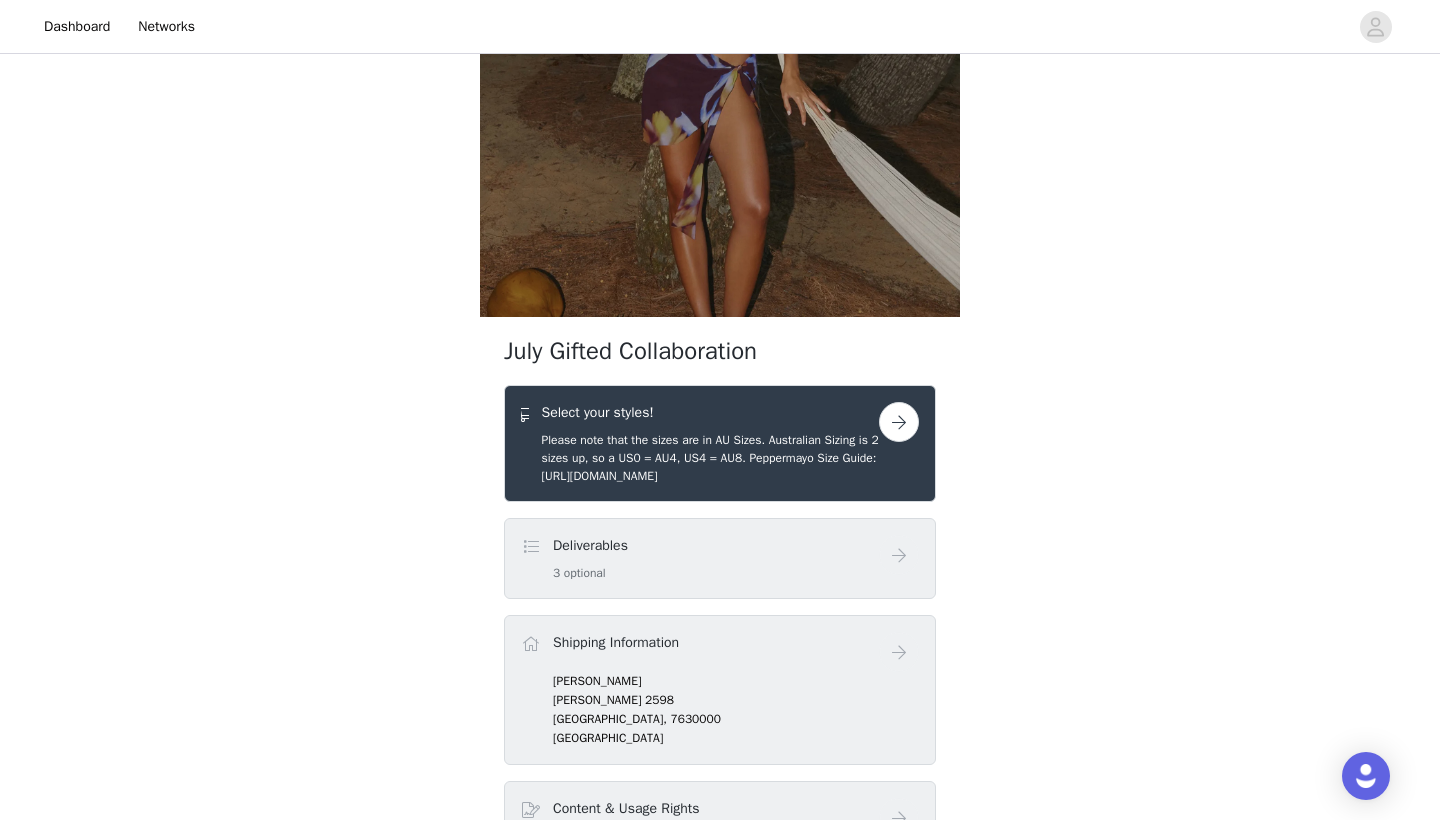 click at bounding box center (899, 422) 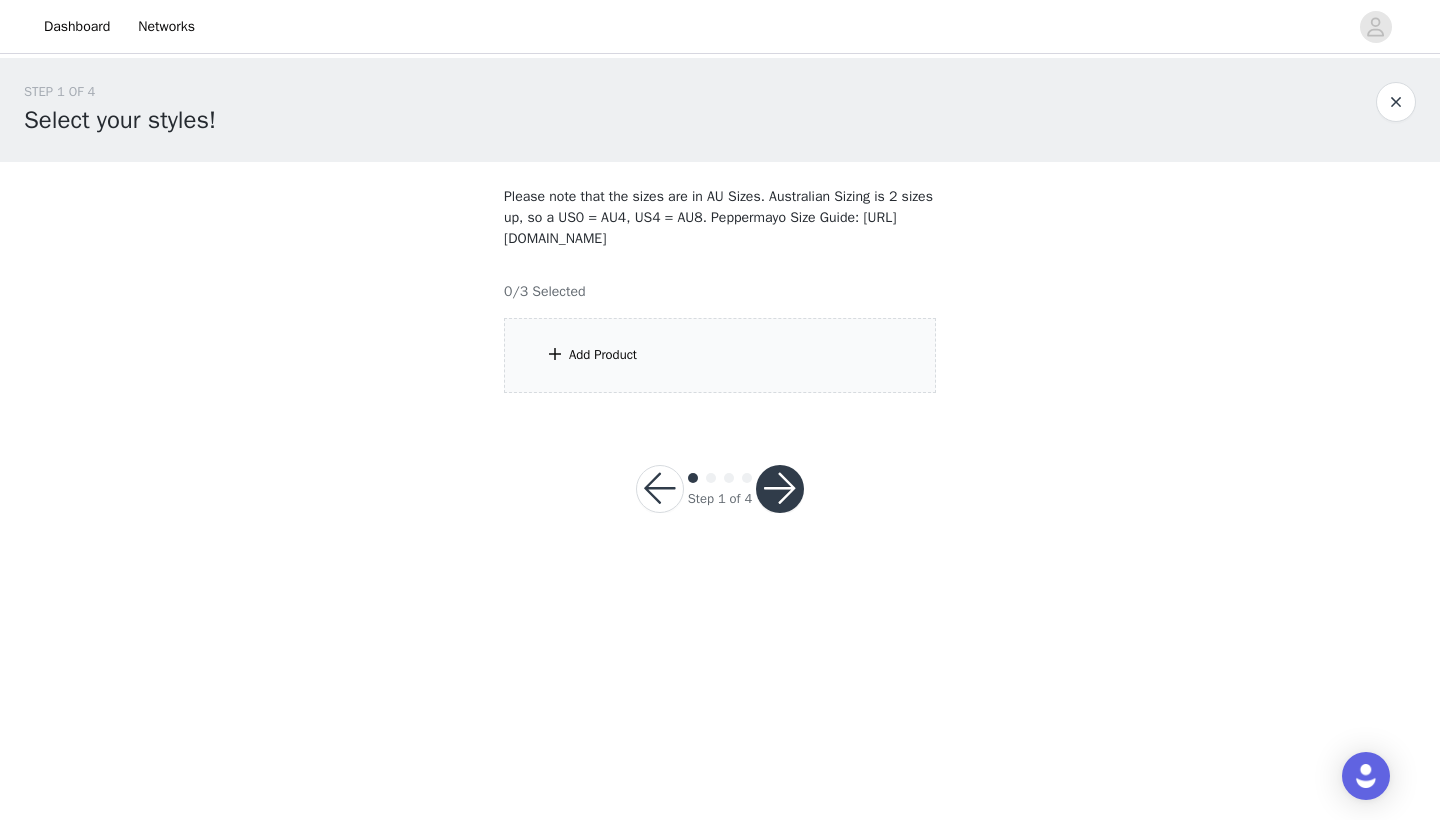click on "Add Product" at bounding box center (603, 355) 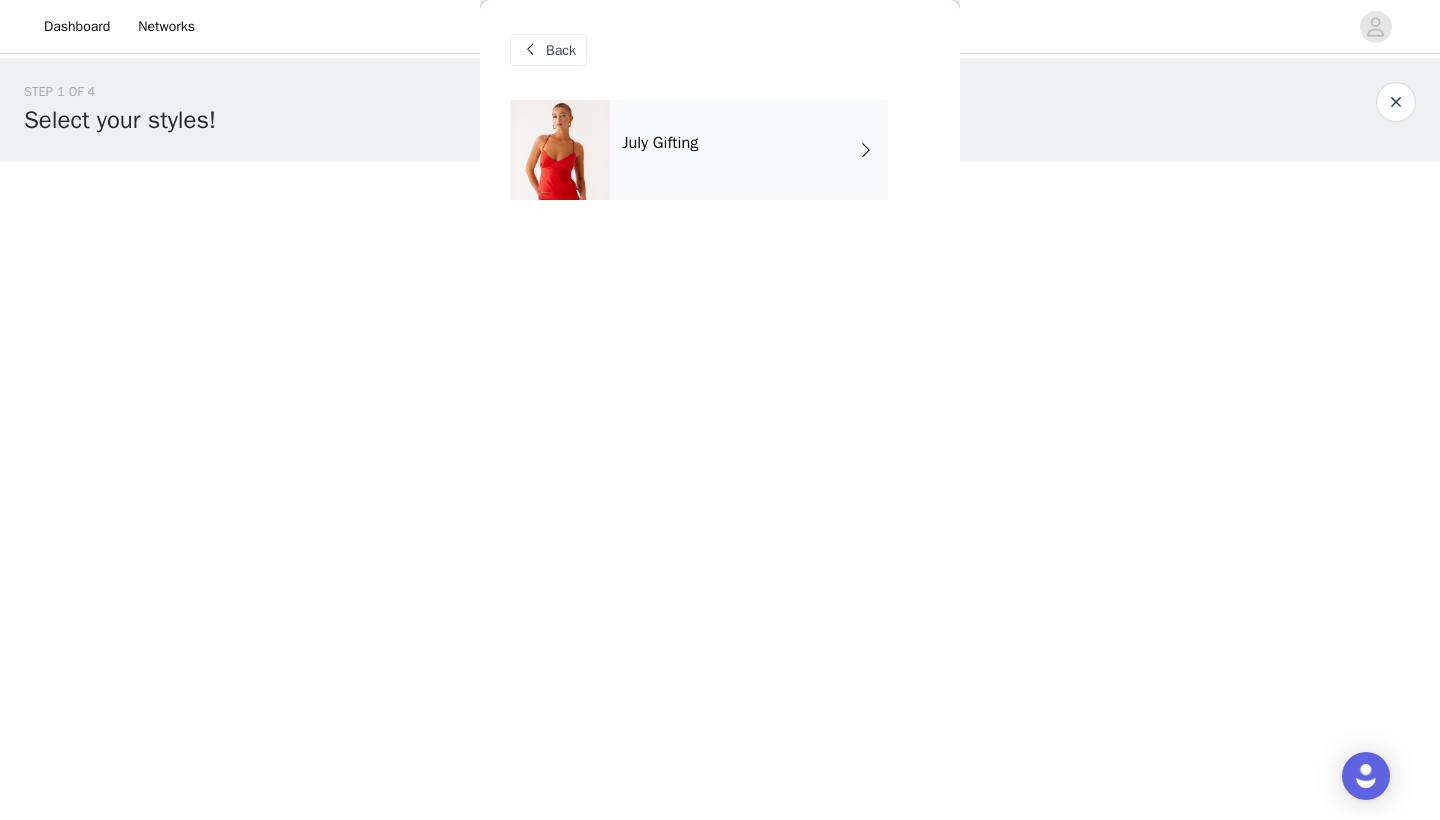 click on "July Gifting" at bounding box center (749, 150) 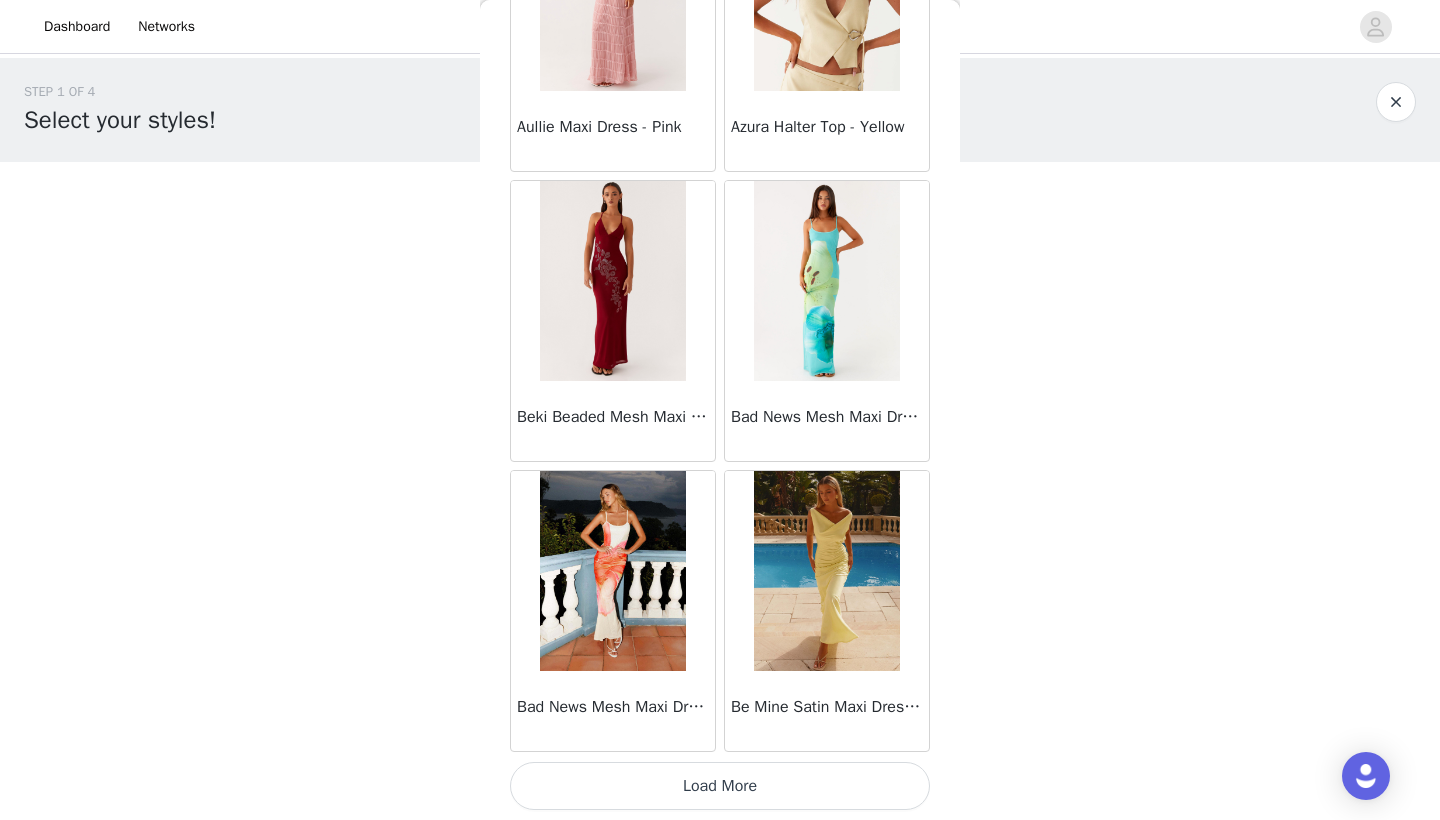 scroll, scrollTop: 2240, scrollLeft: 0, axis: vertical 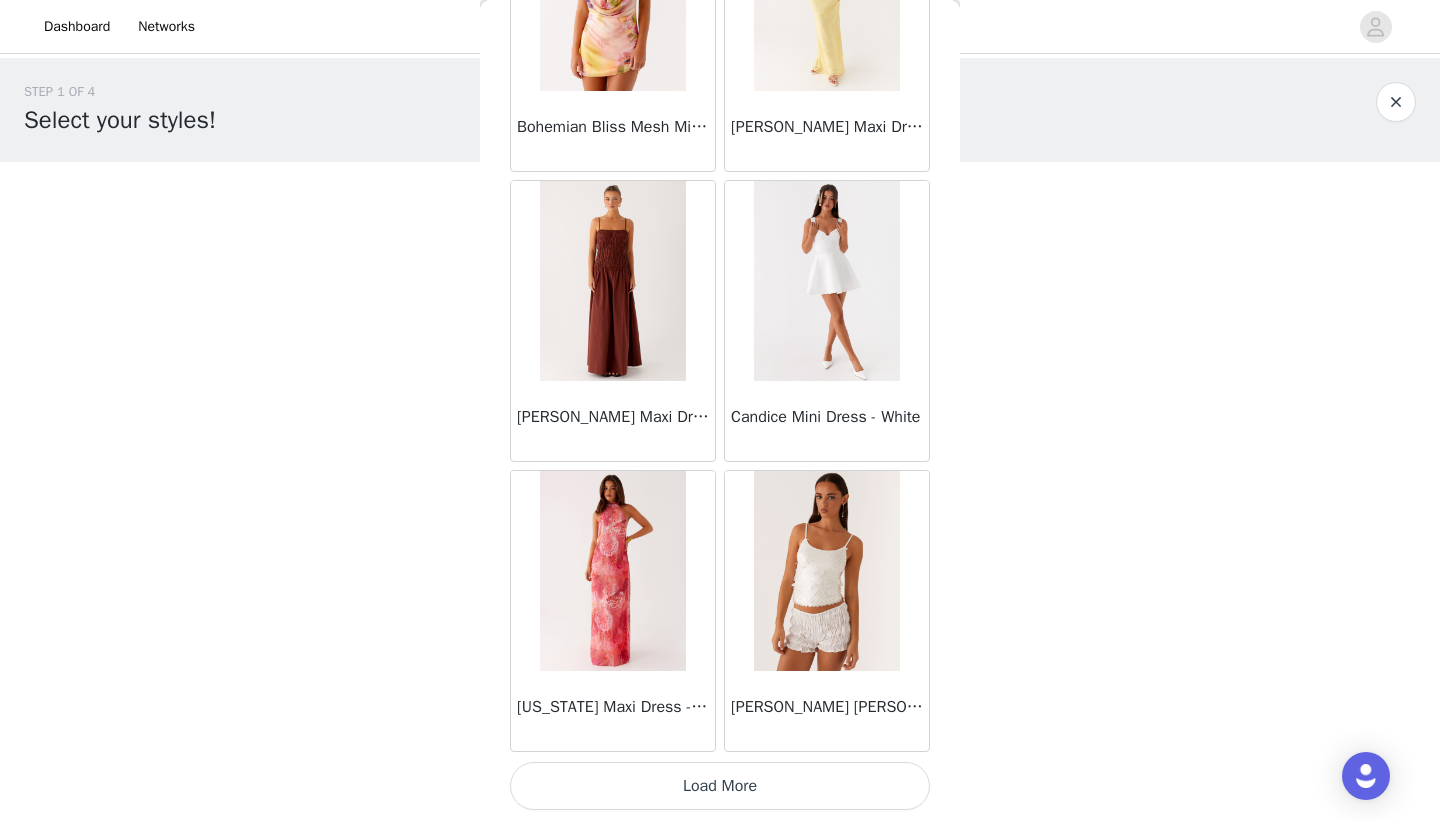 click at bounding box center [826, 571] 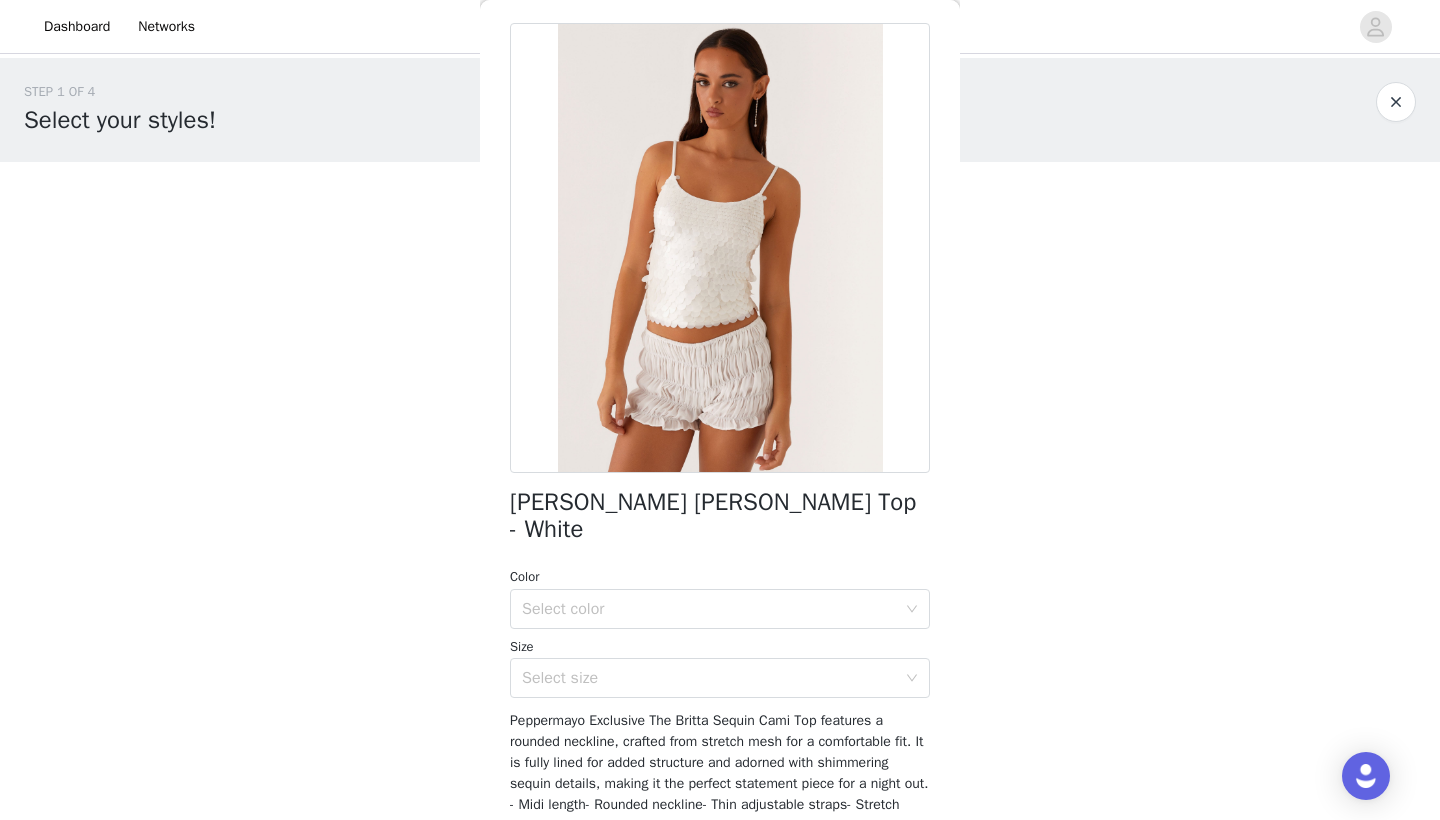 scroll, scrollTop: 117, scrollLeft: 0, axis: vertical 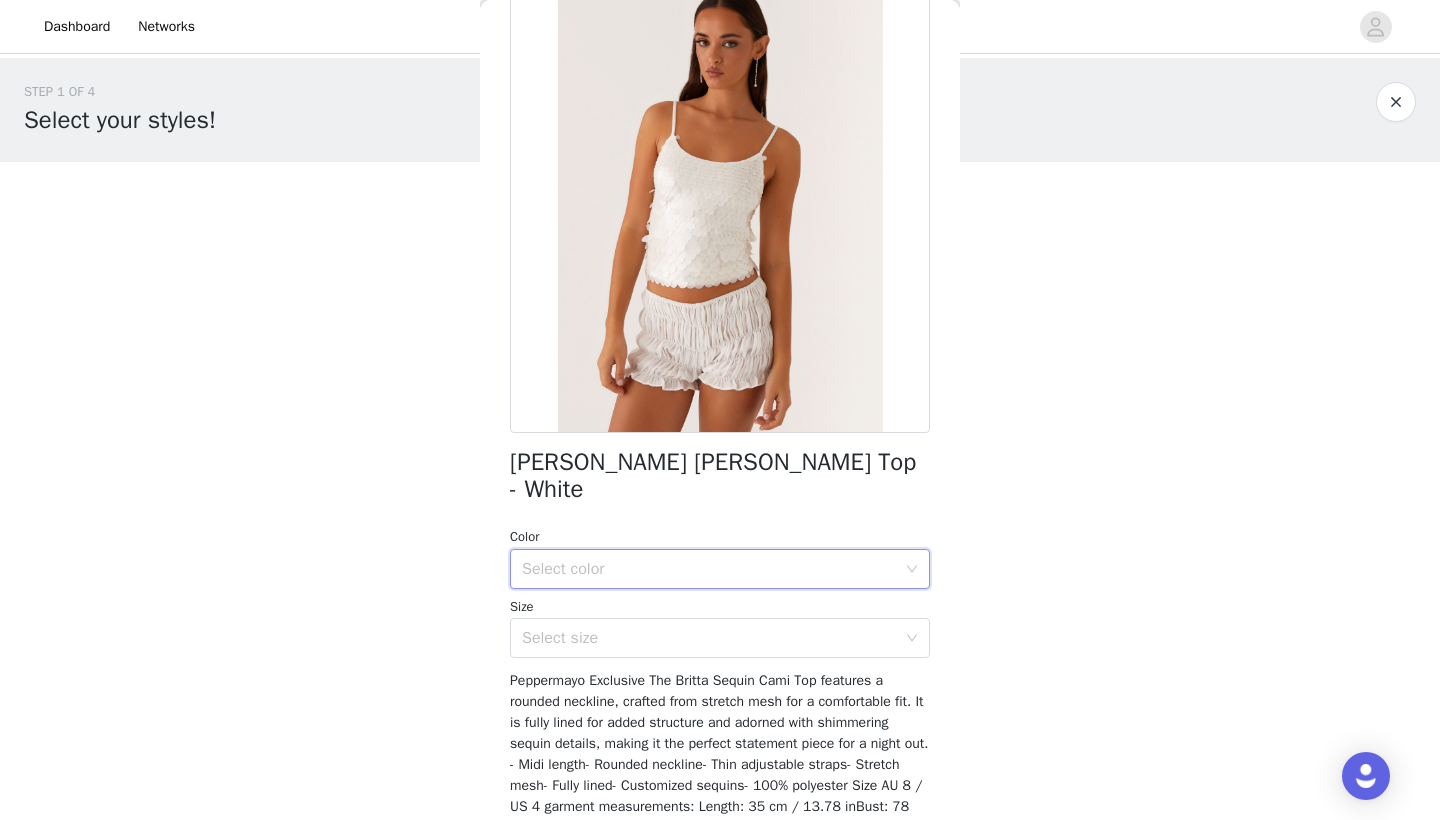 click on "Select color" at bounding box center [713, 569] 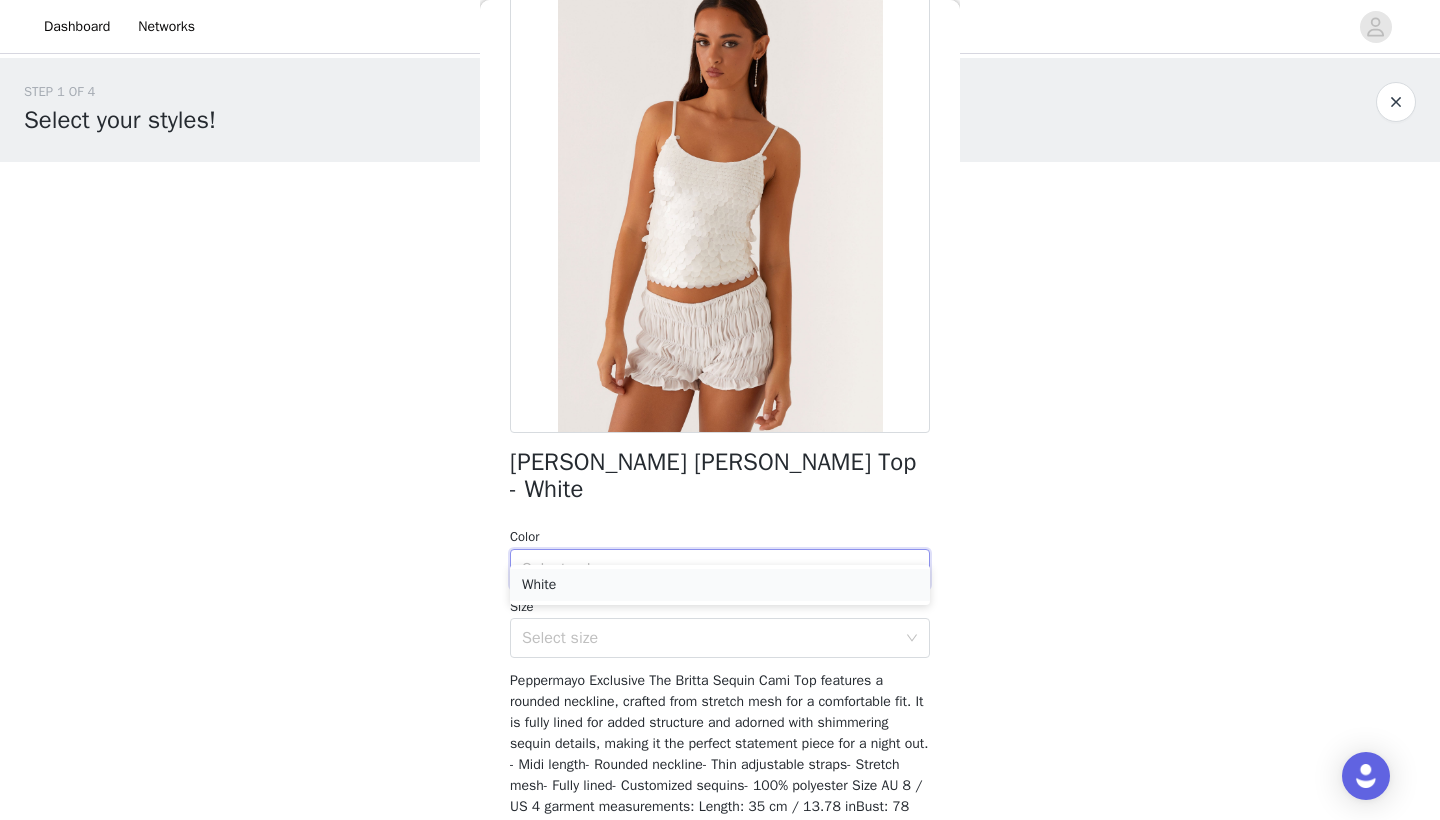 click on "White" at bounding box center (720, 585) 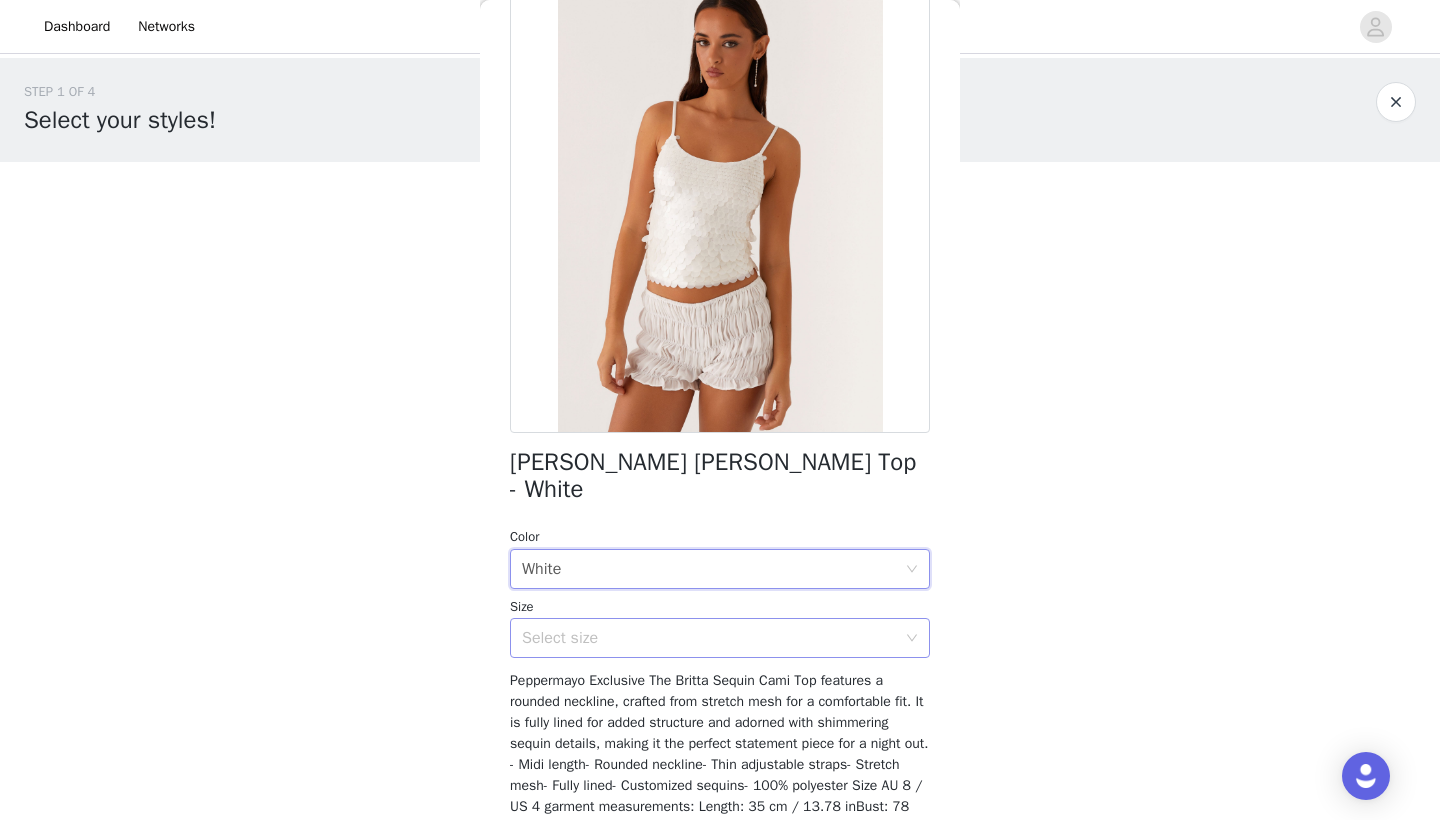 click on "Select size" at bounding box center (709, 638) 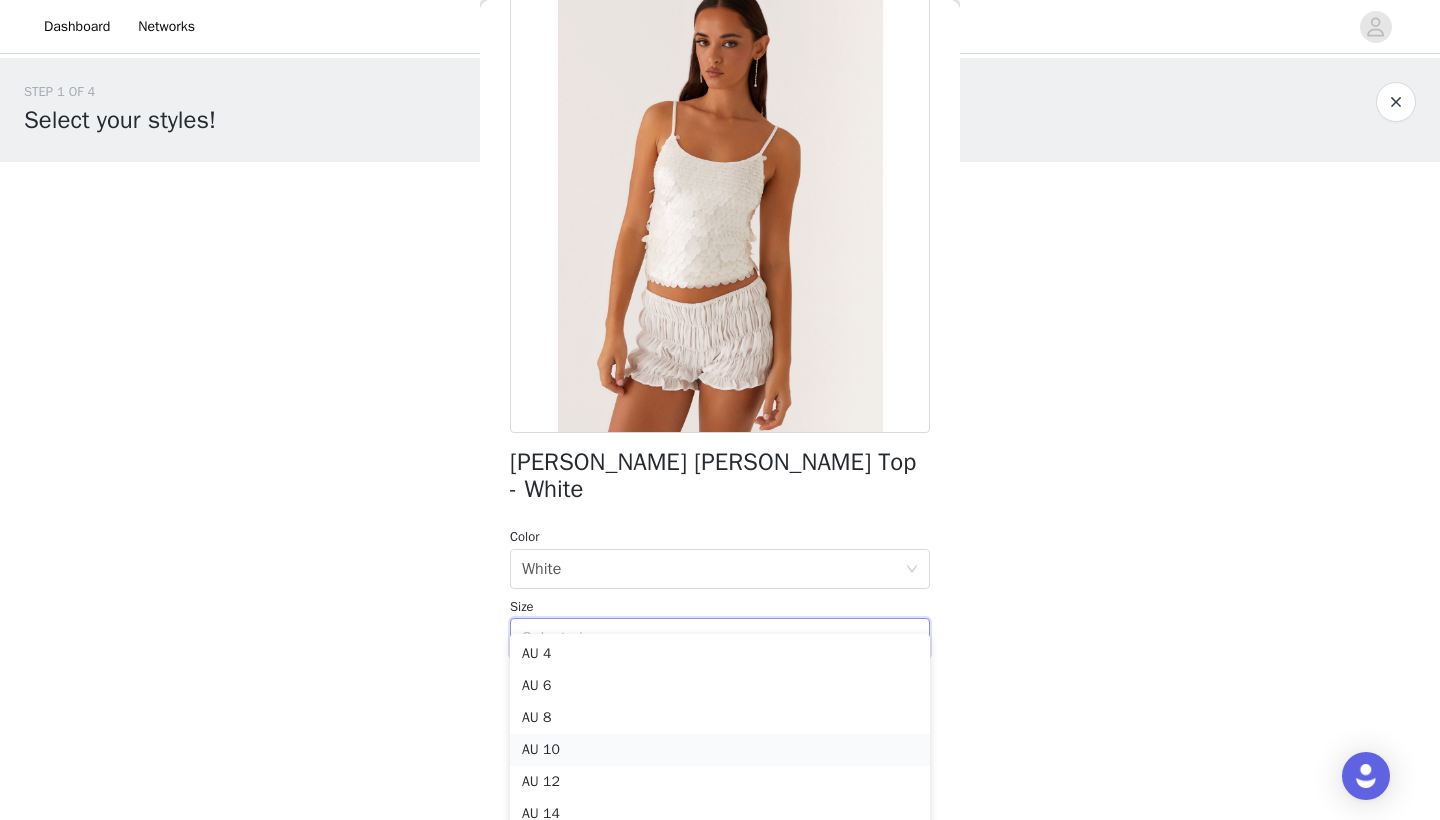 click on "AU 10" at bounding box center (720, 750) 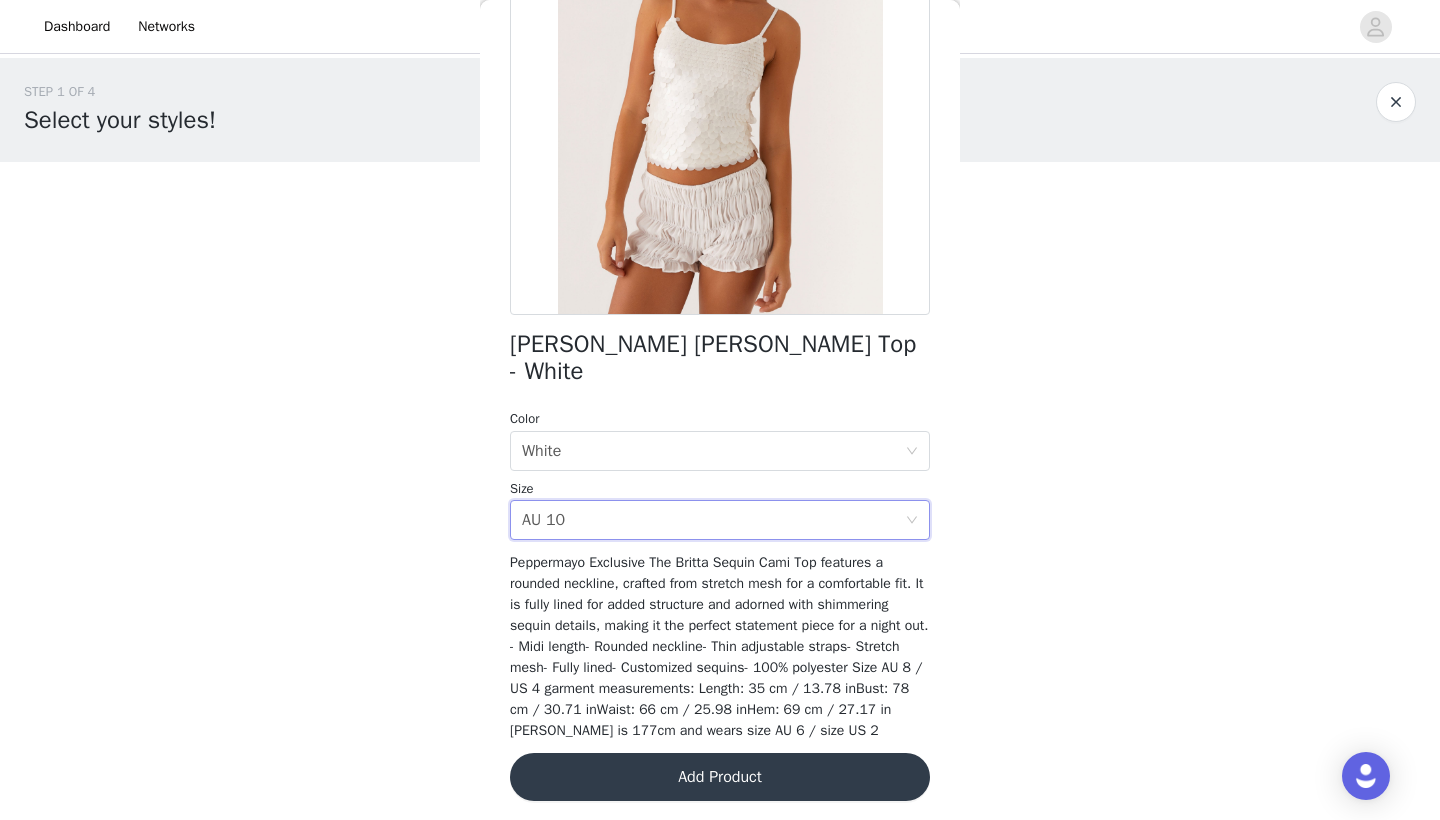 scroll, scrollTop: 233, scrollLeft: 0, axis: vertical 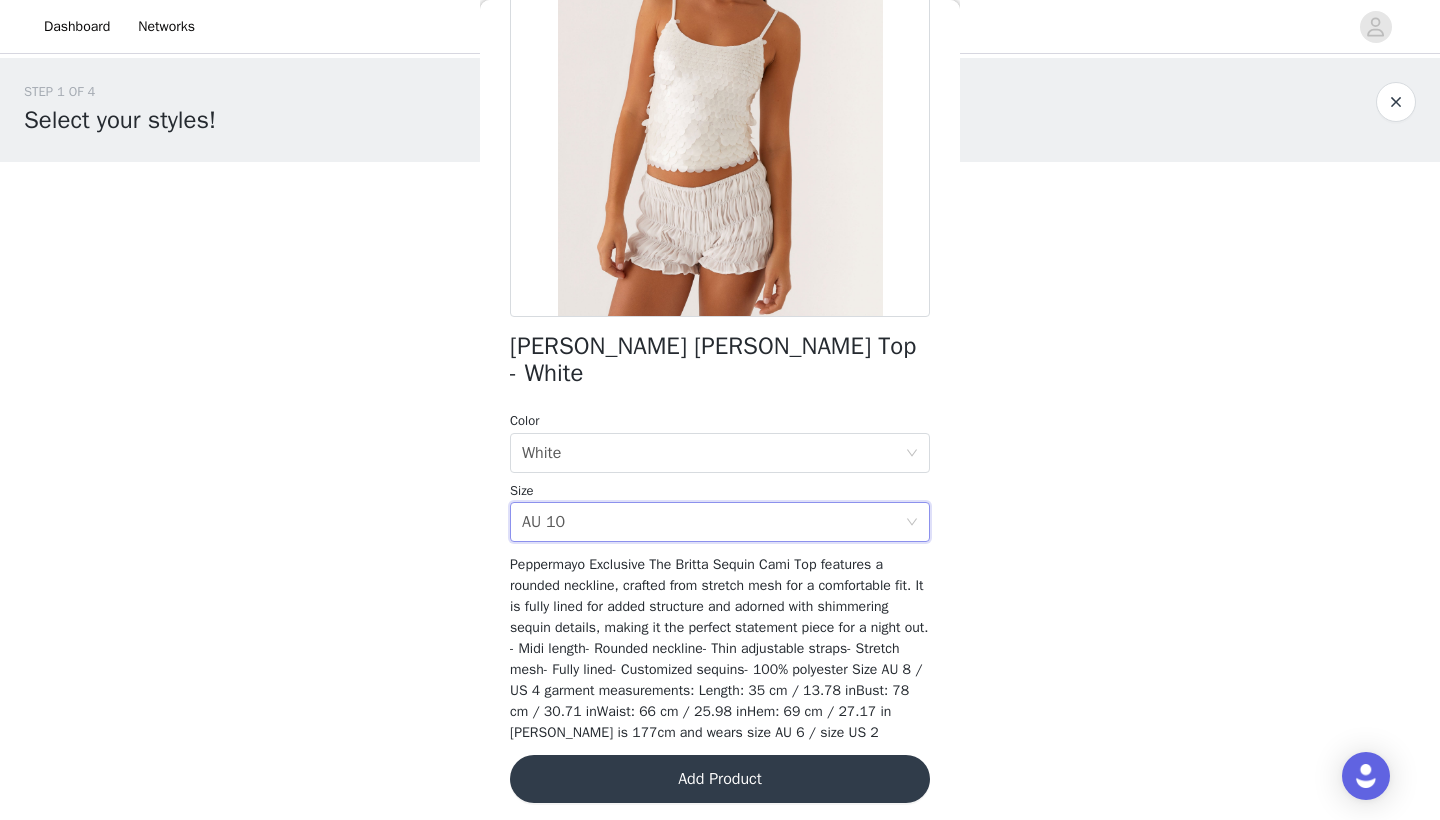 click on "Add Product" at bounding box center [720, 779] 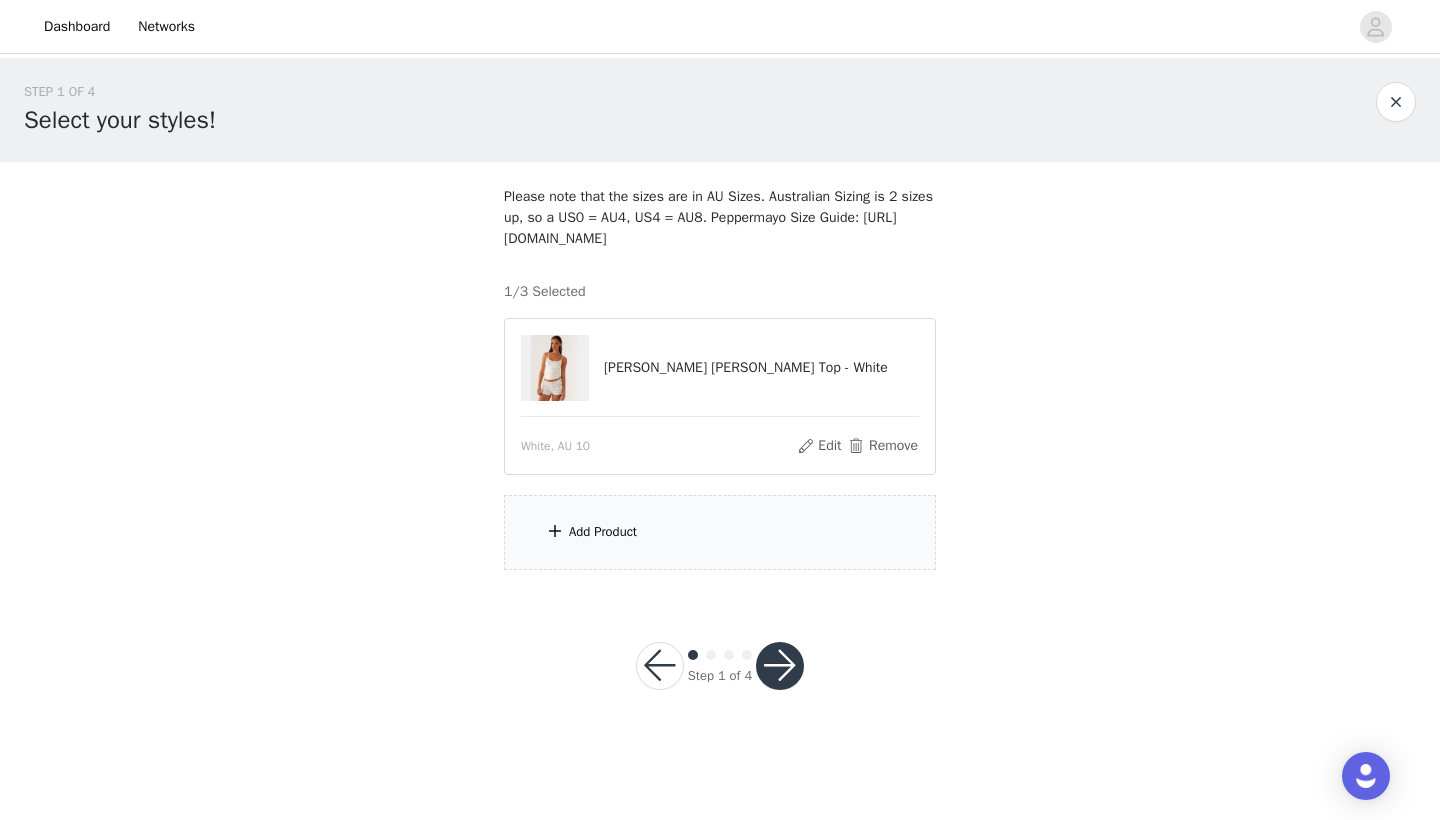 click on "Add Product" at bounding box center (720, 532) 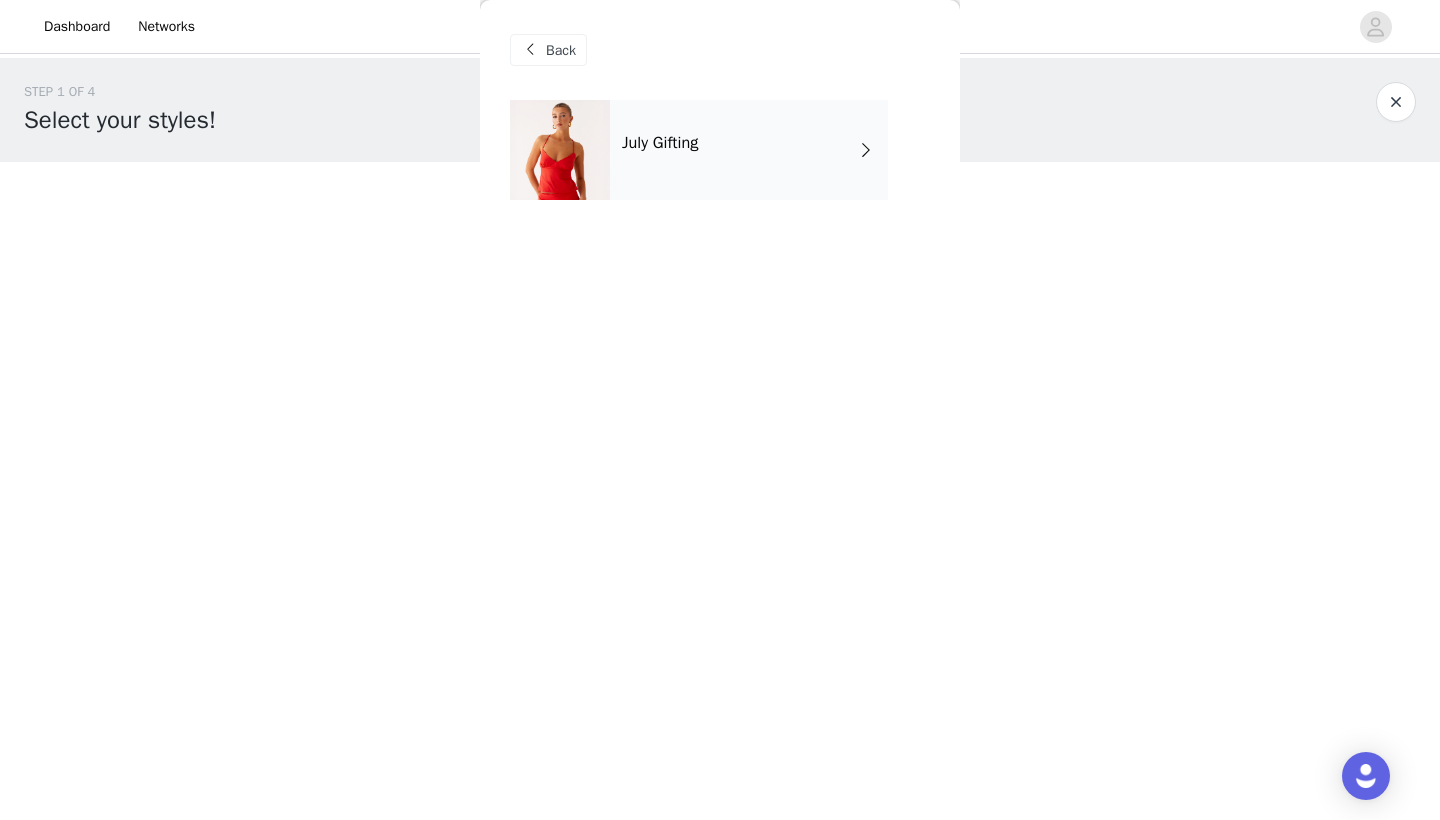 click on "July Gifting" at bounding box center (749, 150) 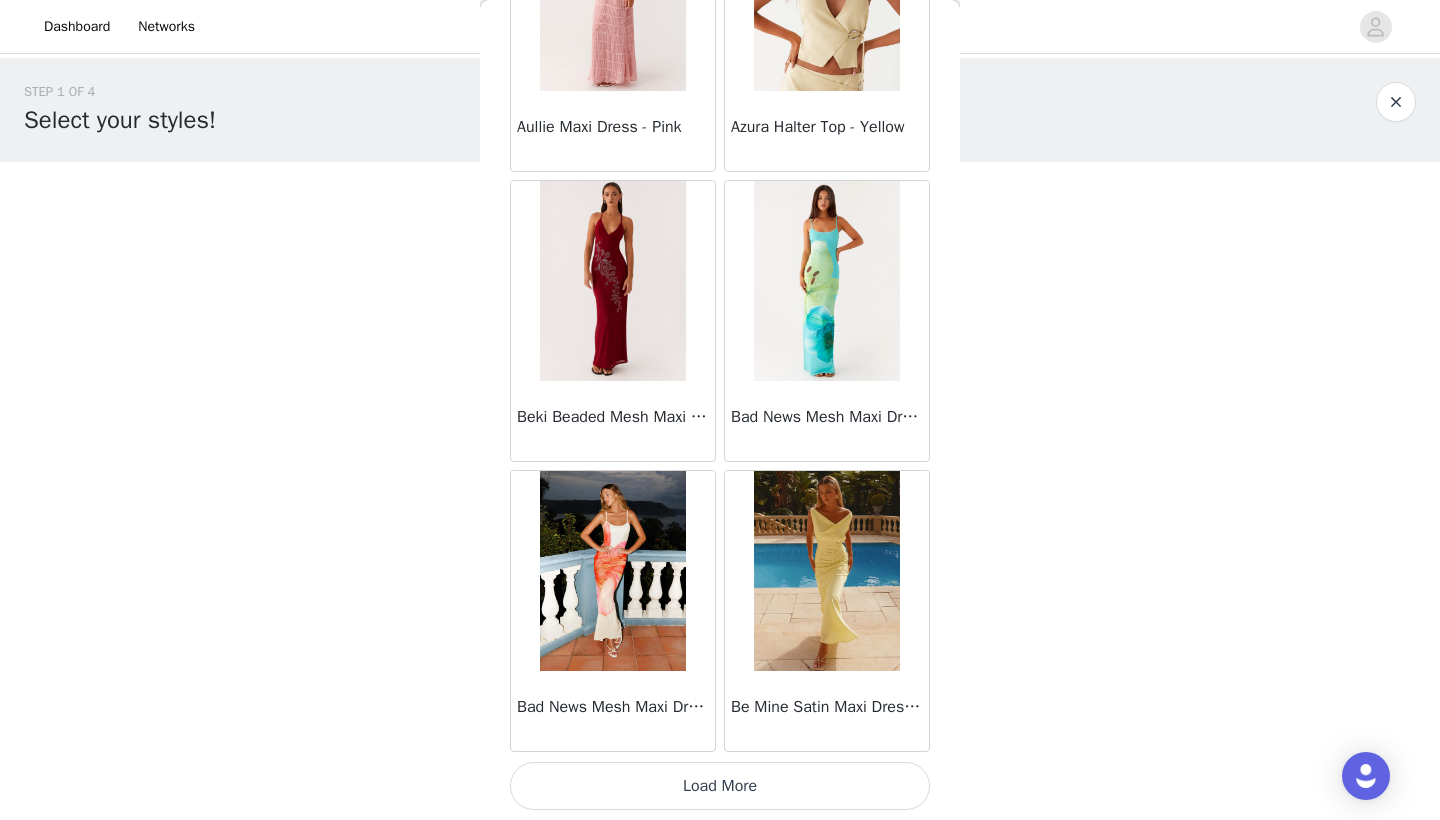 scroll, scrollTop: 2240, scrollLeft: 0, axis: vertical 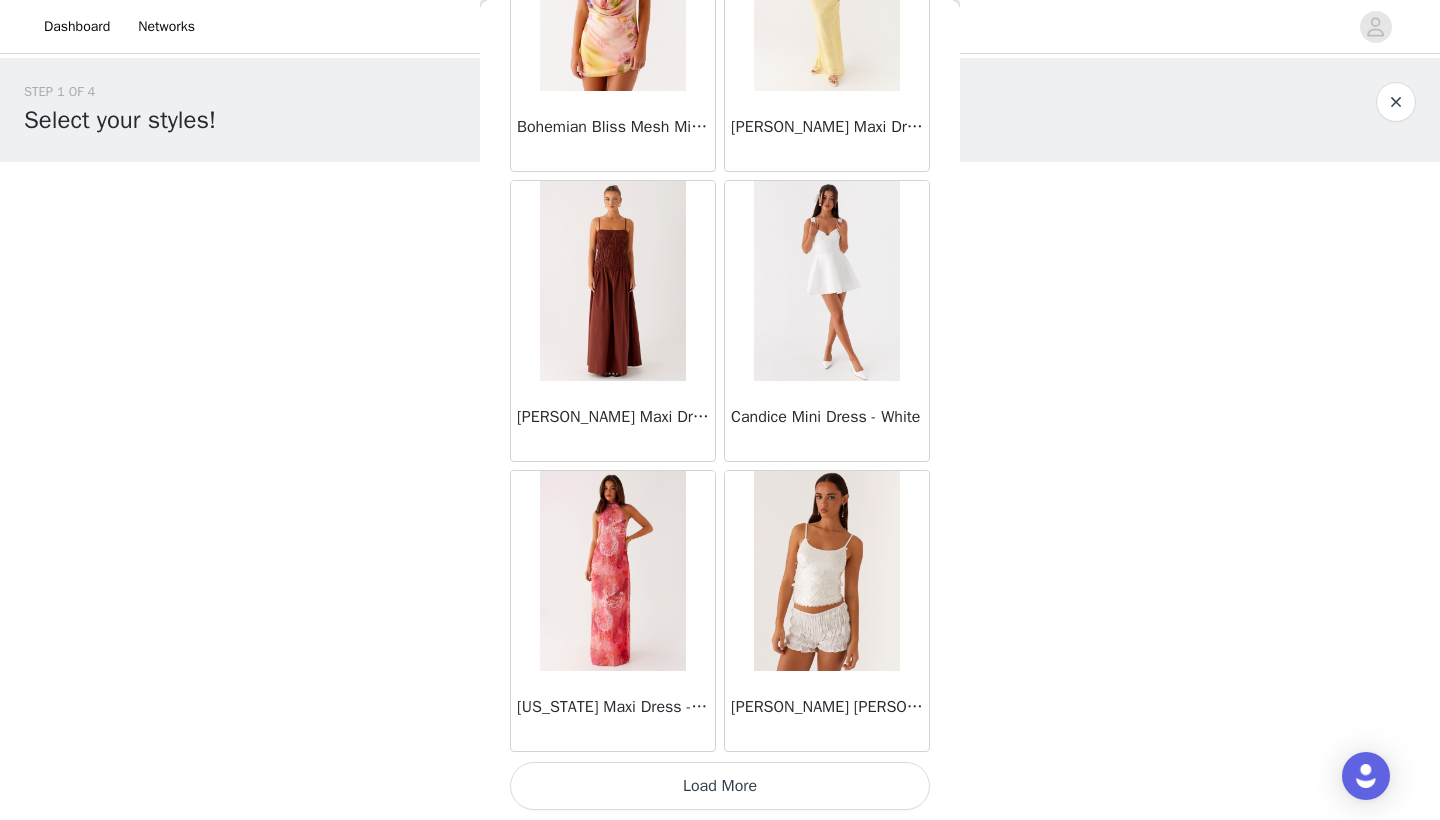 click on "Load More" at bounding box center (720, 786) 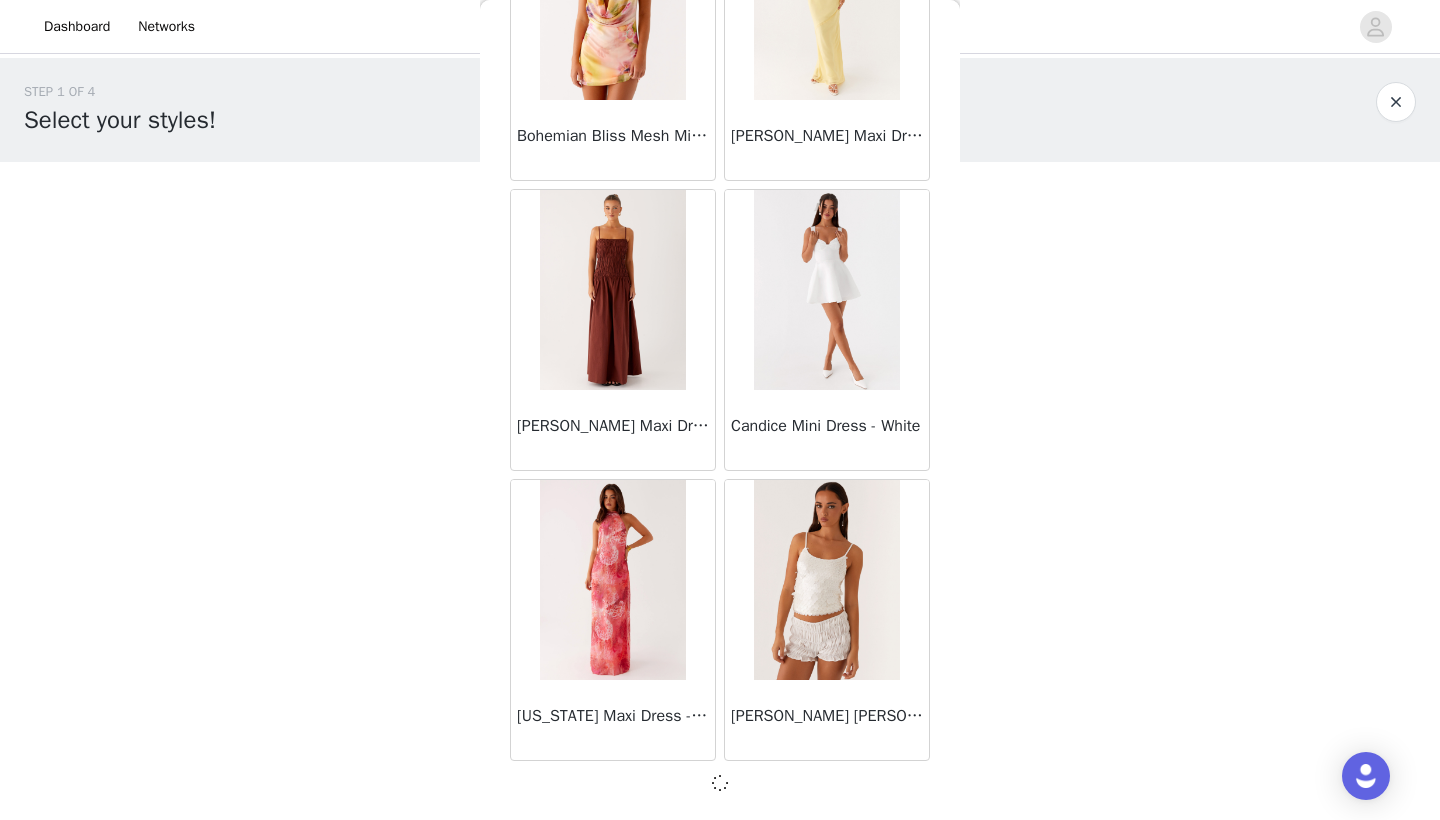 scroll, scrollTop: 0, scrollLeft: 0, axis: both 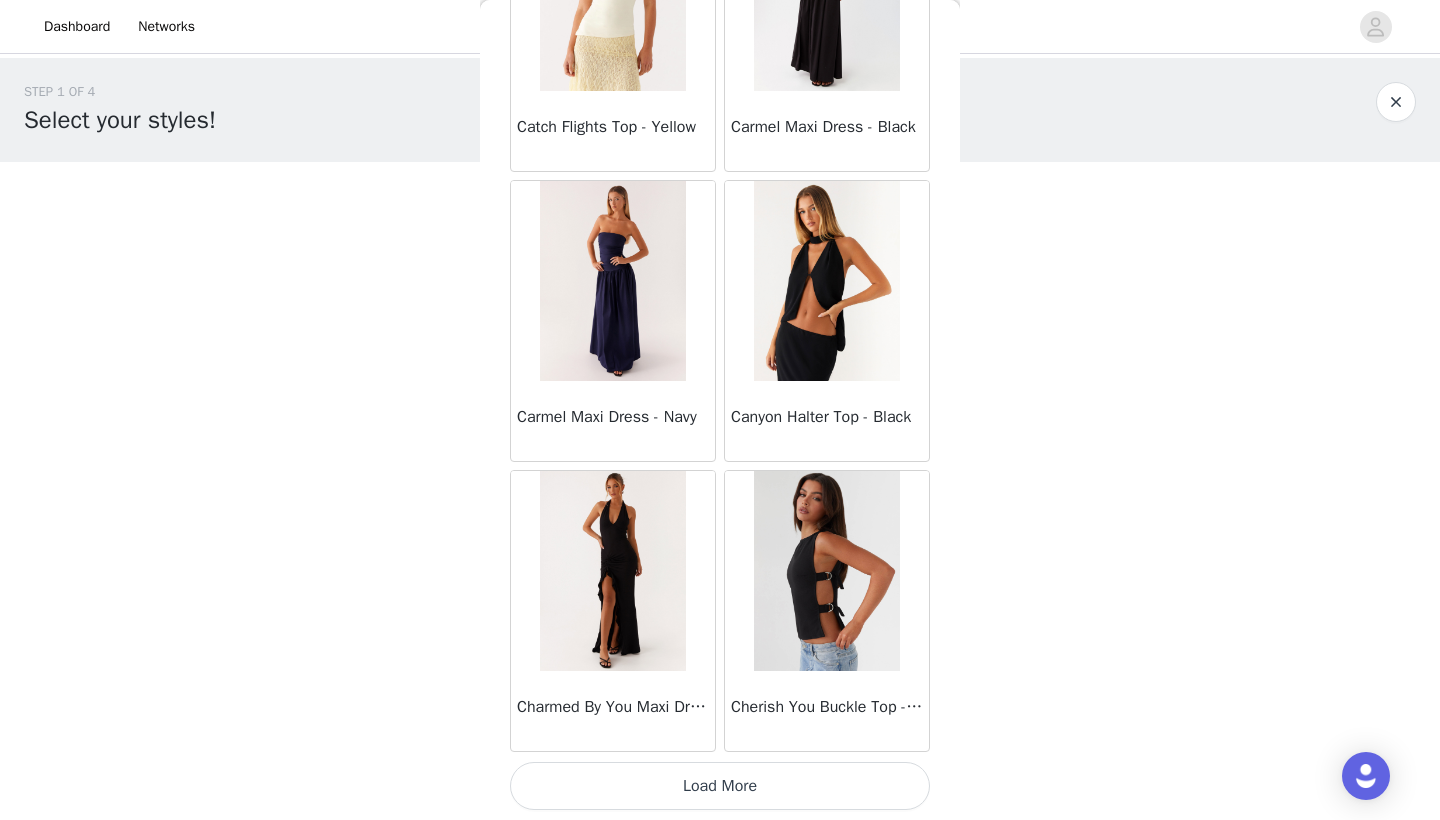 click on "Load More" at bounding box center [720, 786] 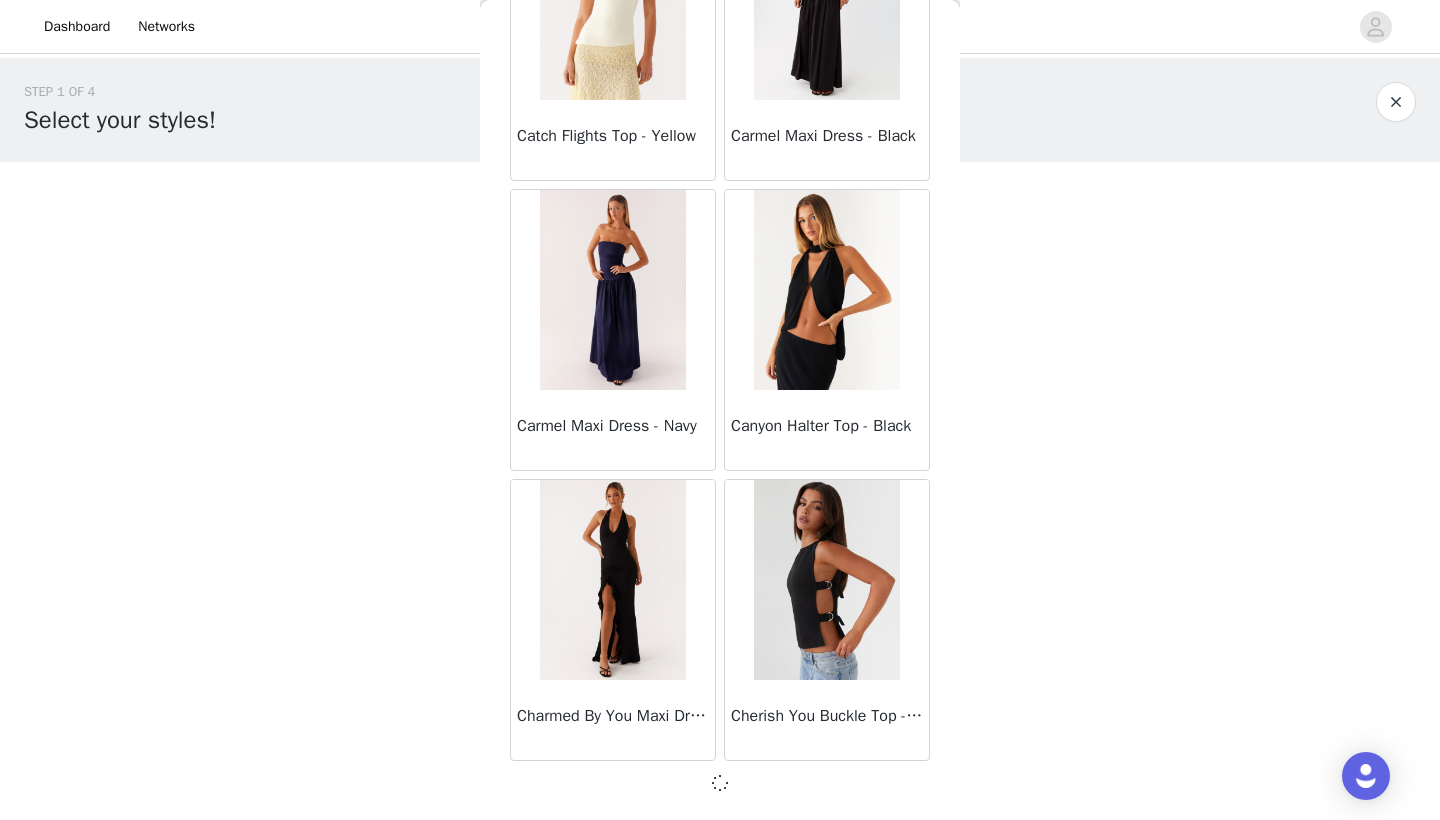 scroll, scrollTop: 0, scrollLeft: 0, axis: both 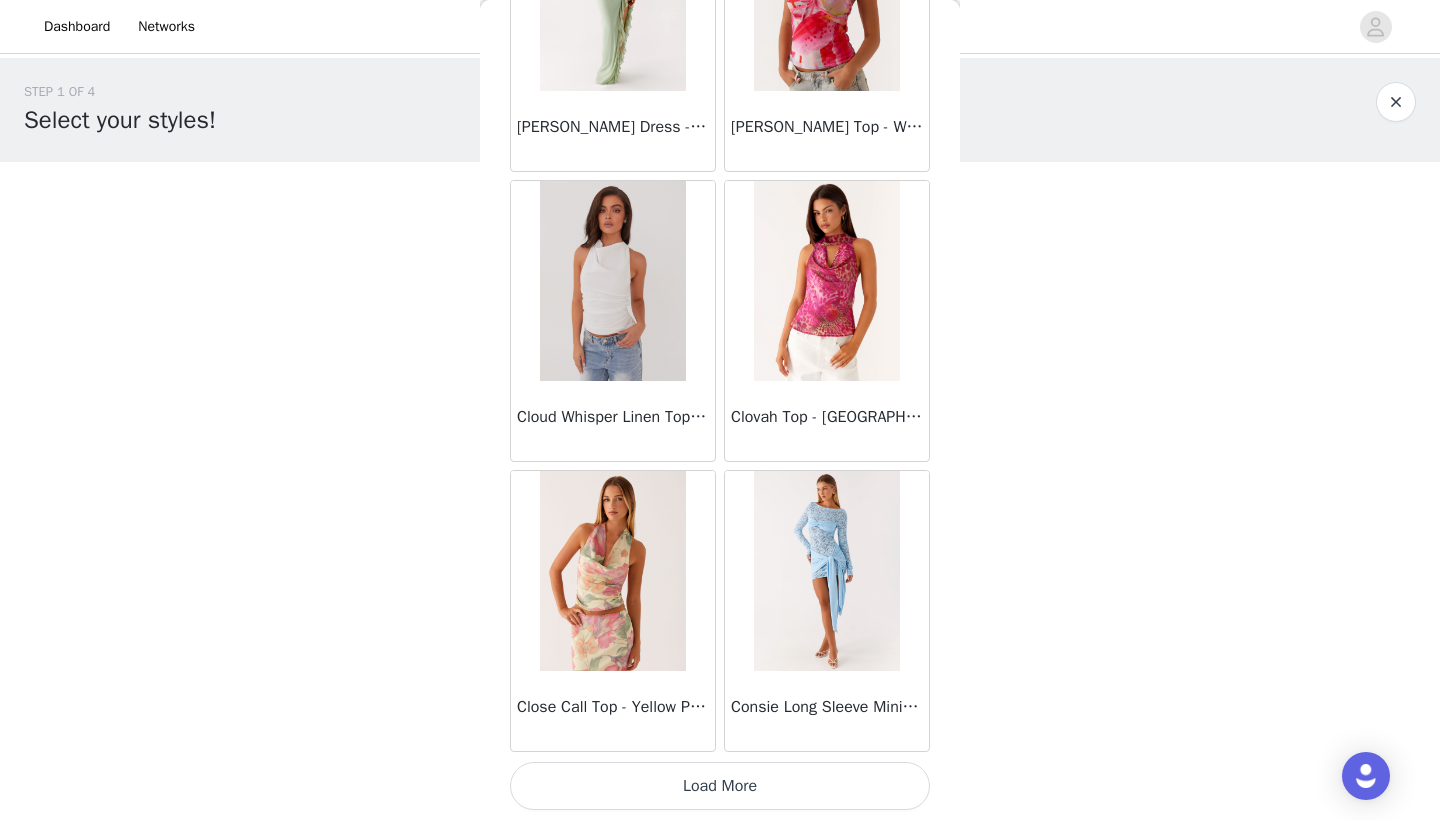 click on "Load More" at bounding box center (720, 786) 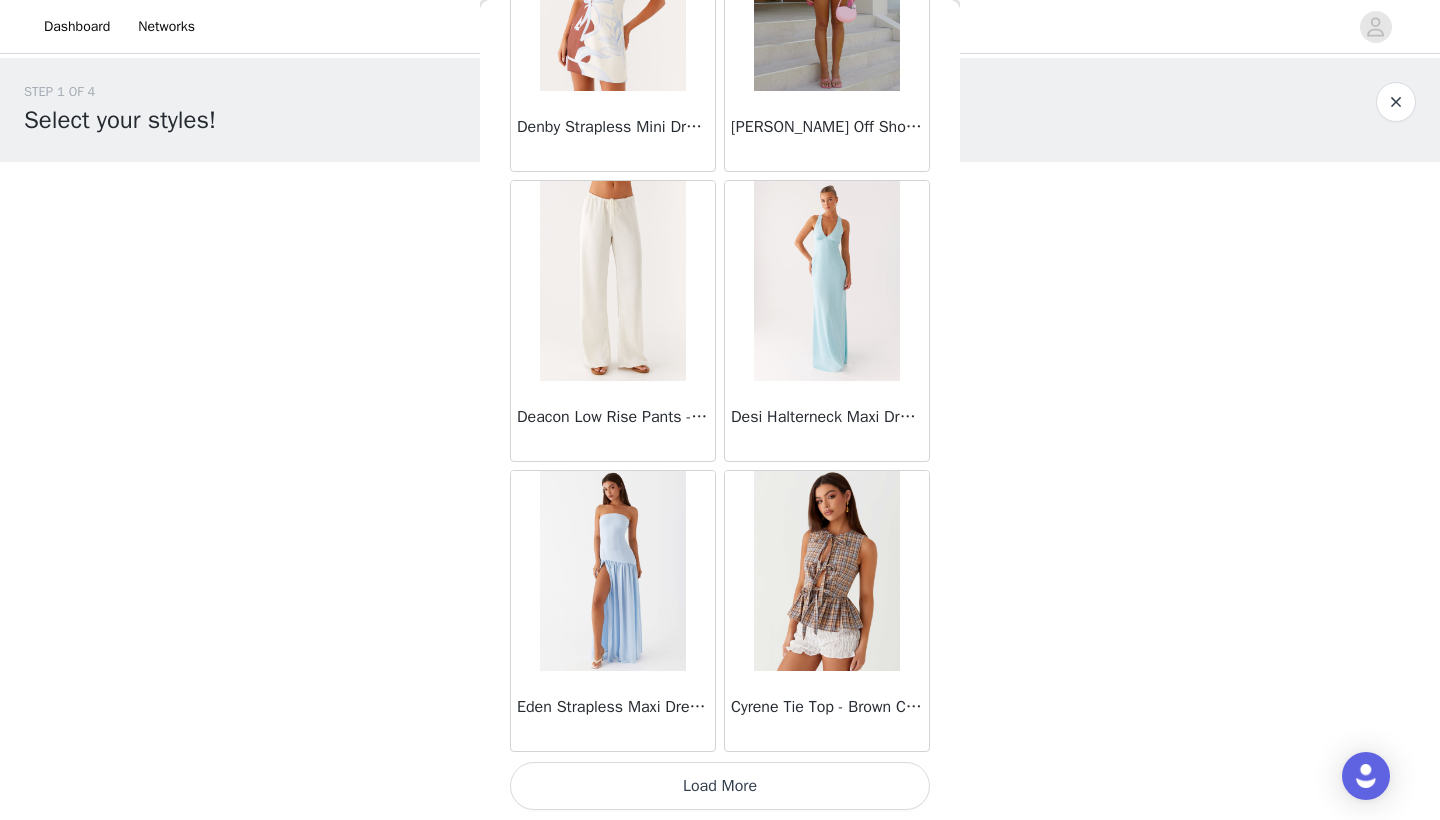 scroll, scrollTop: 13840, scrollLeft: 0, axis: vertical 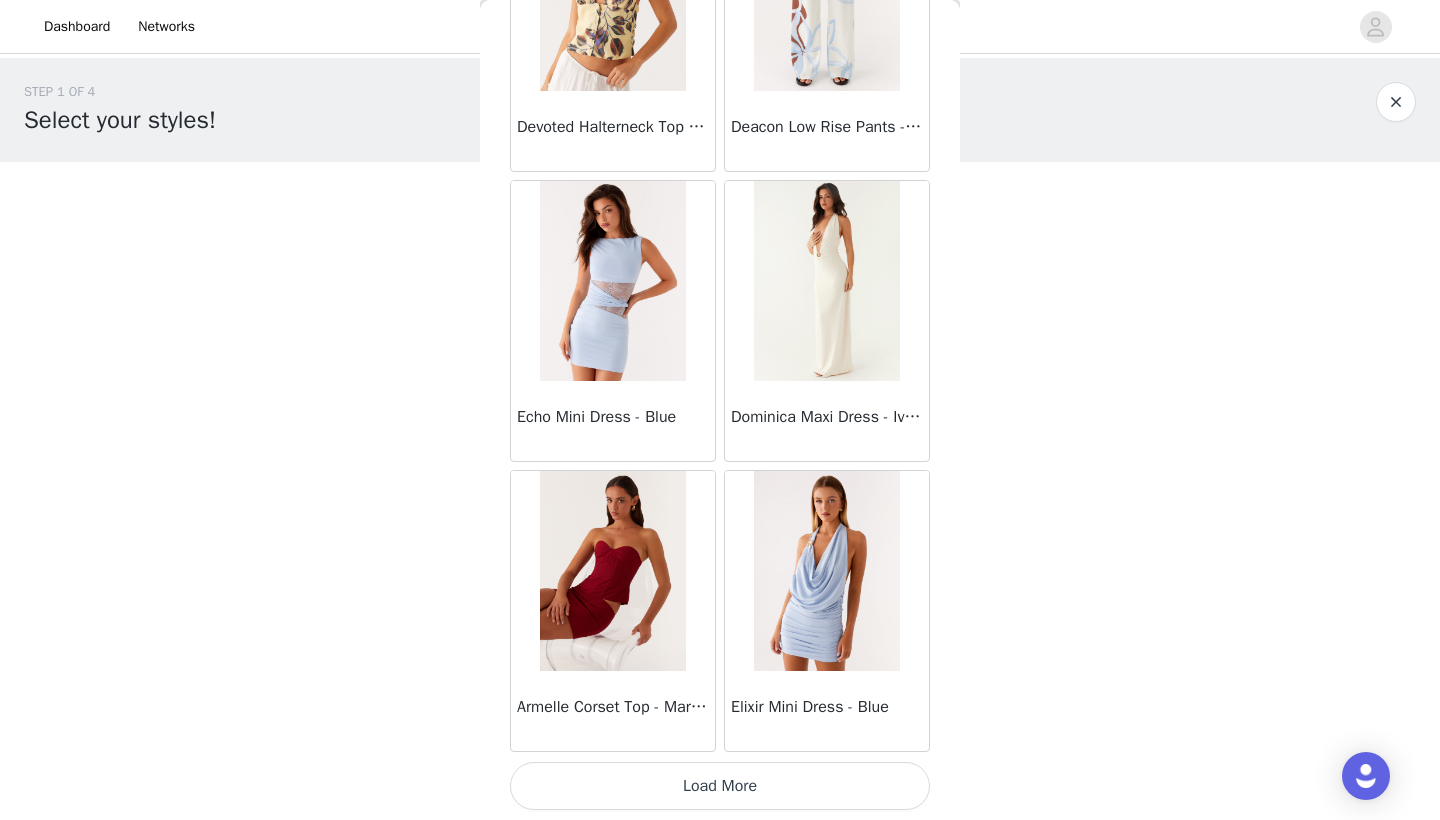 click on "Load More" at bounding box center [720, 786] 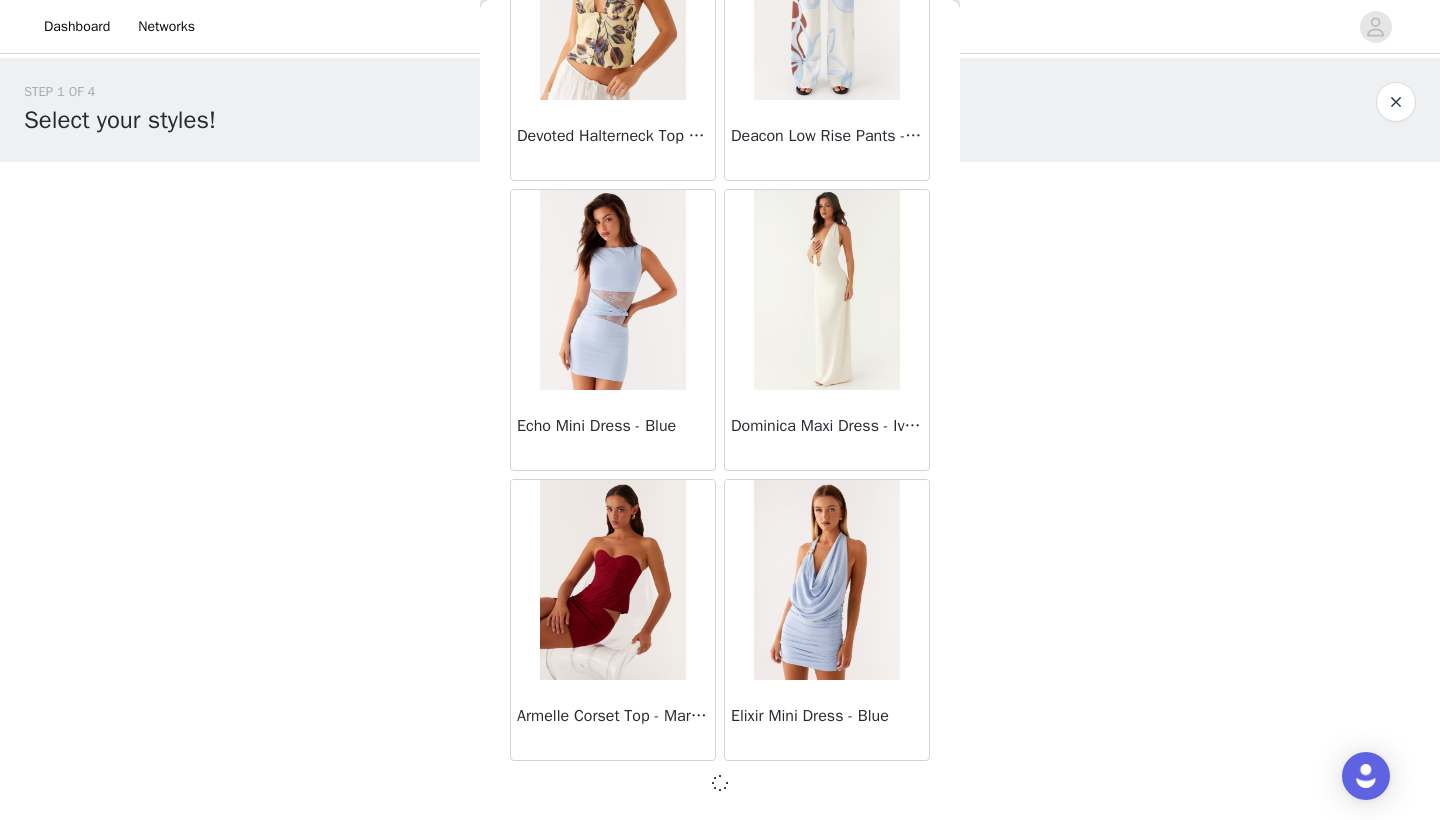 scroll, scrollTop: 16731, scrollLeft: 0, axis: vertical 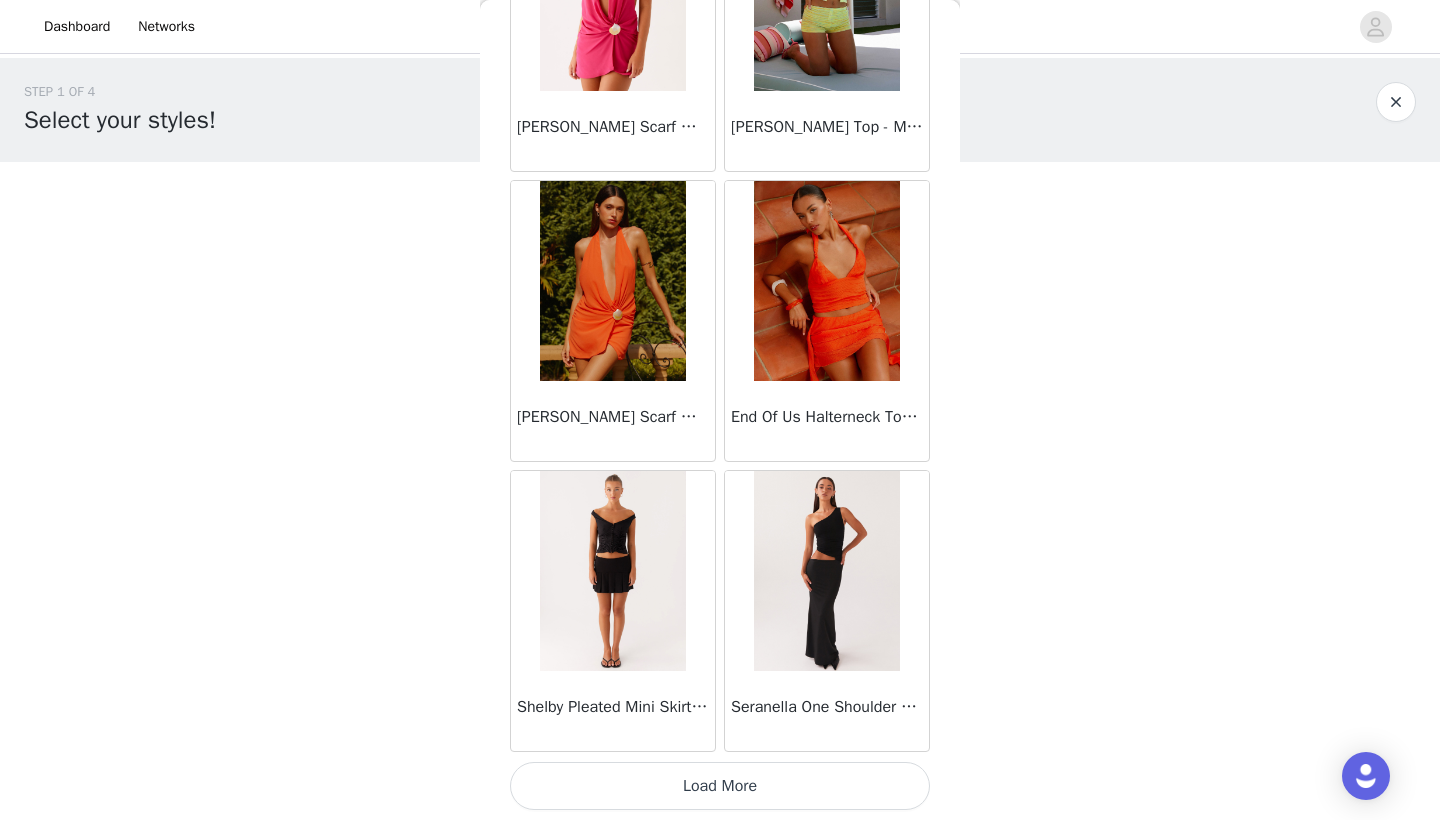 click on "Load More" at bounding box center [720, 786] 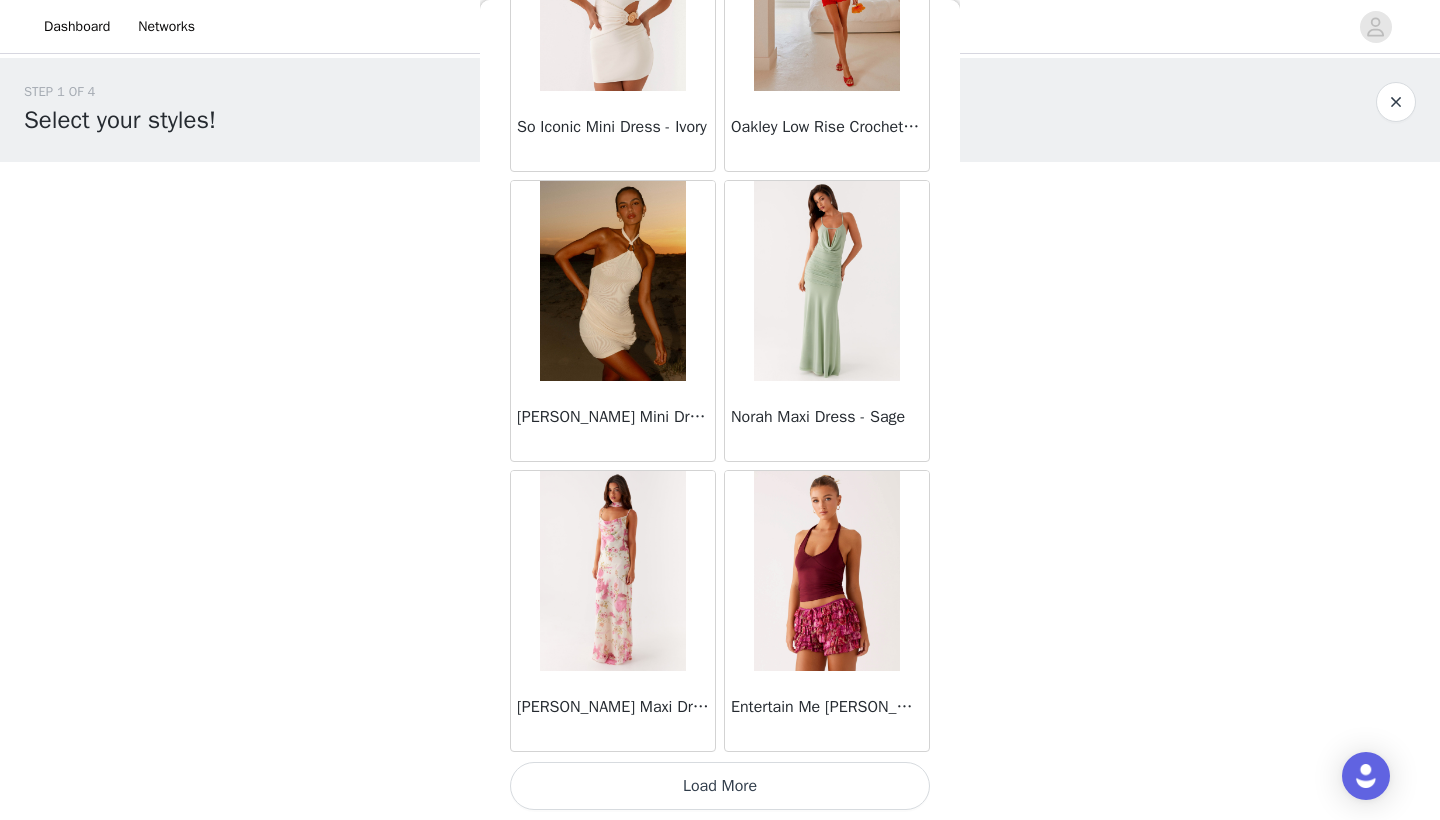 scroll, scrollTop: 22540, scrollLeft: 0, axis: vertical 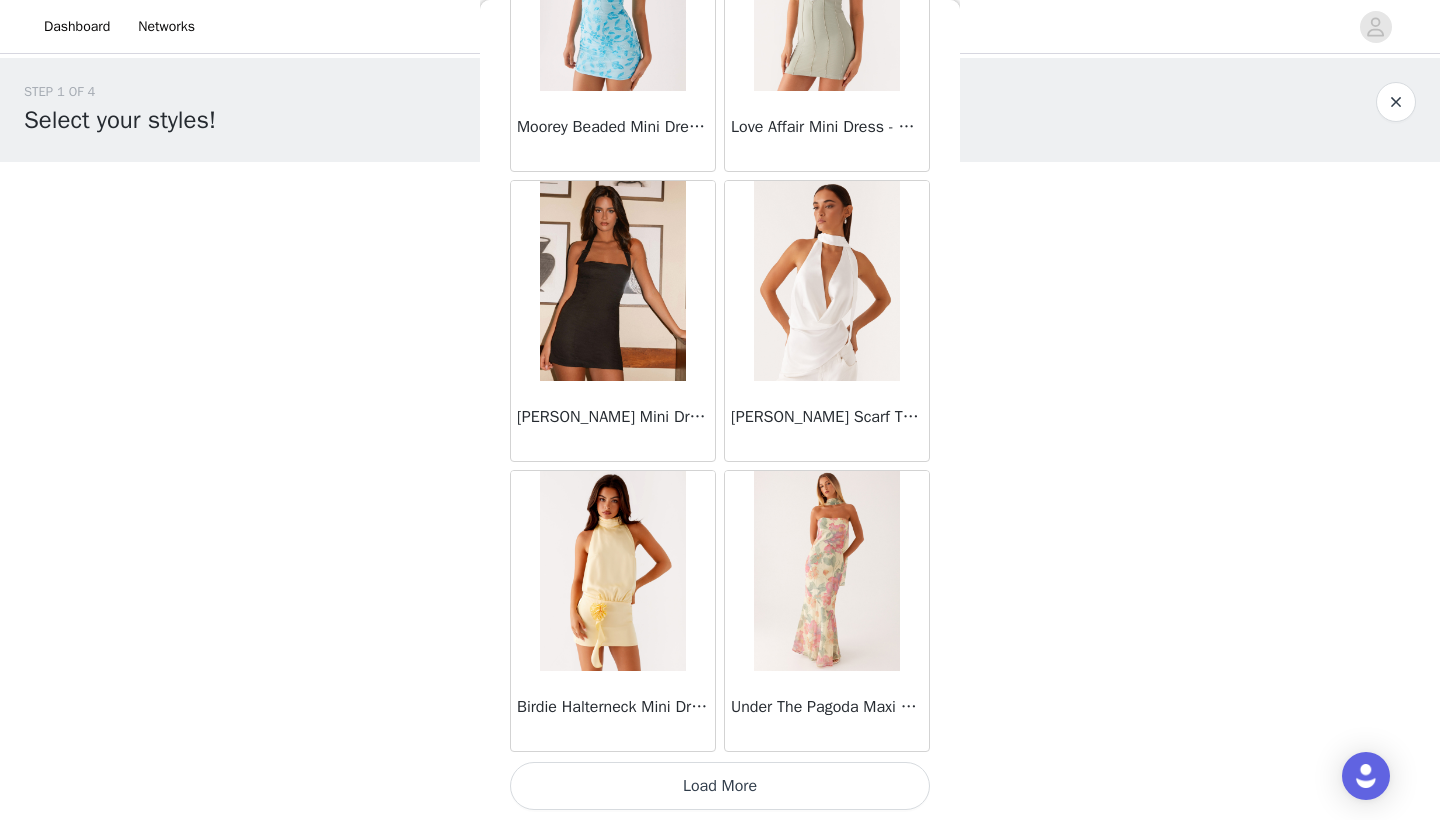 click on "Load More" at bounding box center [720, 786] 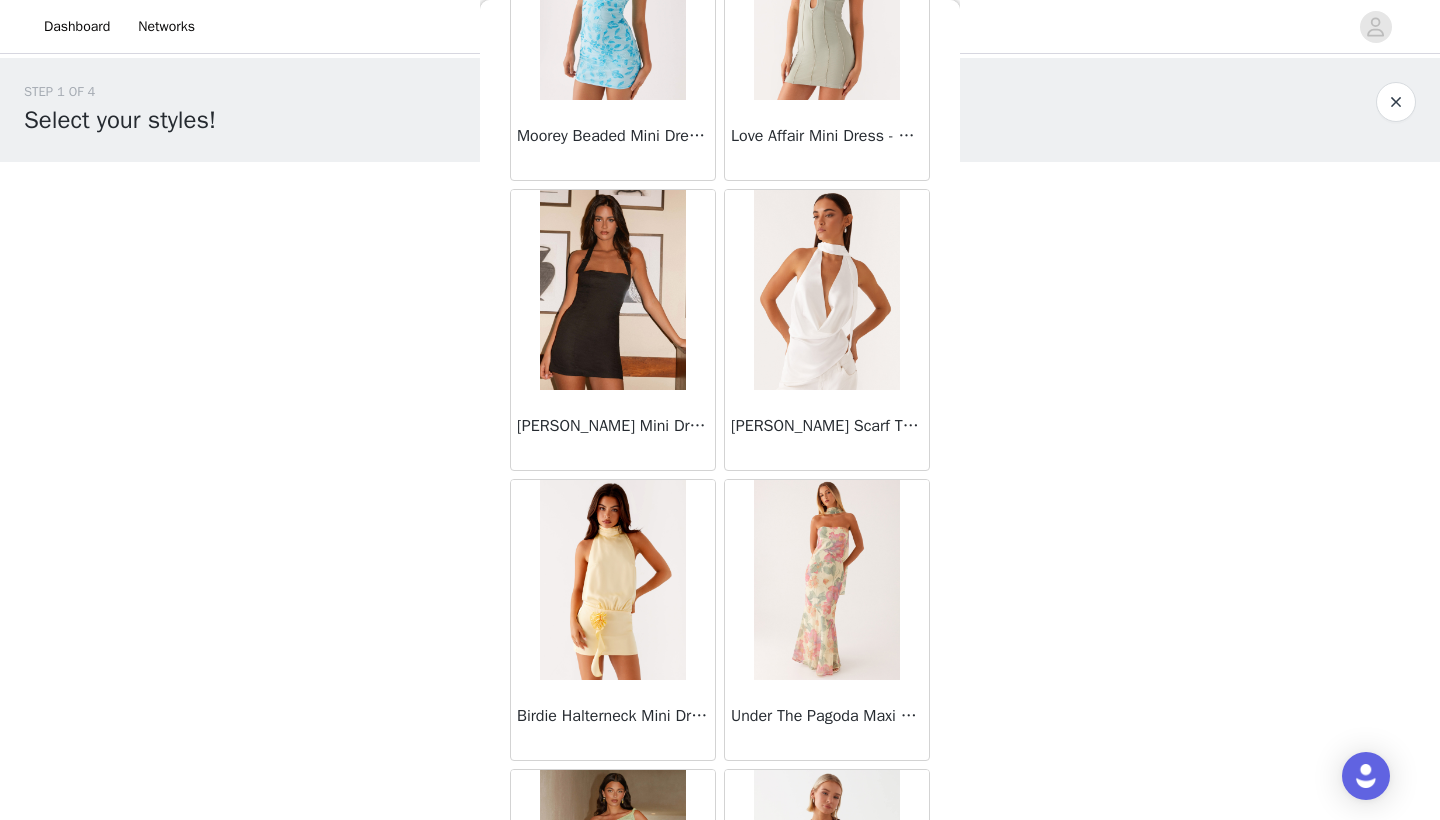 scroll, scrollTop: 0, scrollLeft: 0, axis: both 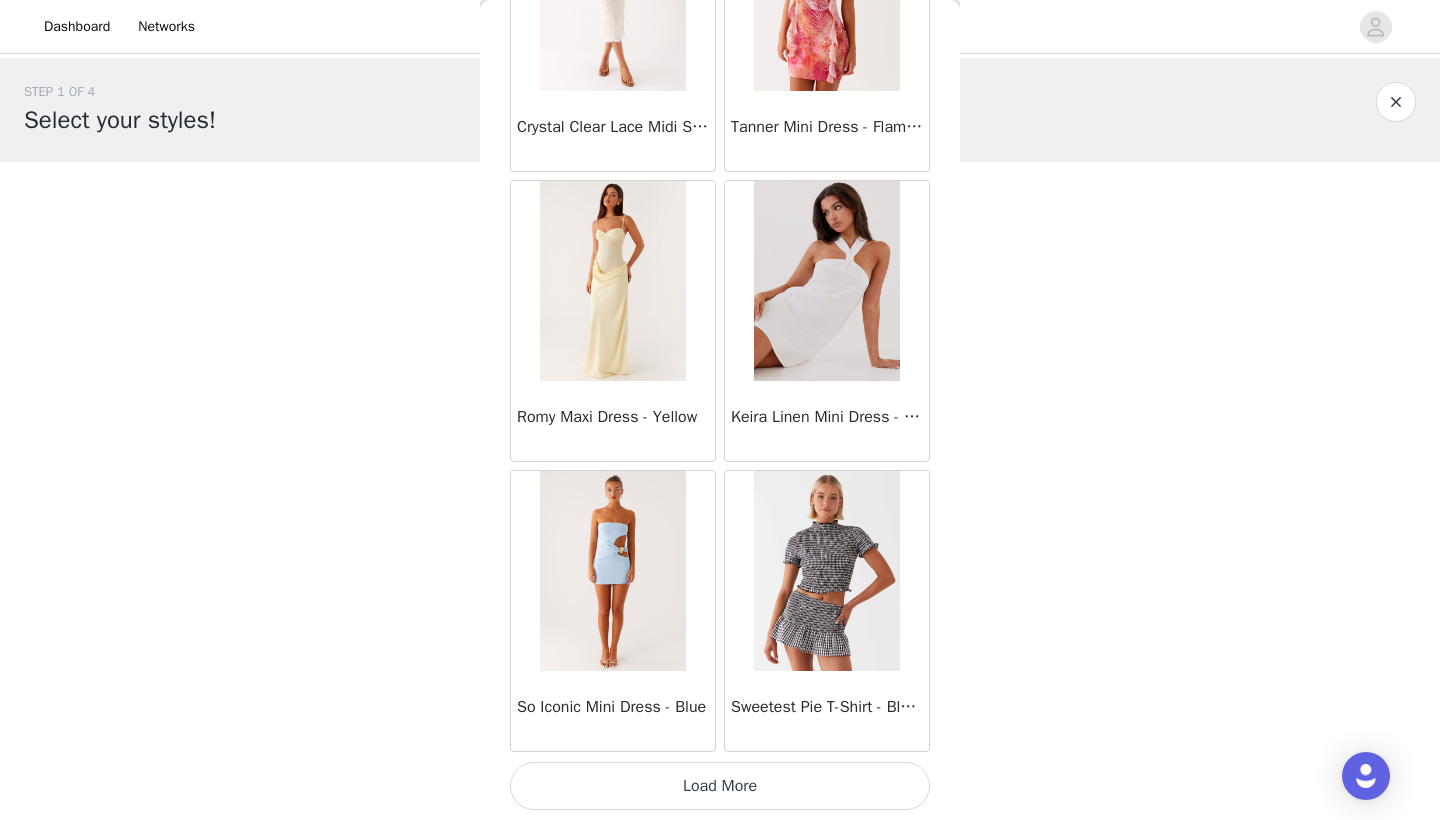 click on "Load More" at bounding box center (720, 786) 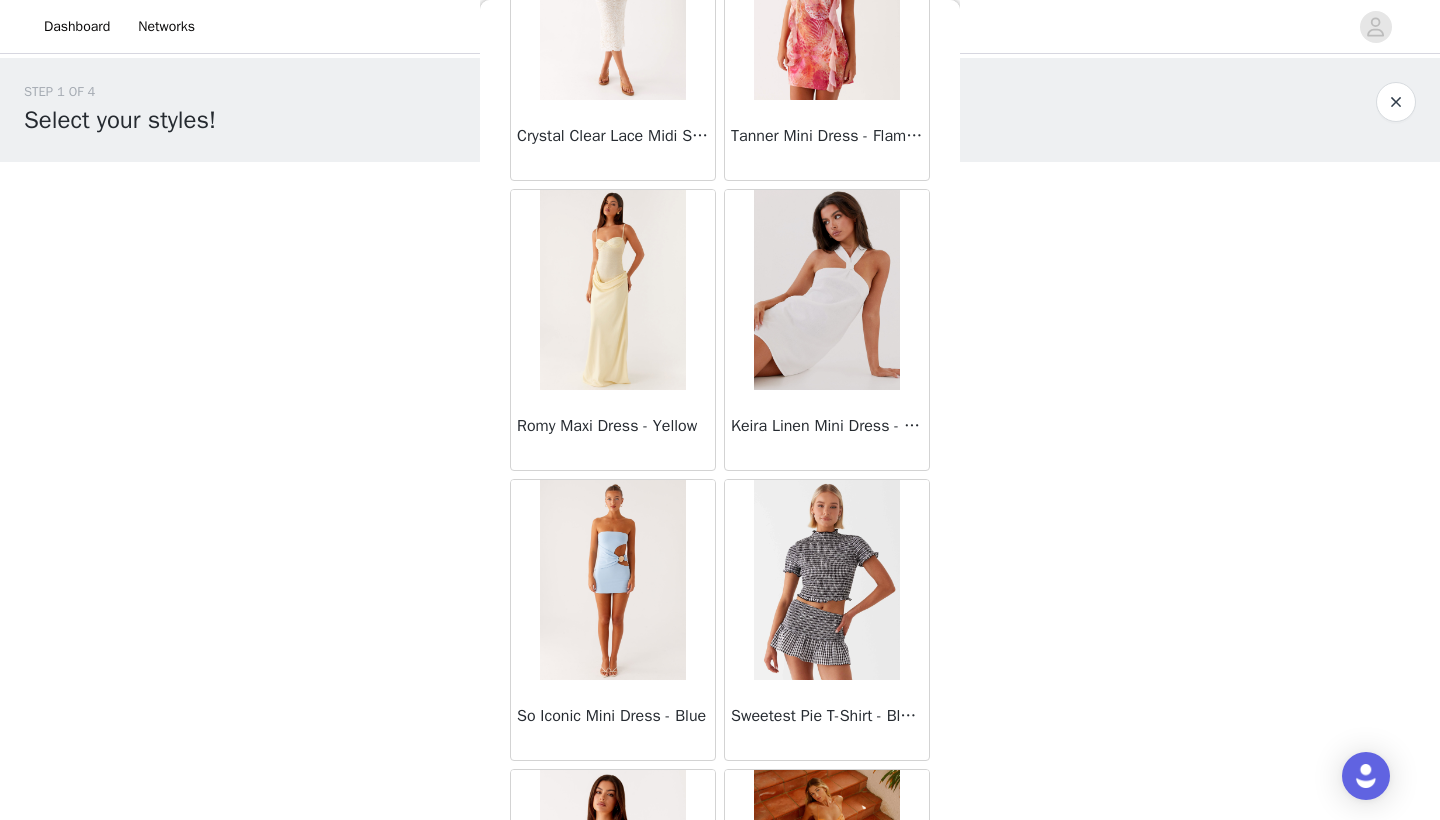 scroll, scrollTop: 0, scrollLeft: 0, axis: both 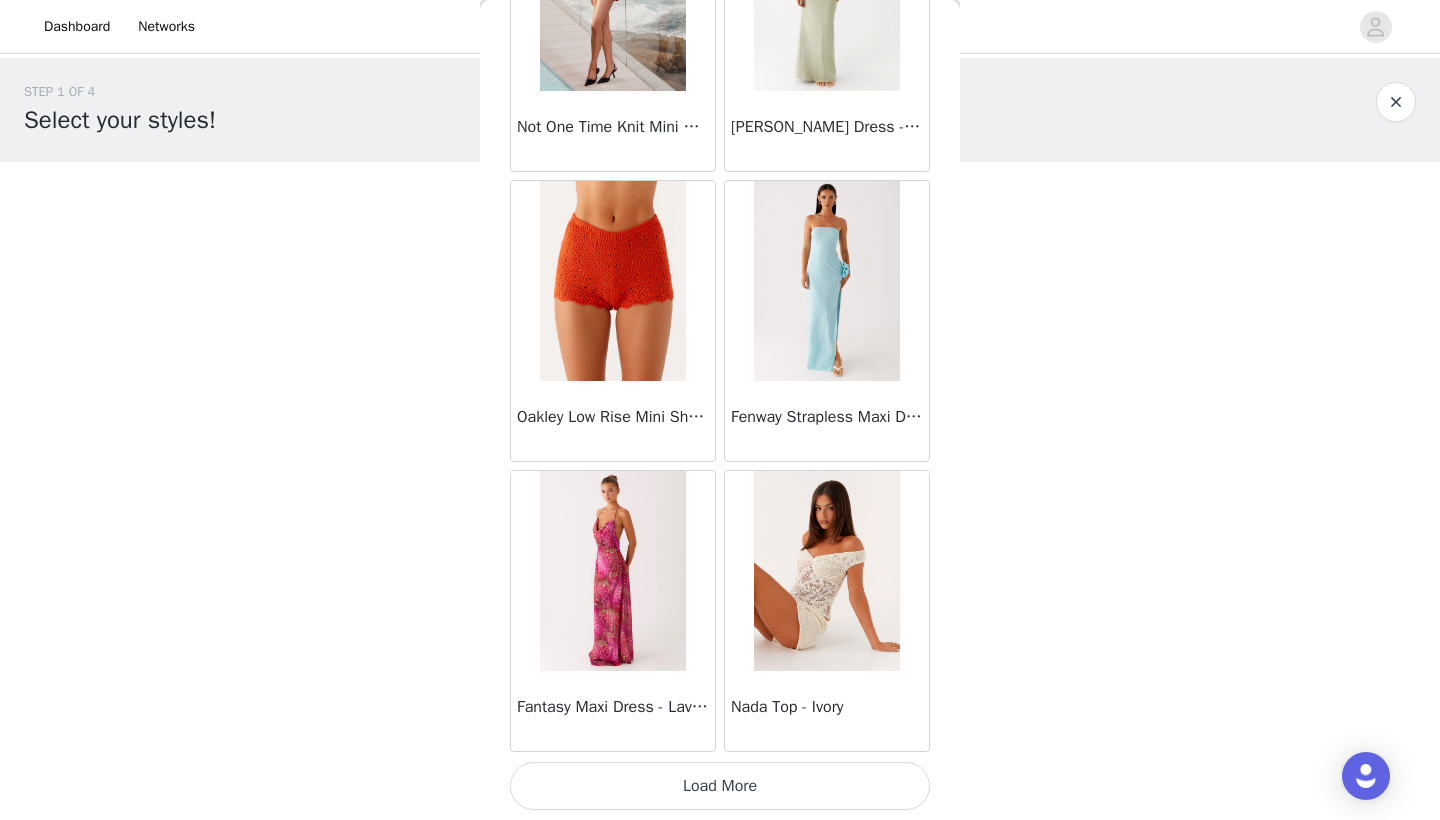 click on "Load More" at bounding box center (720, 786) 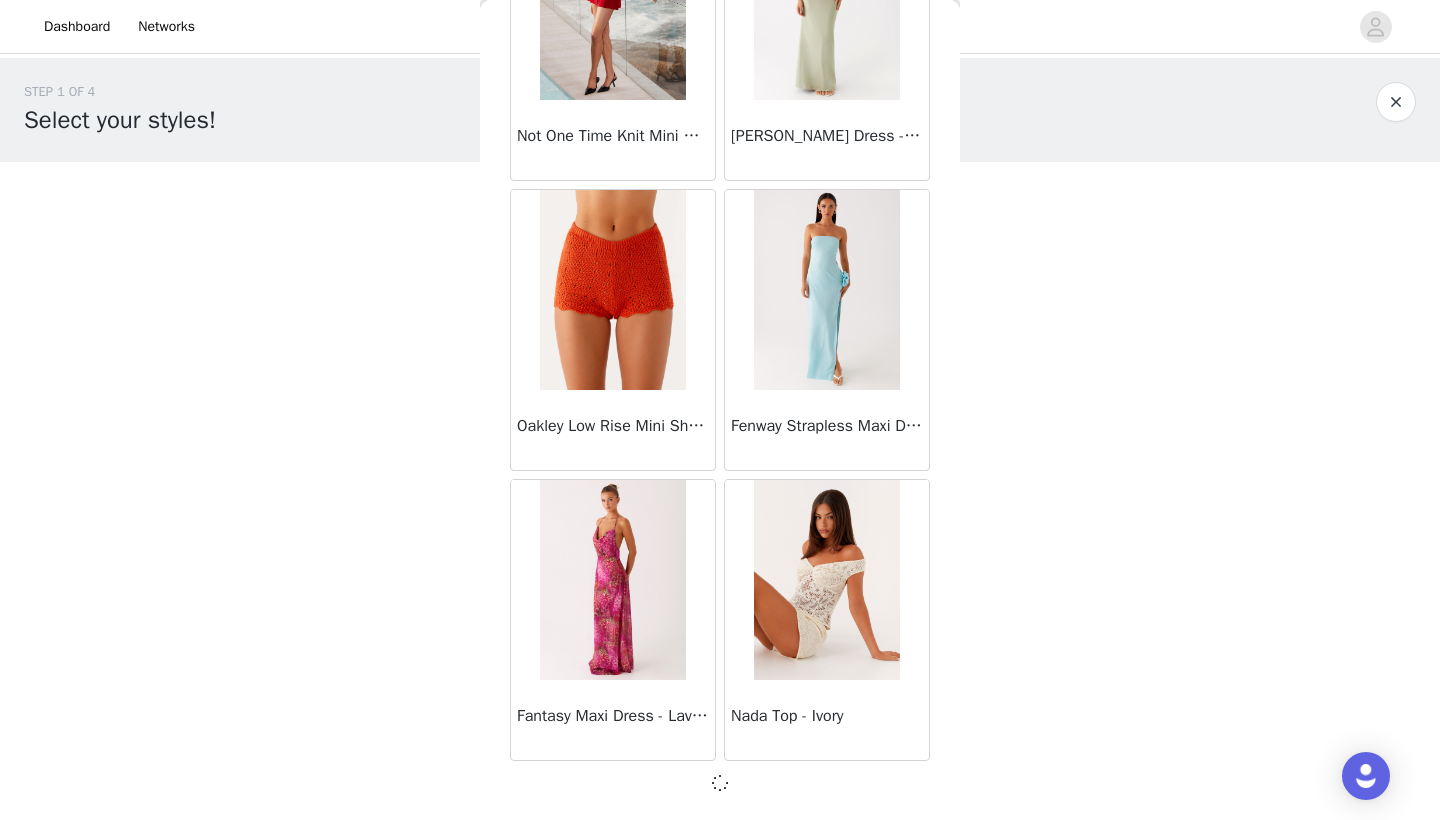 scroll, scrollTop: 31231, scrollLeft: 0, axis: vertical 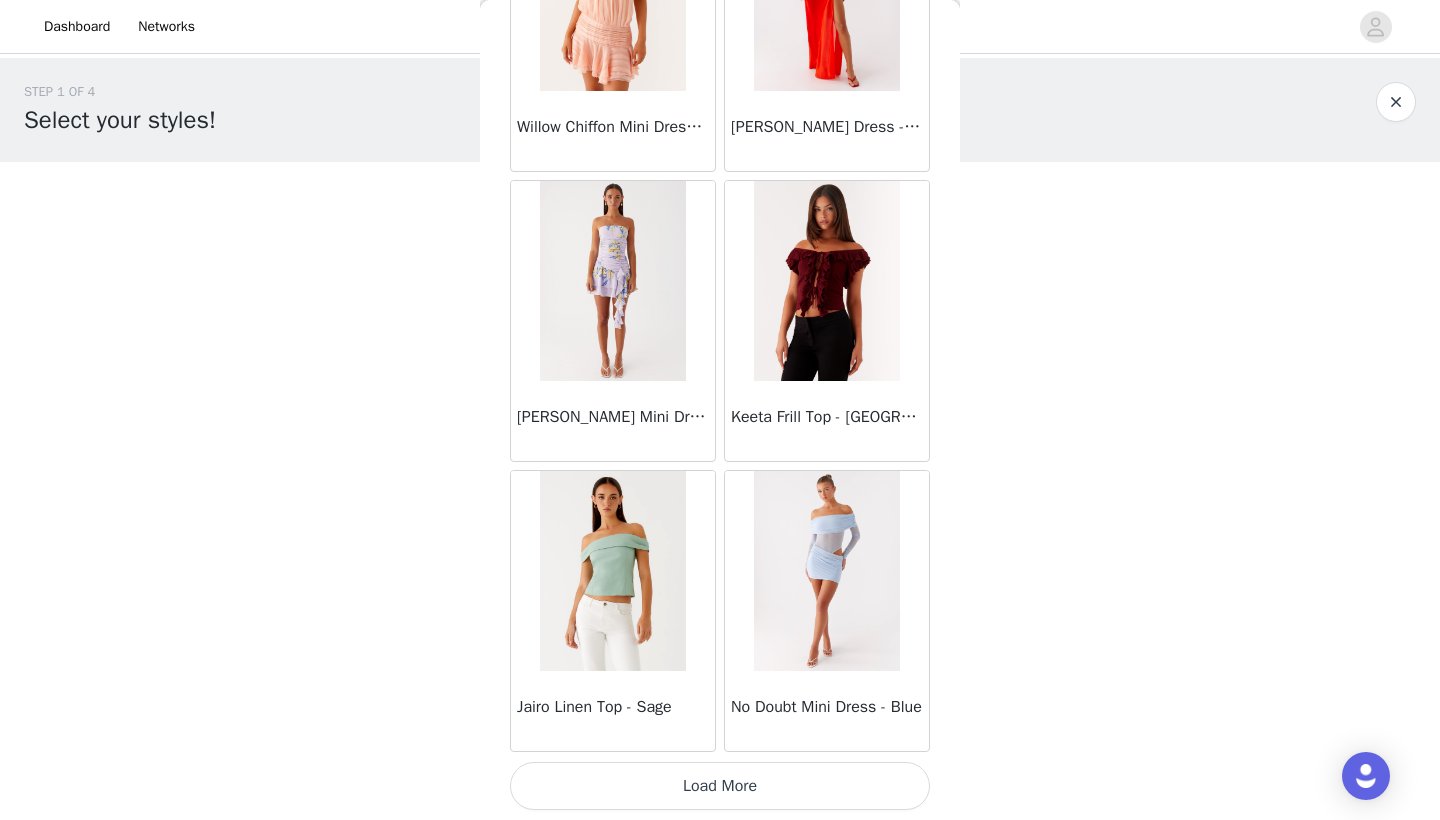 click on "Load More" at bounding box center [720, 786] 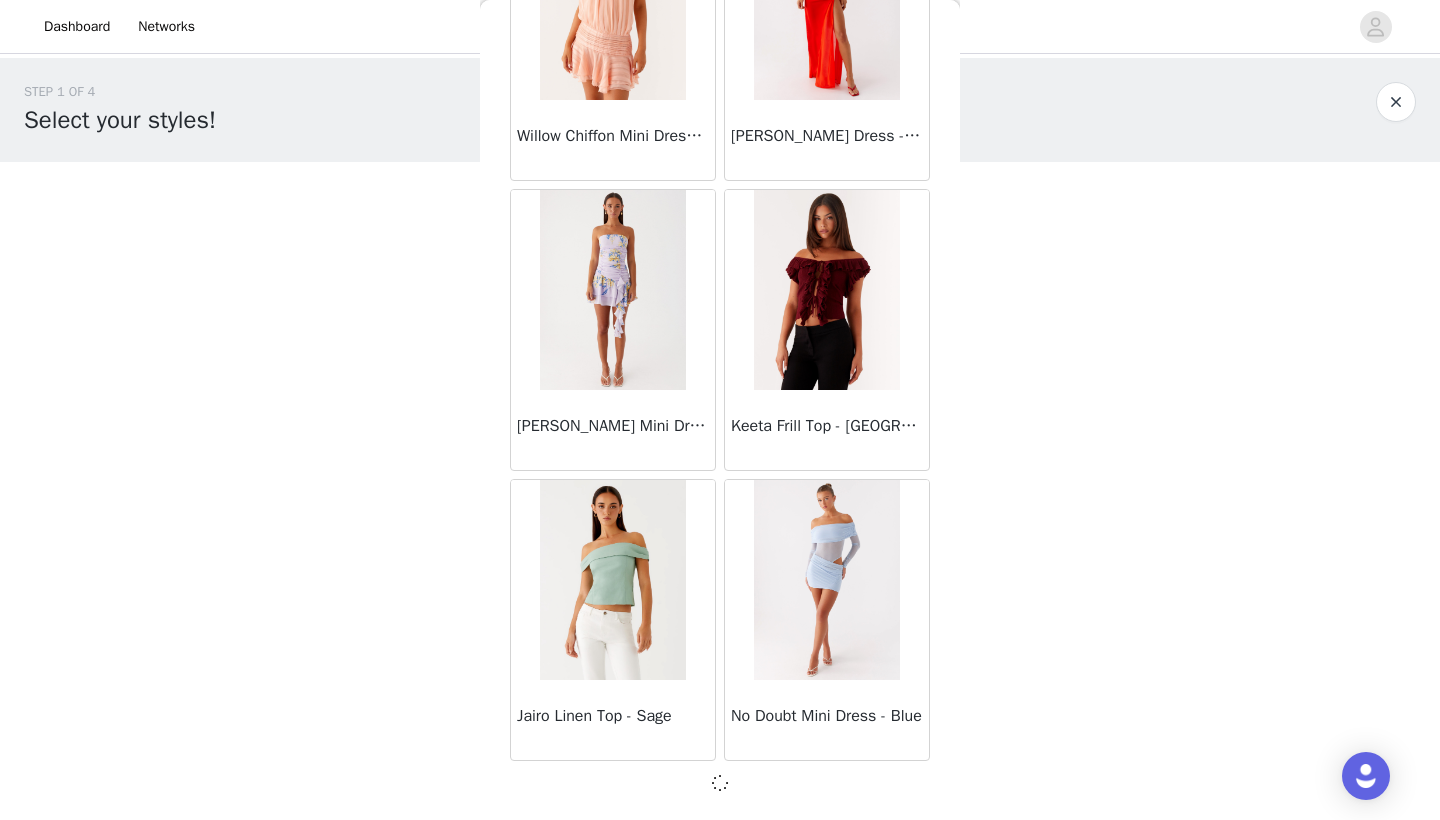 scroll, scrollTop: 34131, scrollLeft: 0, axis: vertical 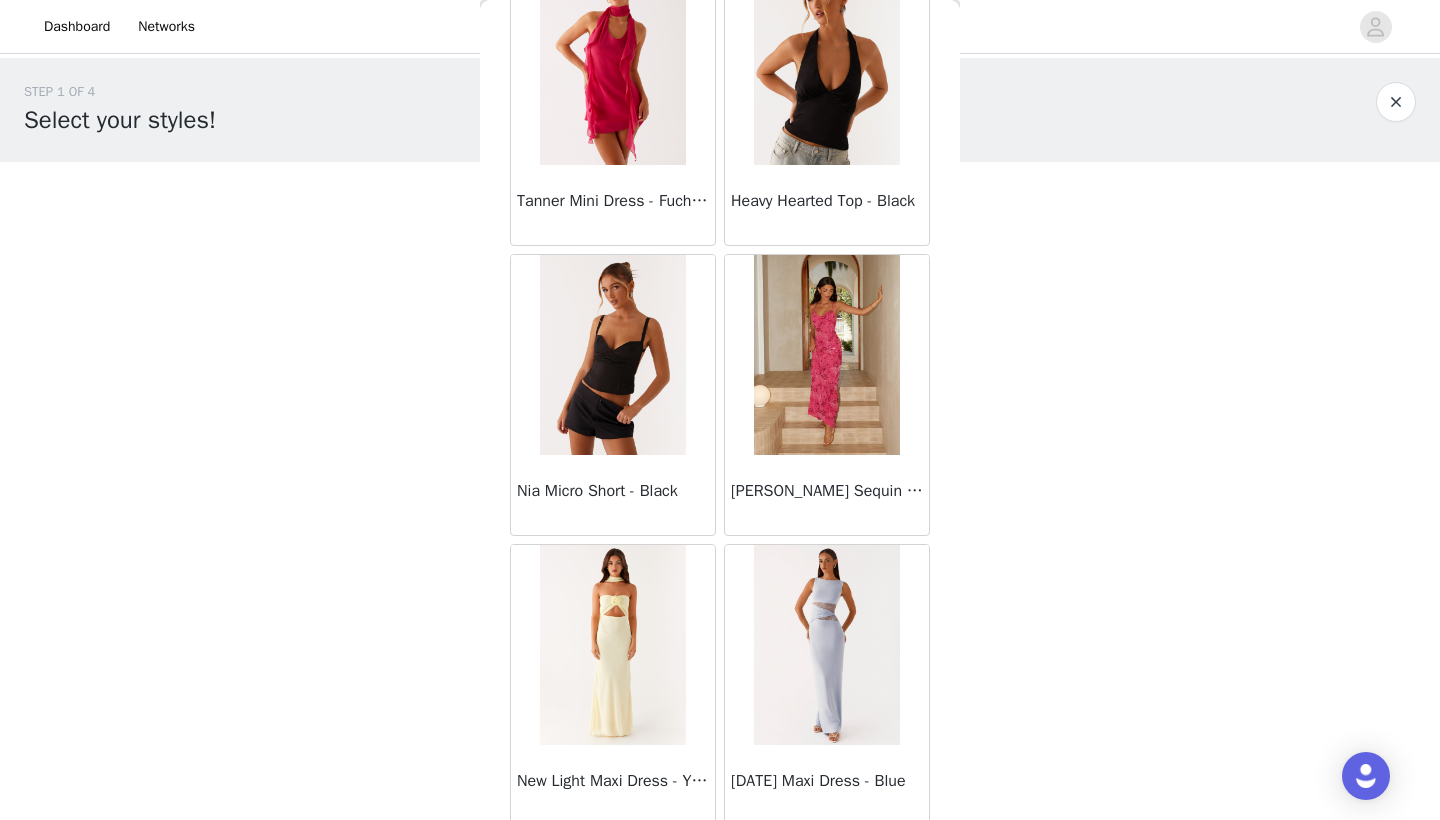 click at bounding box center [612, 355] 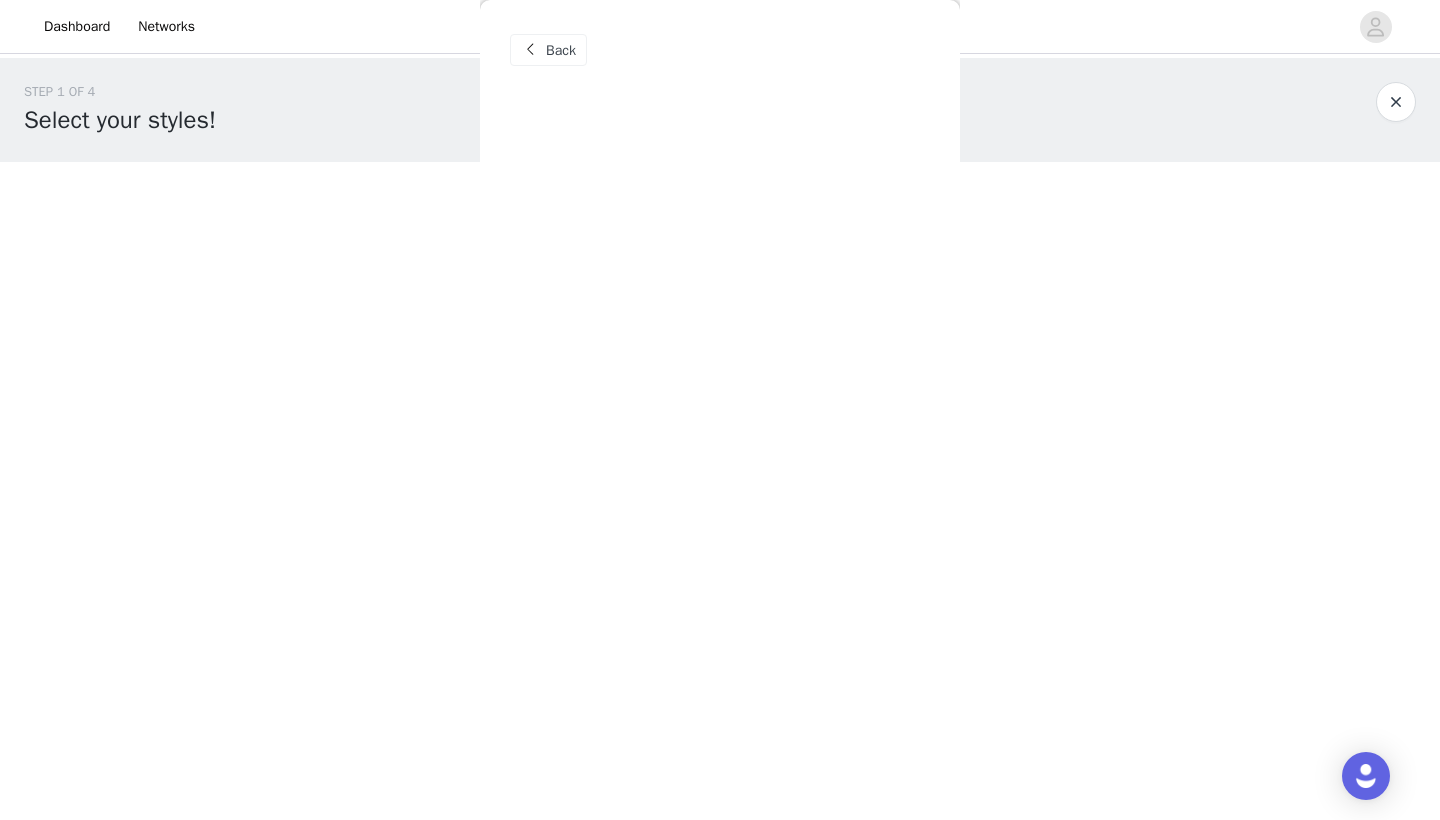 scroll, scrollTop: 0, scrollLeft: 0, axis: both 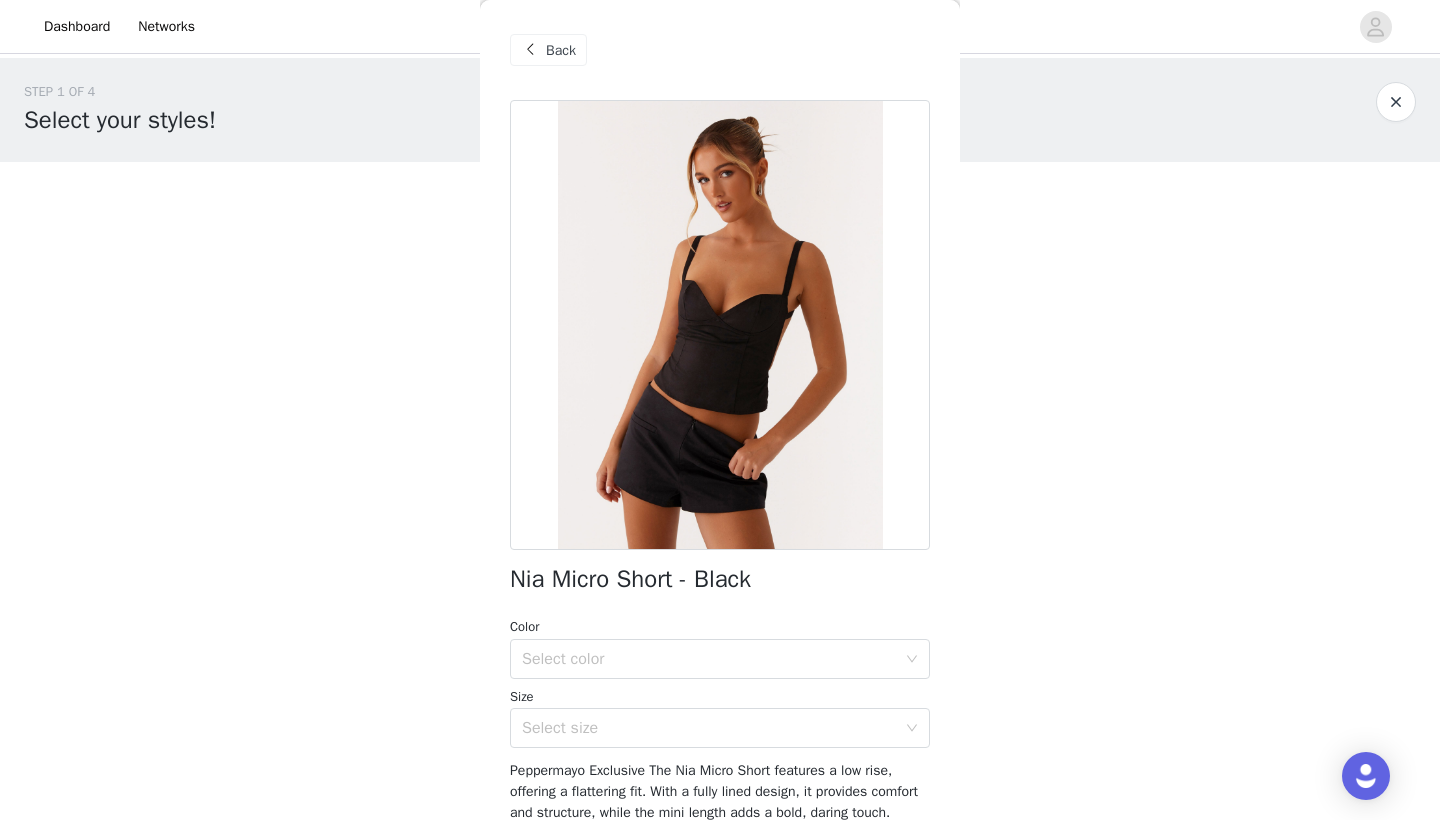 click on "Back" at bounding box center (561, 50) 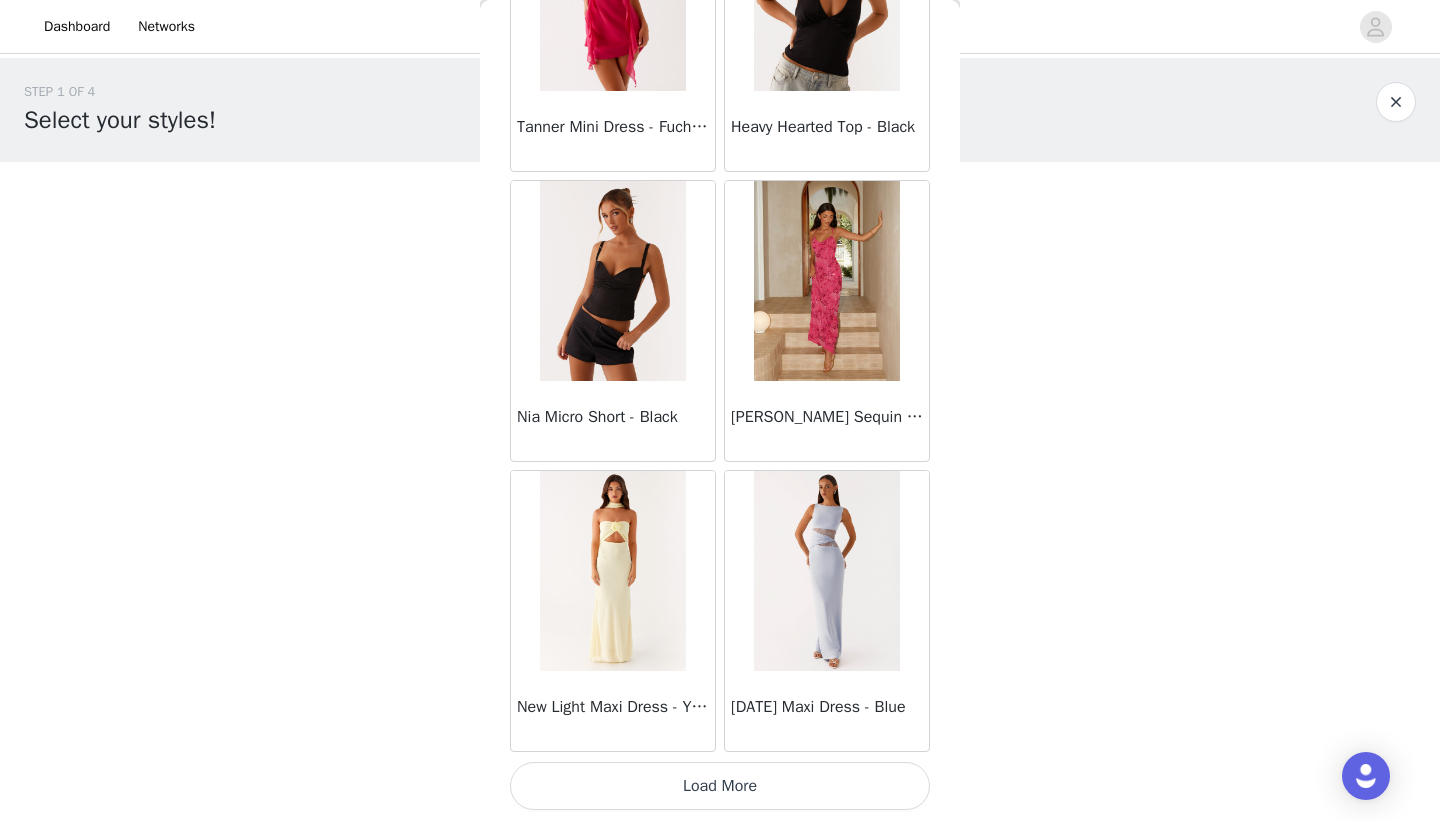 scroll, scrollTop: 37040, scrollLeft: 0, axis: vertical 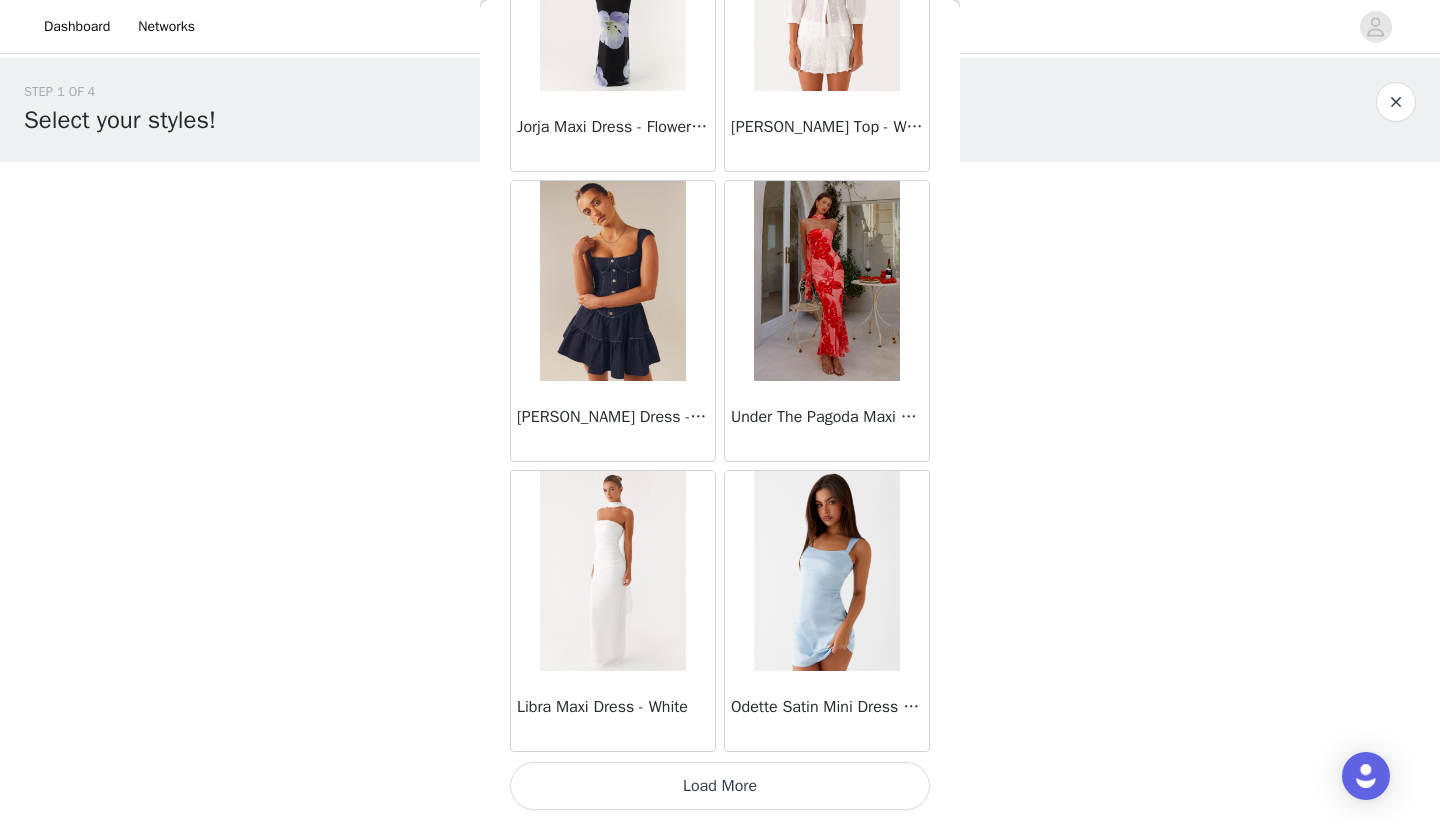 click on "Load More" at bounding box center [720, 786] 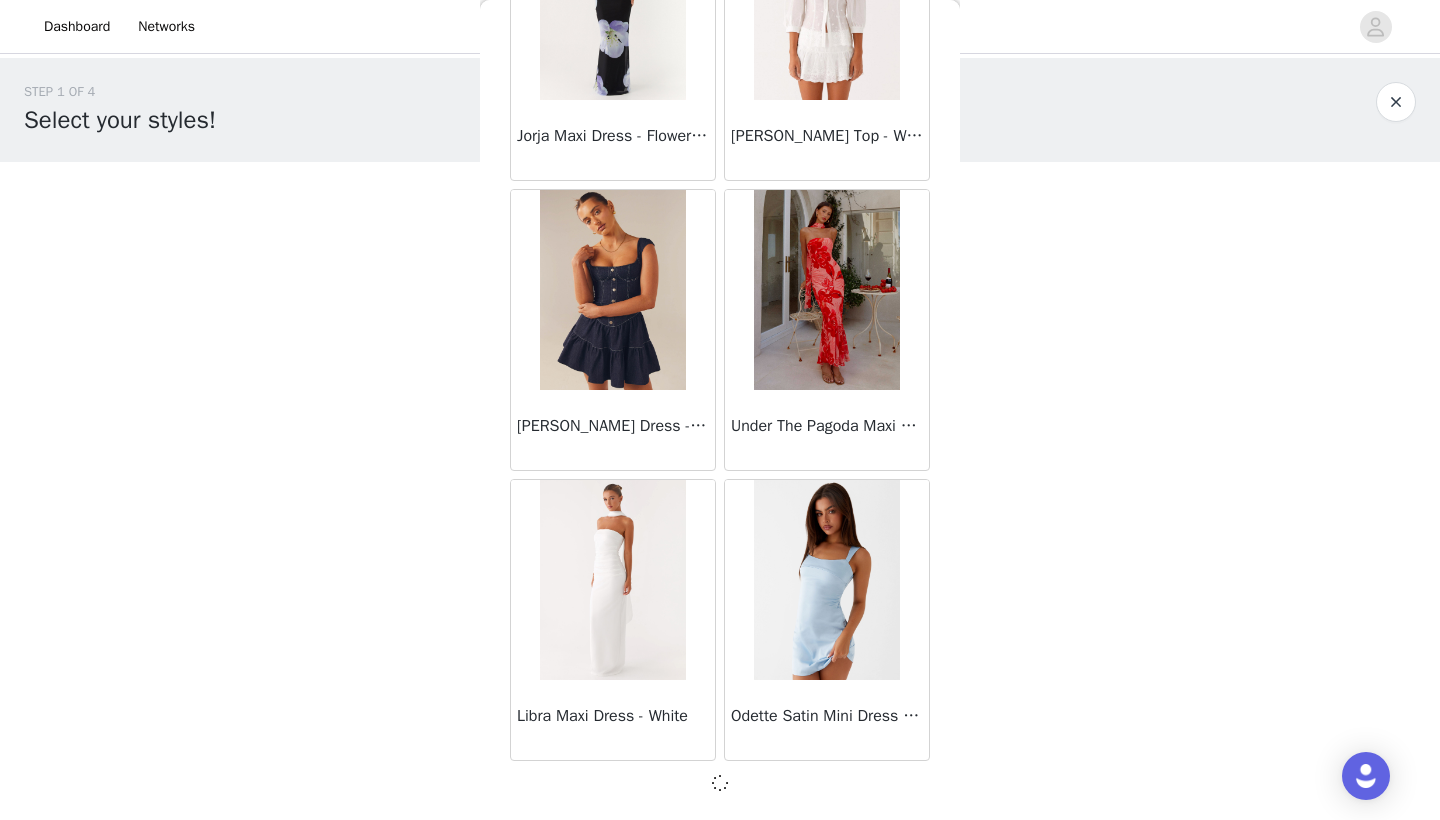 scroll, scrollTop: 39931, scrollLeft: 0, axis: vertical 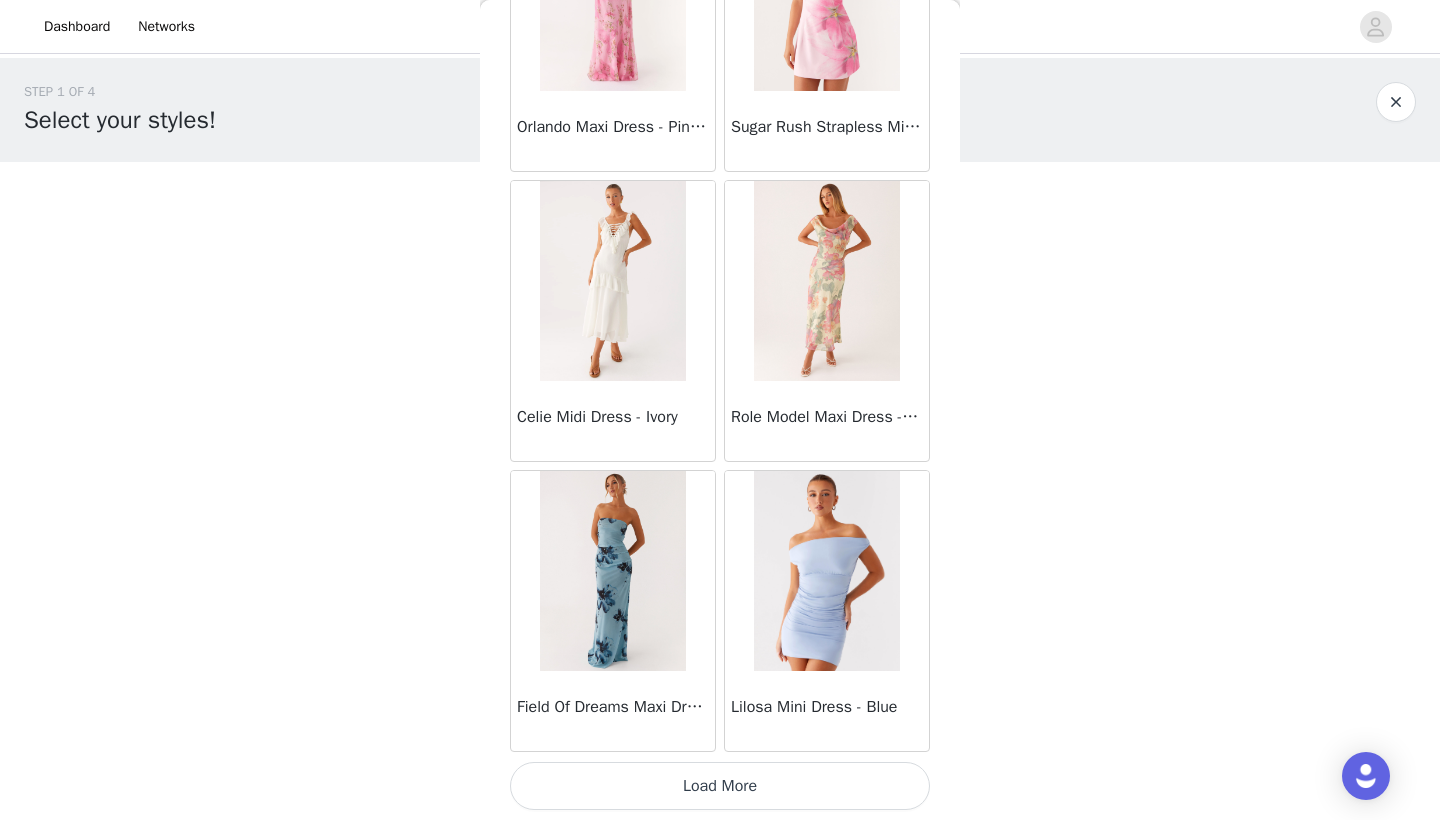 click on "Load More" at bounding box center [720, 786] 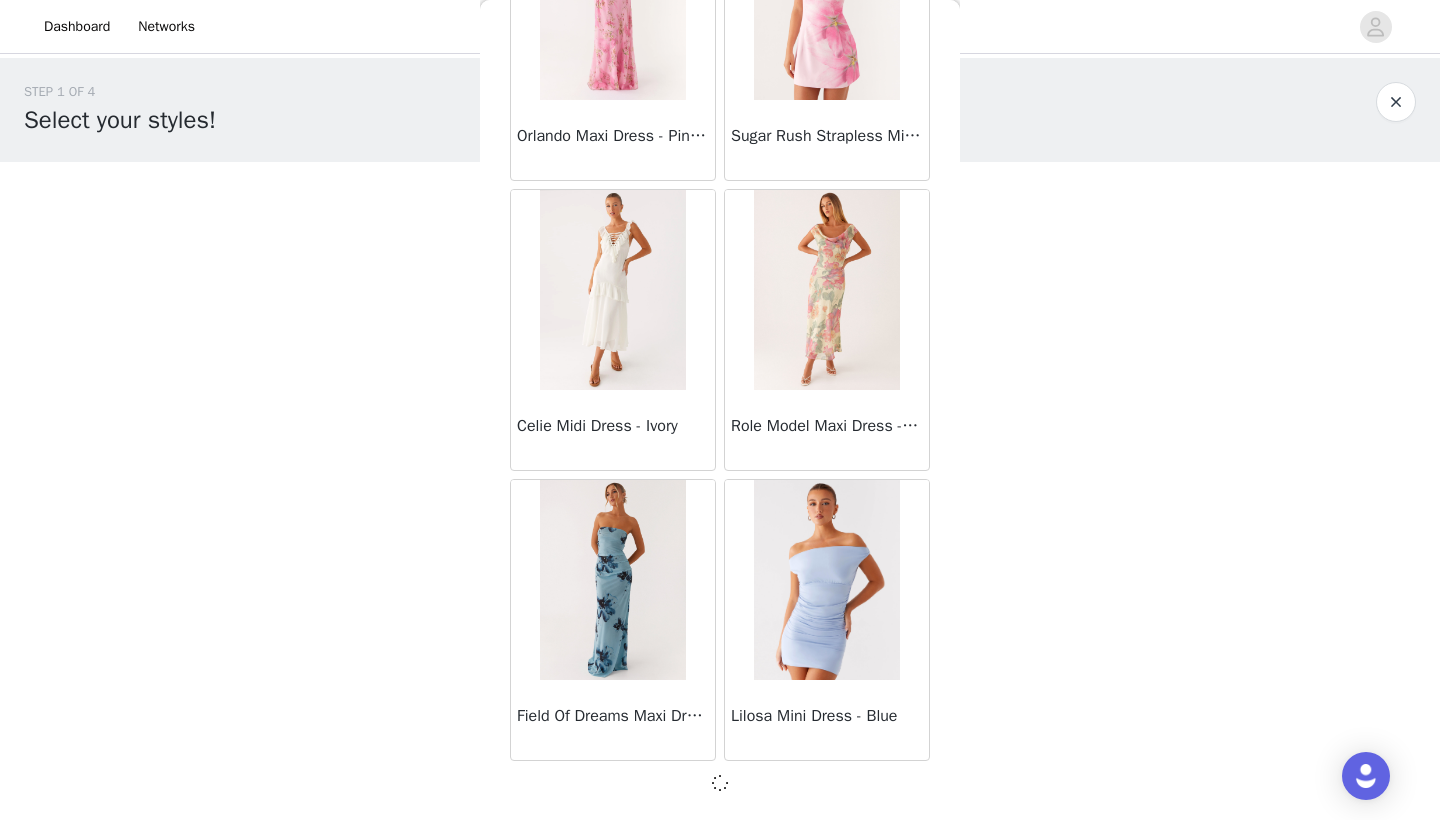 scroll, scrollTop: 4, scrollLeft: 0, axis: vertical 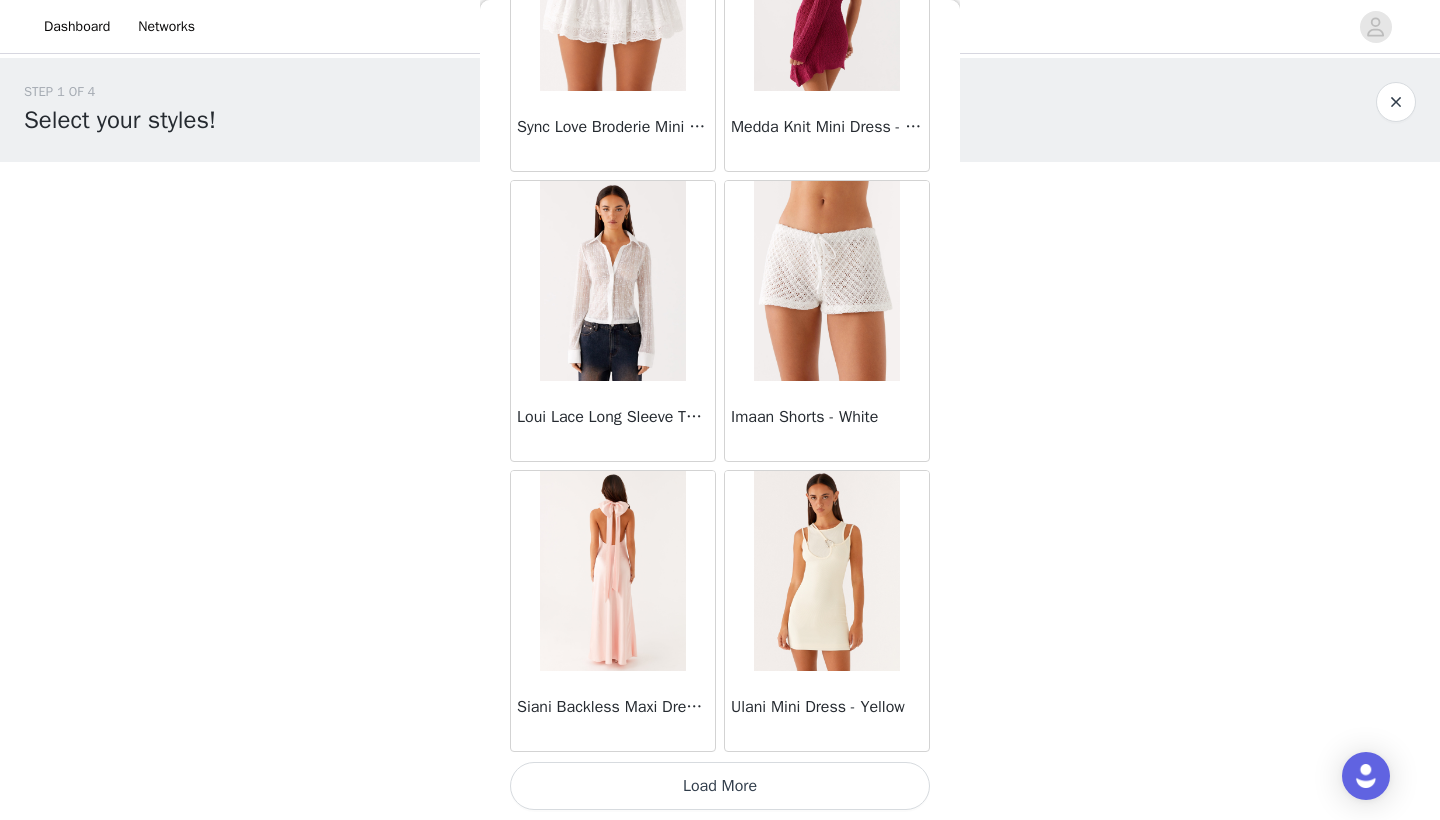 click on "Load More" at bounding box center (720, 786) 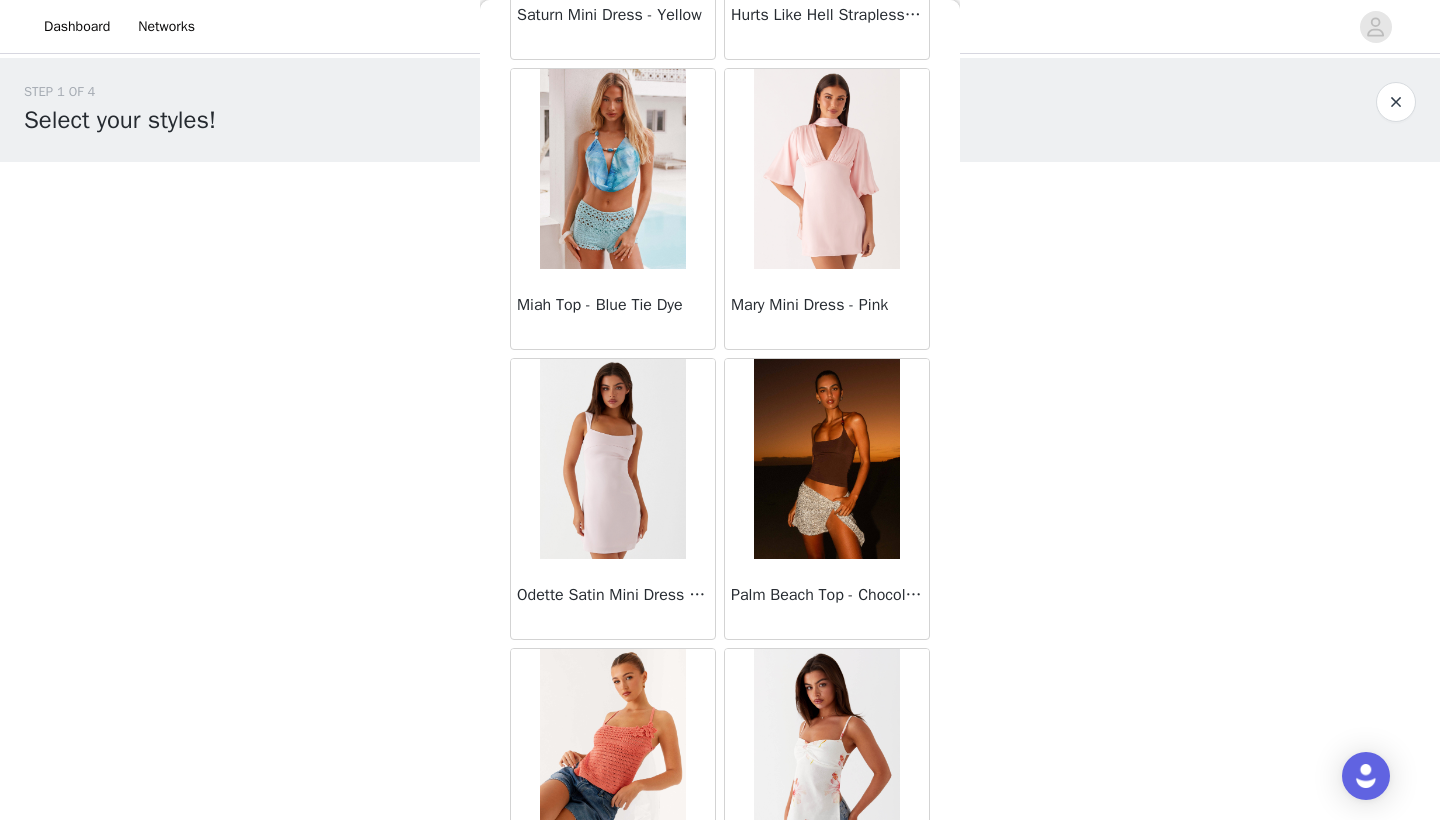 scroll, scrollTop: 46721, scrollLeft: 0, axis: vertical 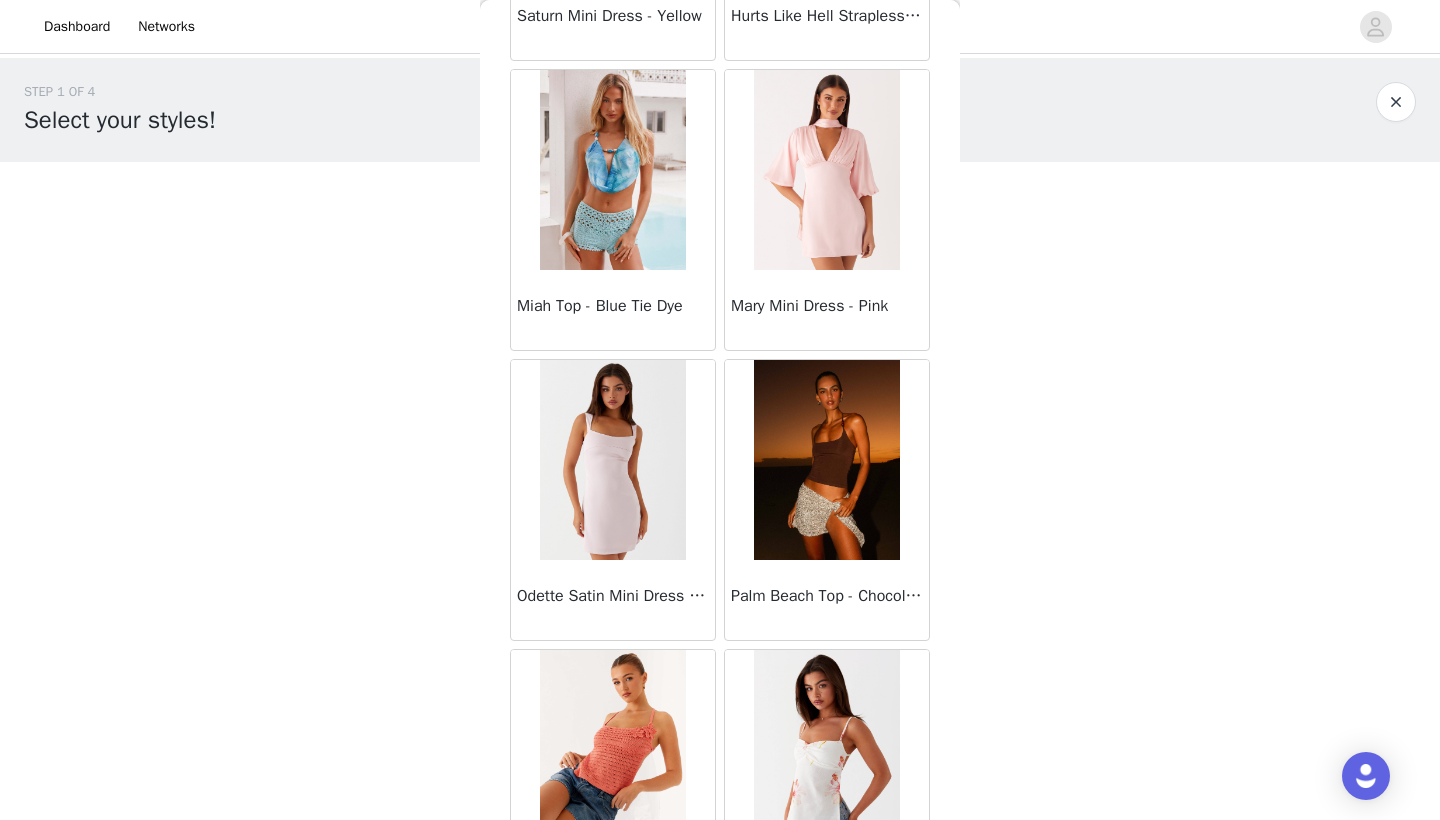 click at bounding box center [826, 460] 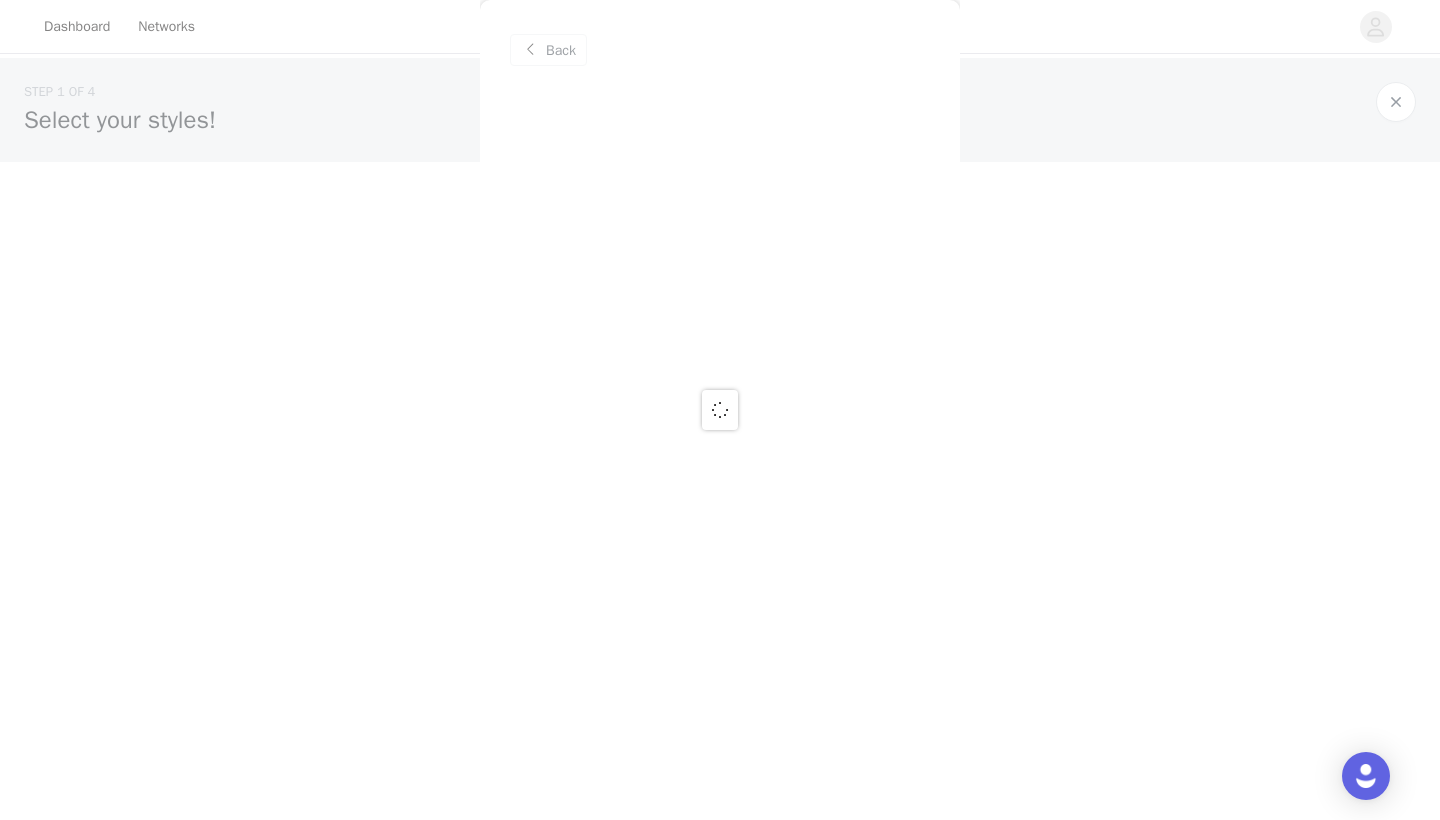 scroll, scrollTop: 0, scrollLeft: 0, axis: both 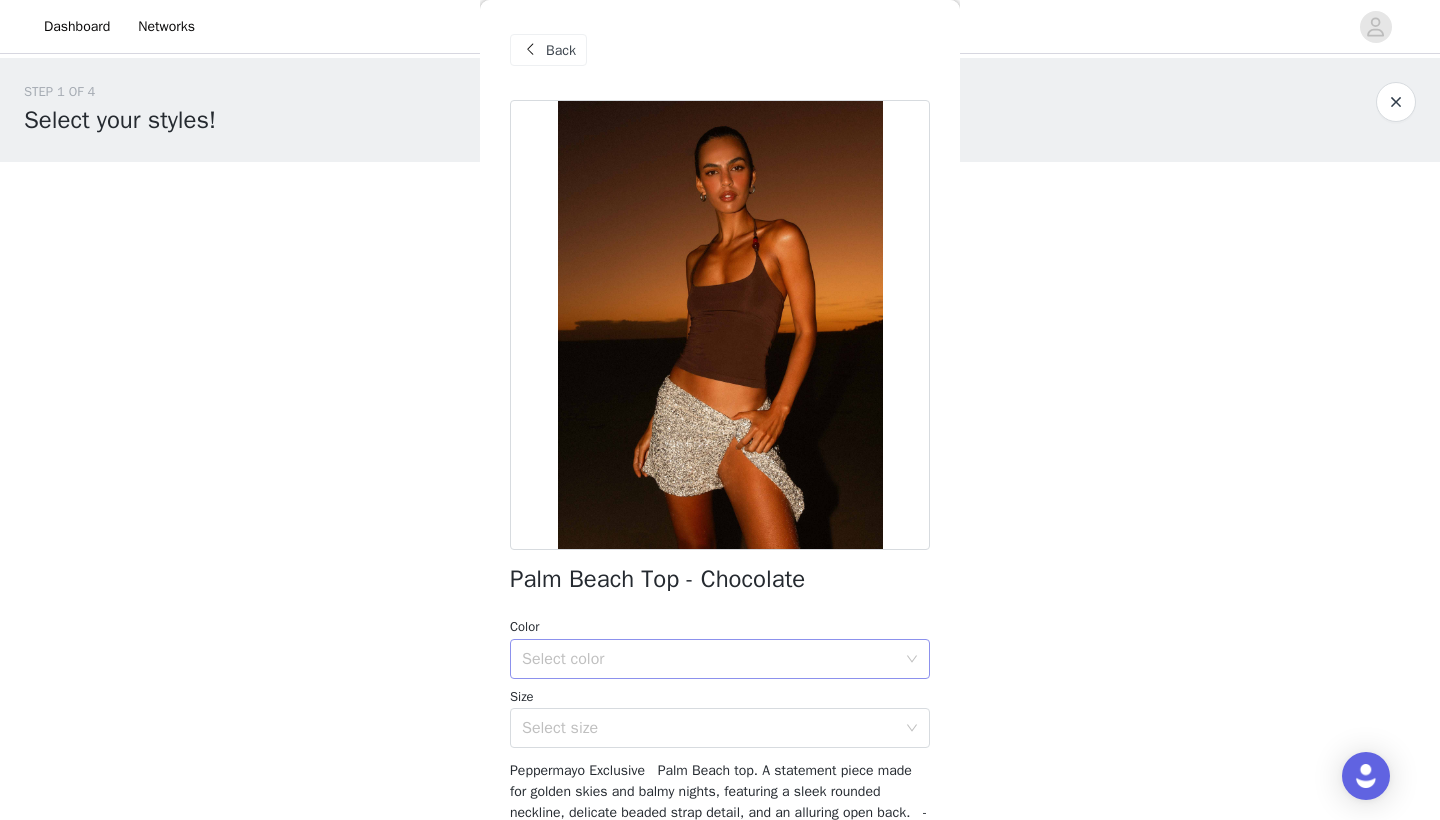 click on "Select color" at bounding box center (713, 659) 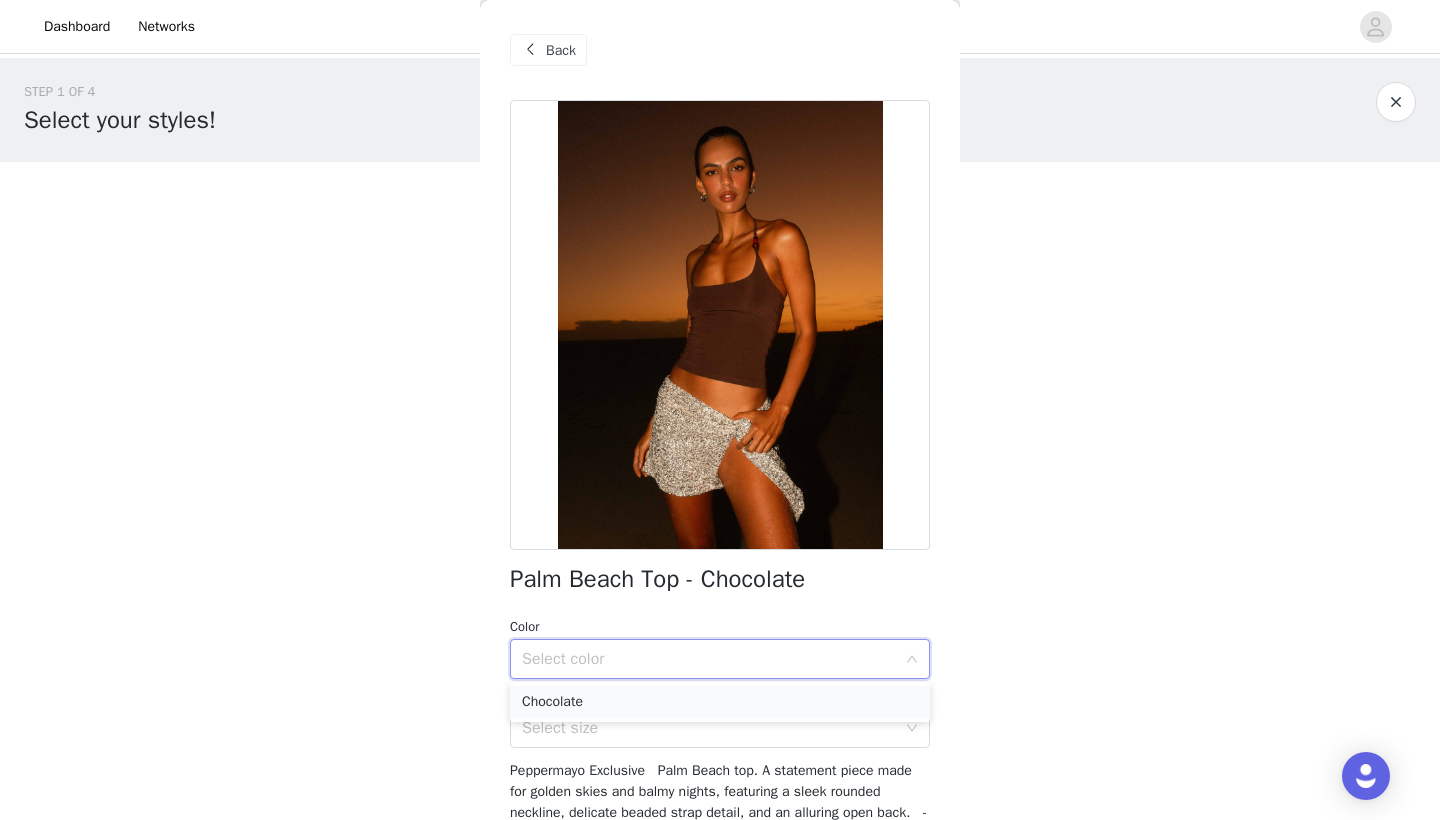 click on "Chocolate" at bounding box center (720, 702) 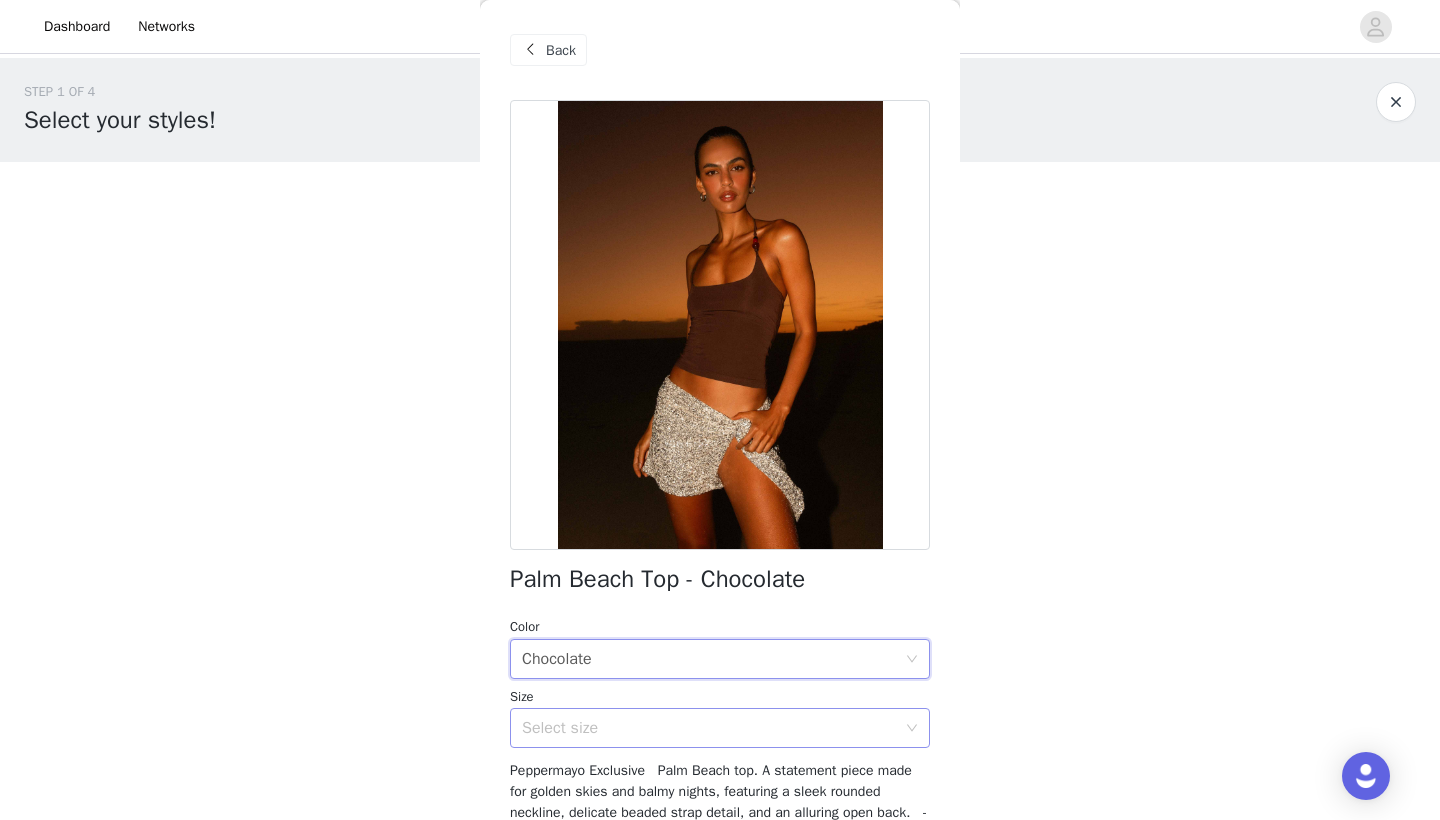 click on "Select size" at bounding box center [709, 728] 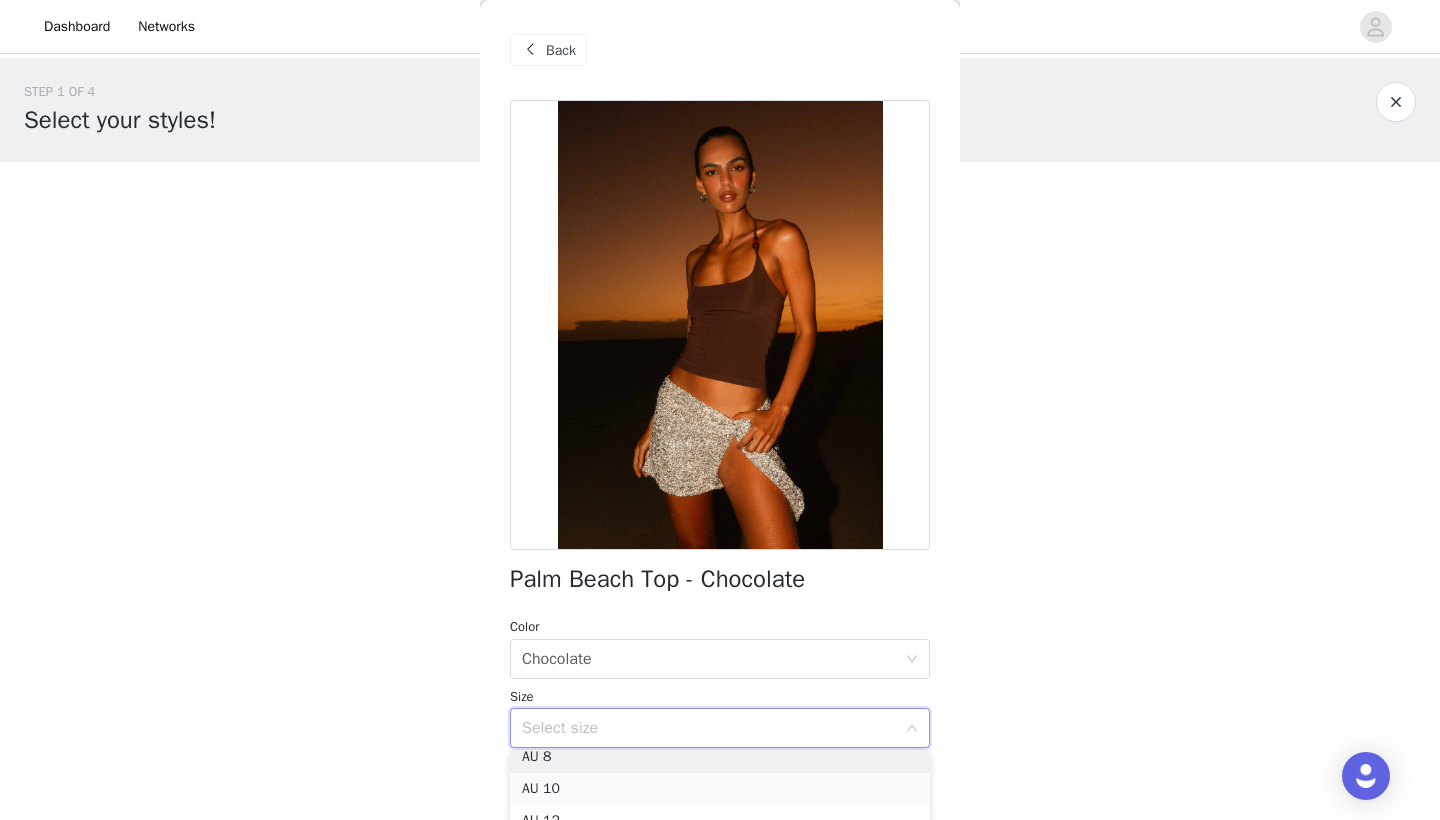 scroll, scrollTop: 68, scrollLeft: 0, axis: vertical 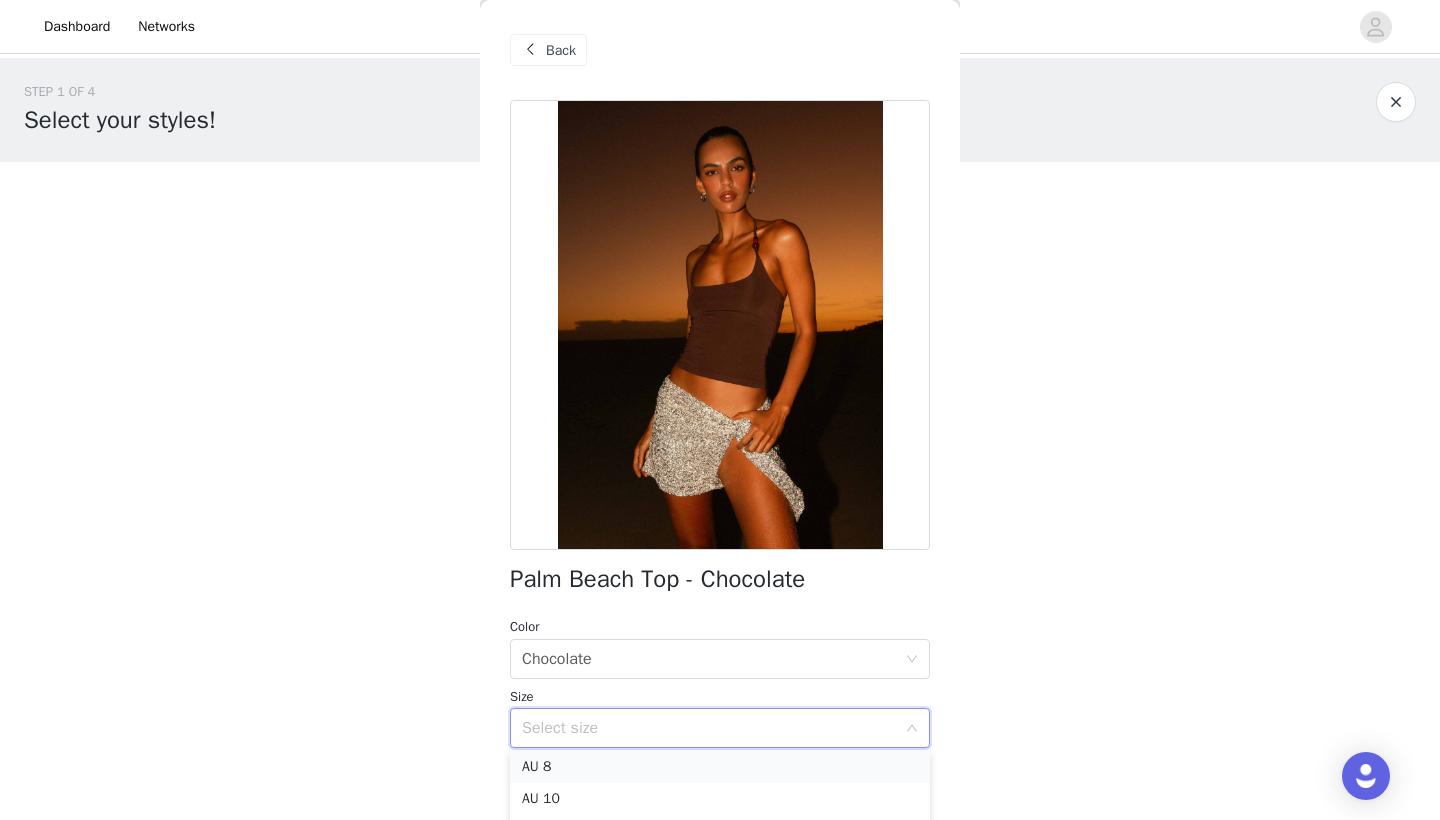 click on "AU 8" at bounding box center [720, 767] 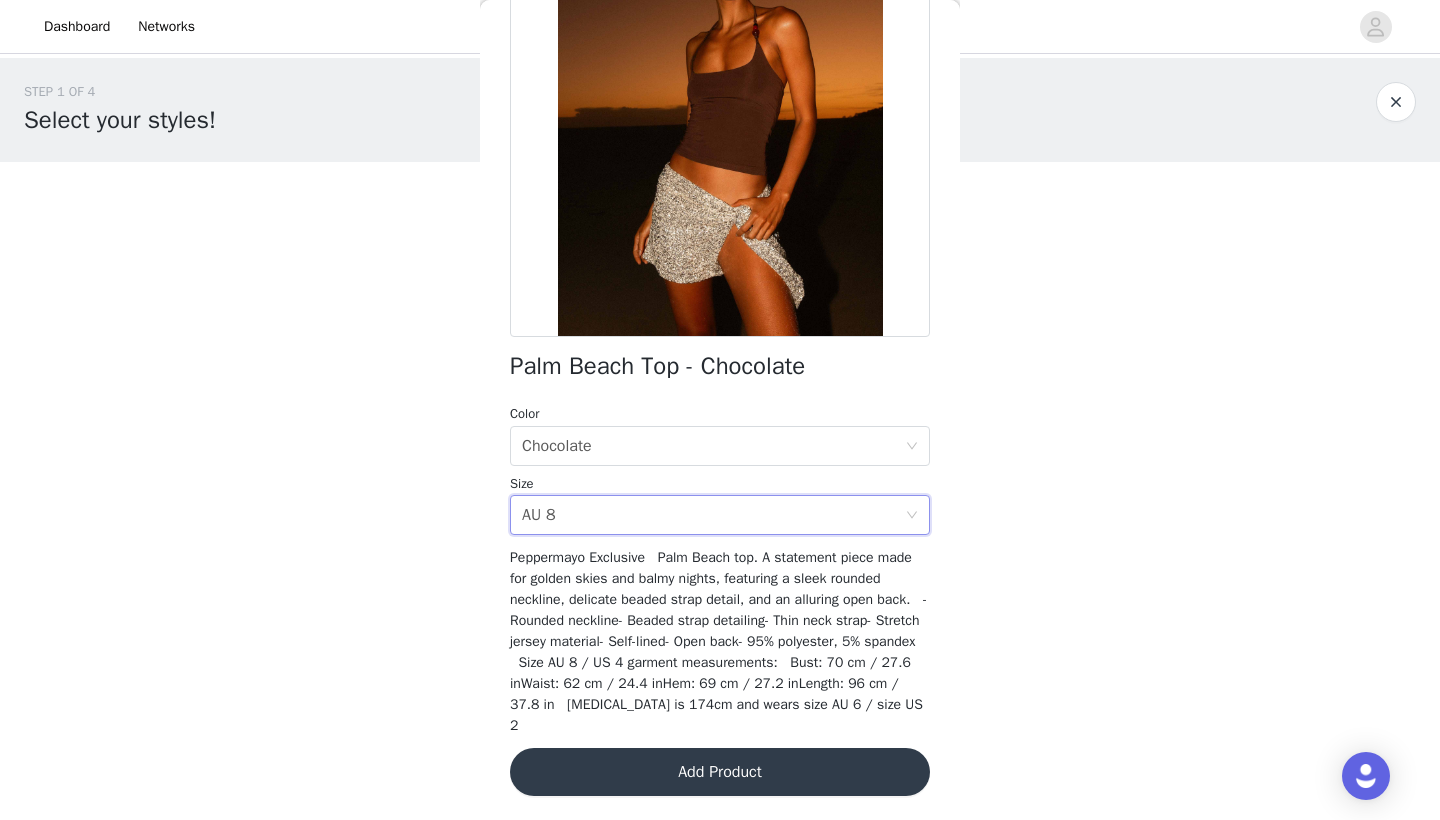 scroll, scrollTop: 212, scrollLeft: 0, axis: vertical 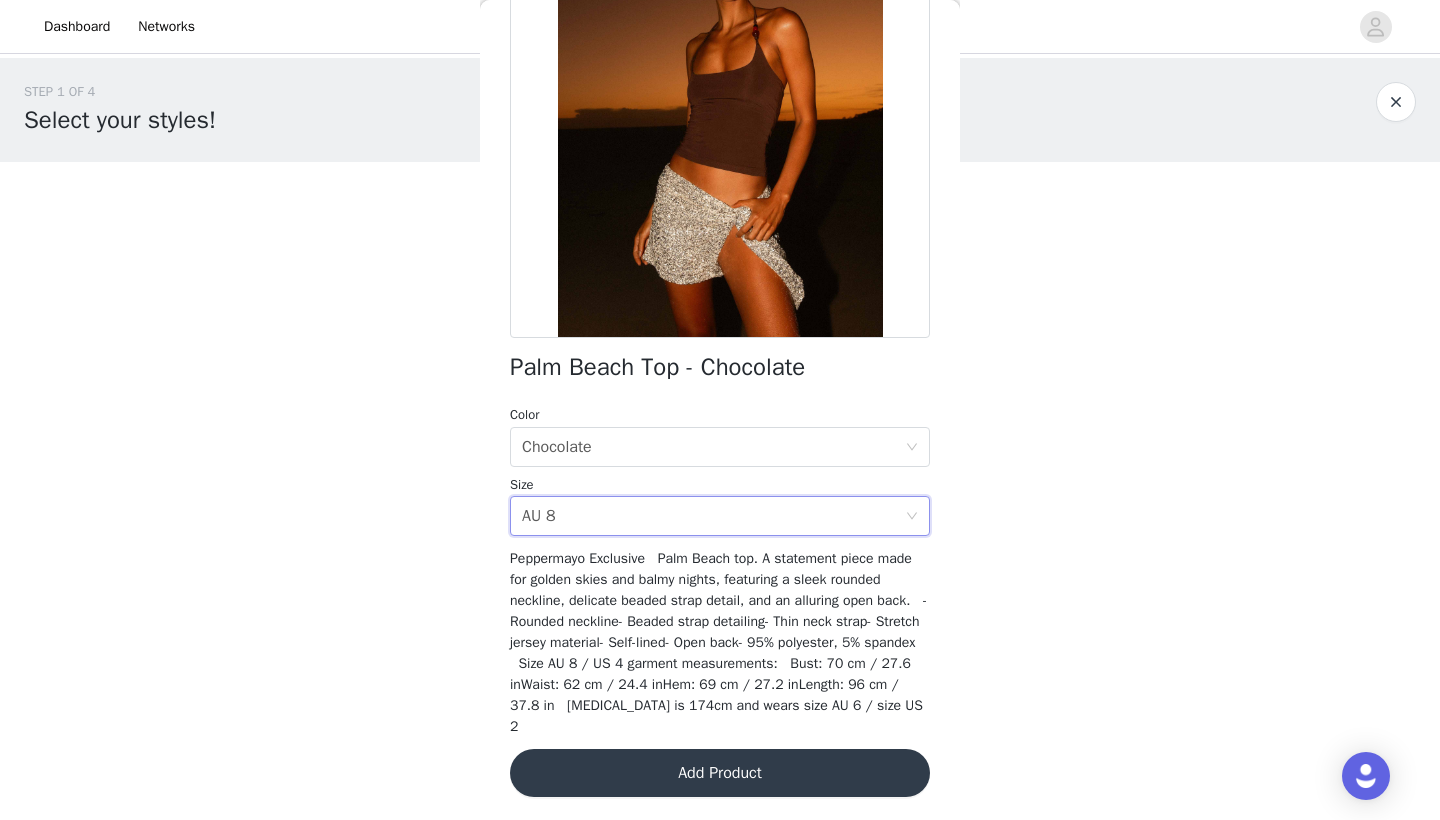 click on "Add Product" at bounding box center (720, 773) 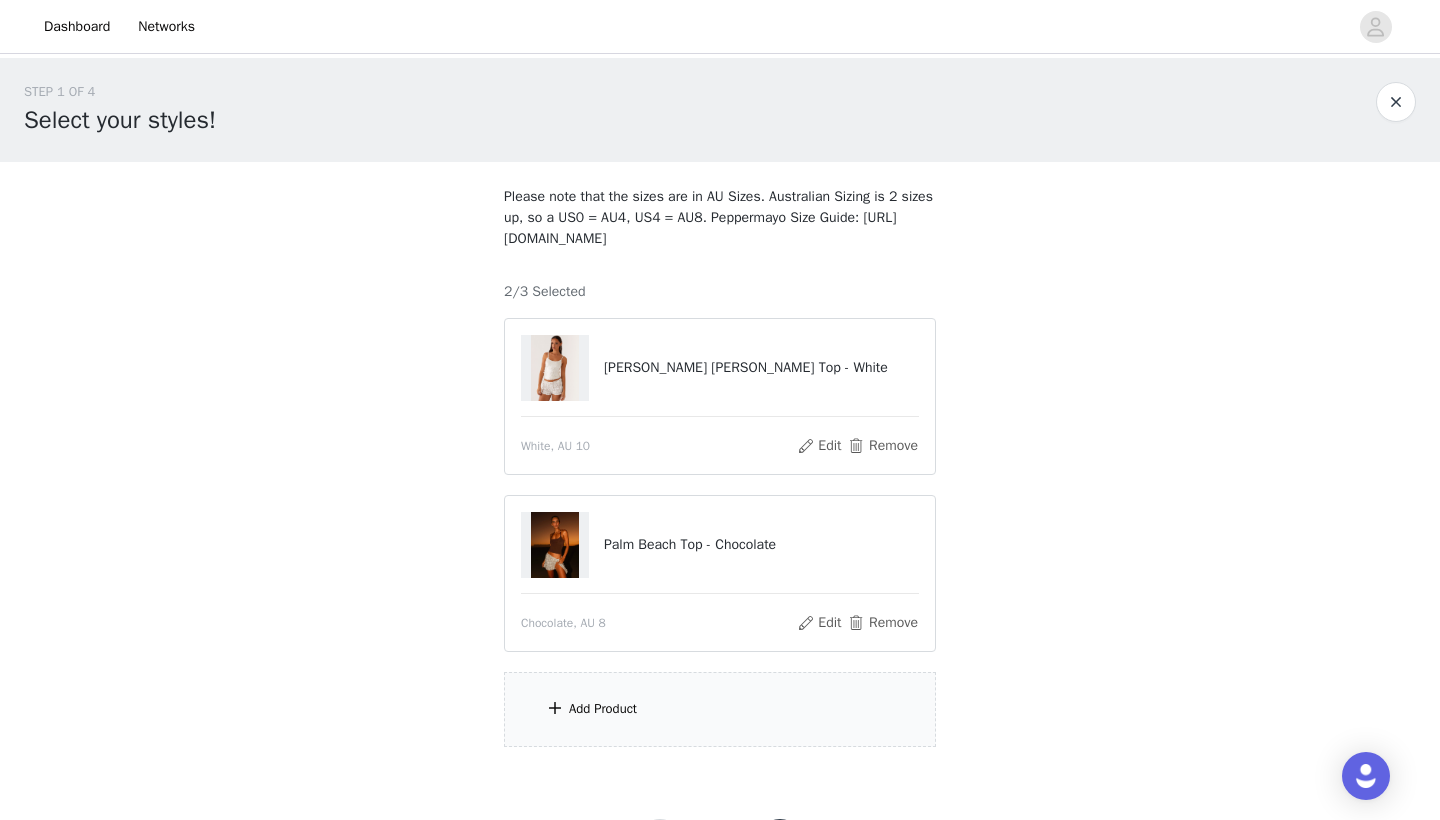 click on "Add Product" at bounding box center (720, 709) 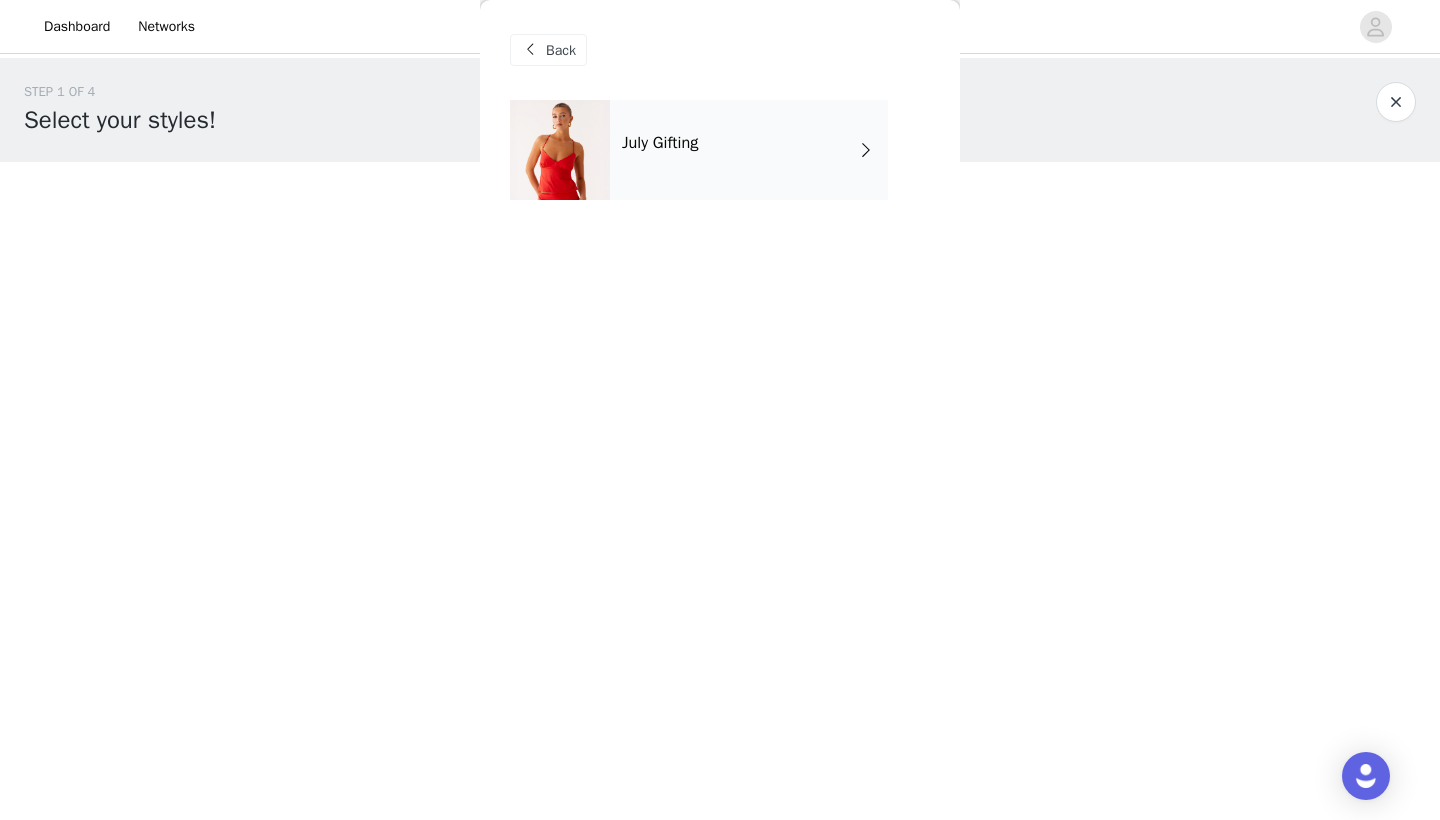 click on "July Gifting" at bounding box center [749, 150] 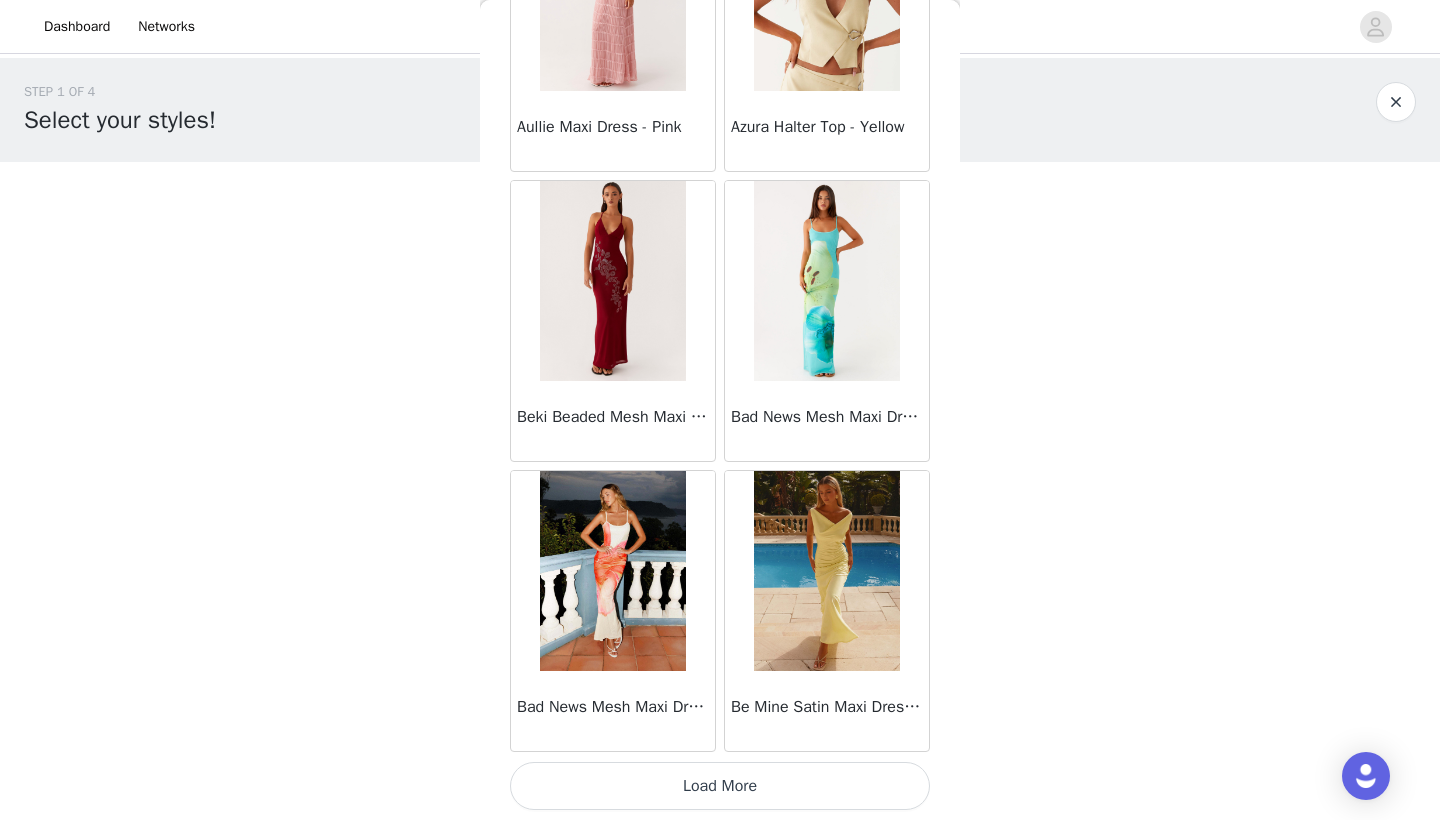 scroll, scrollTop: 2240, scrollLeft: 0, axis: vertical 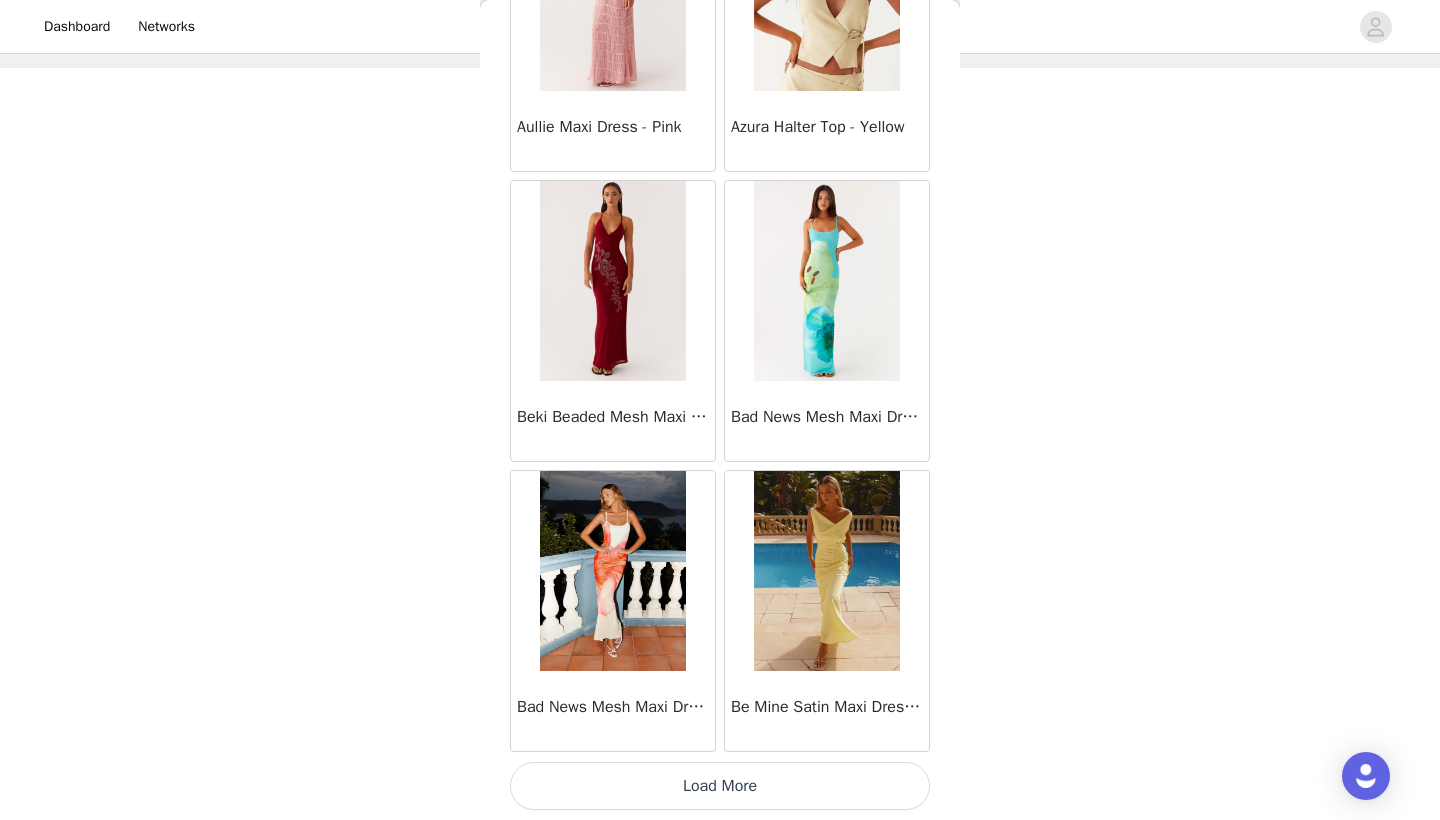 click on "Load More" at bounding box center [720, 786] 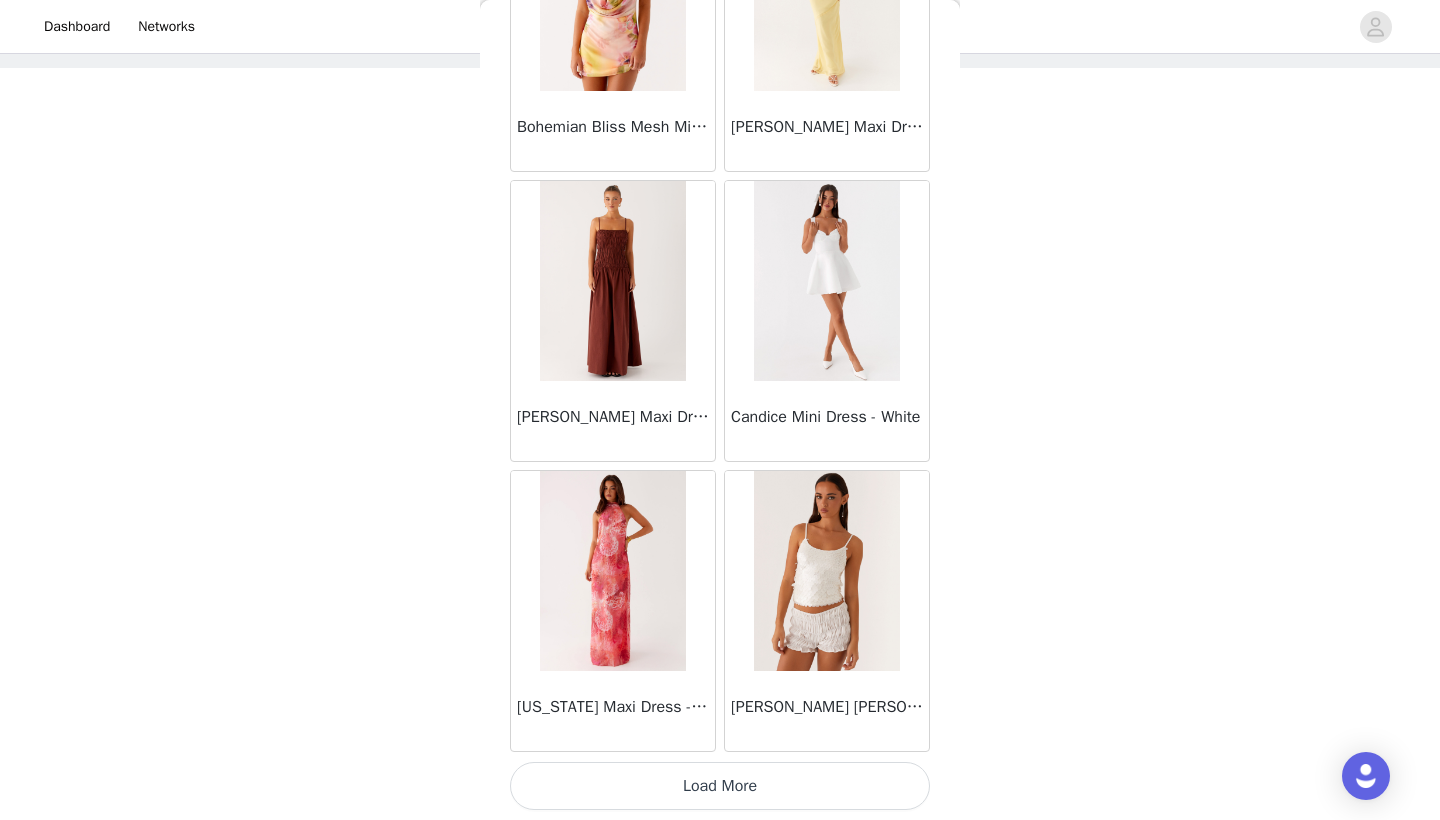 click on "Load More" at bounding box center (720, 786) 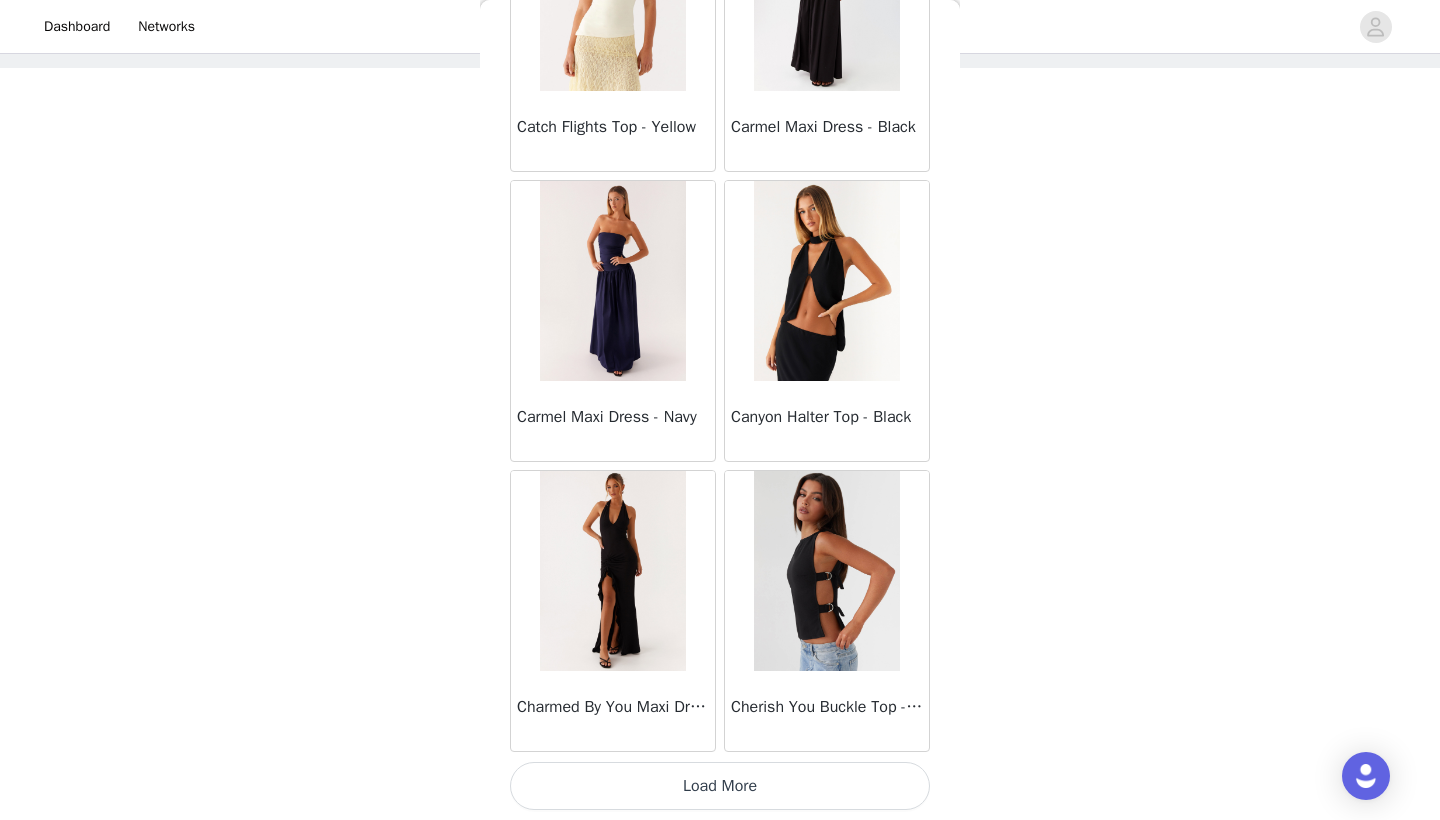 click on "Load More" at bounding box center [720, 786] 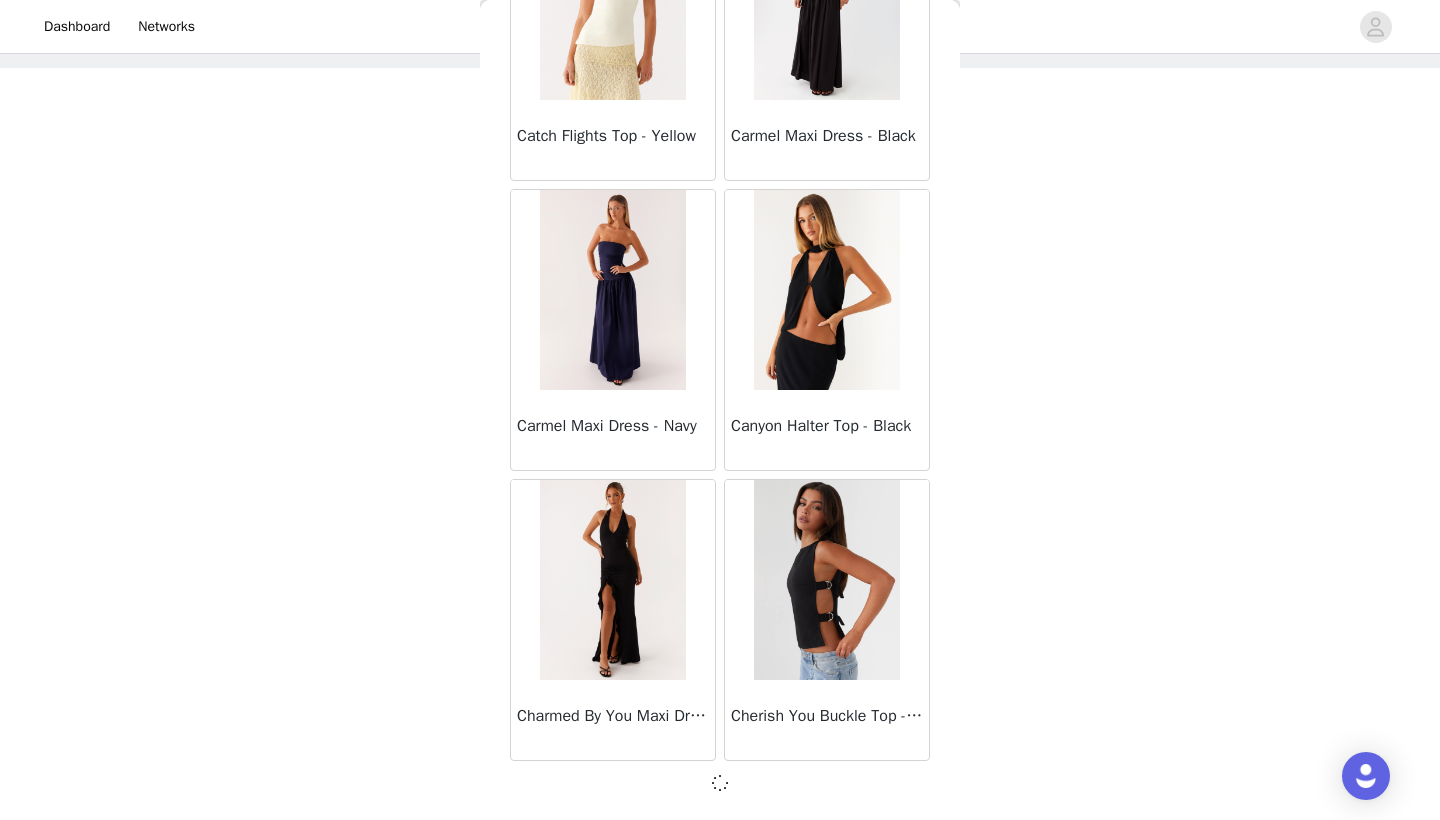 scroll, scrollTop: 8031, scrollLeft: 0, axis: vertical 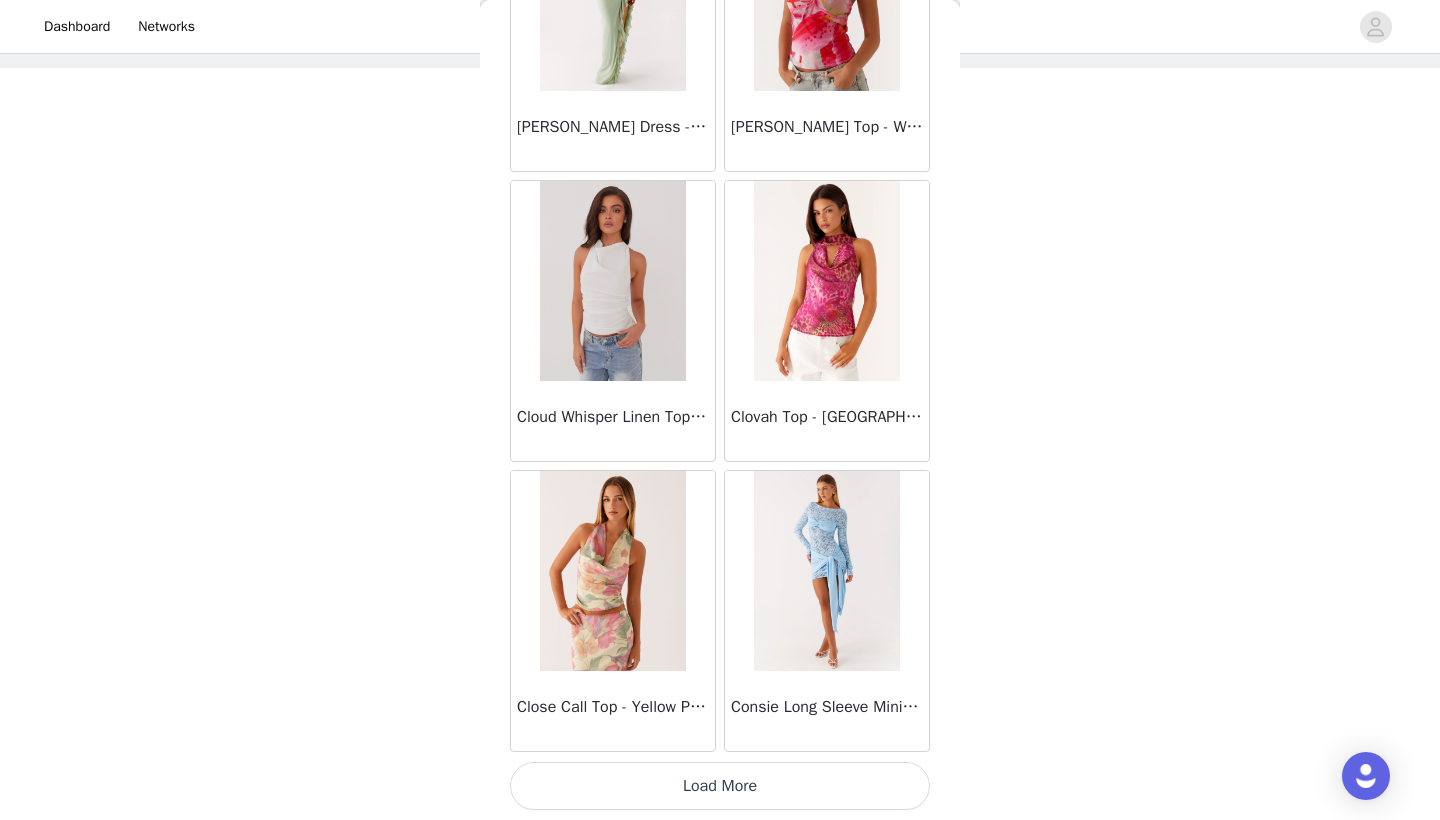 click on "Load More" at bounding box center [720, 786] 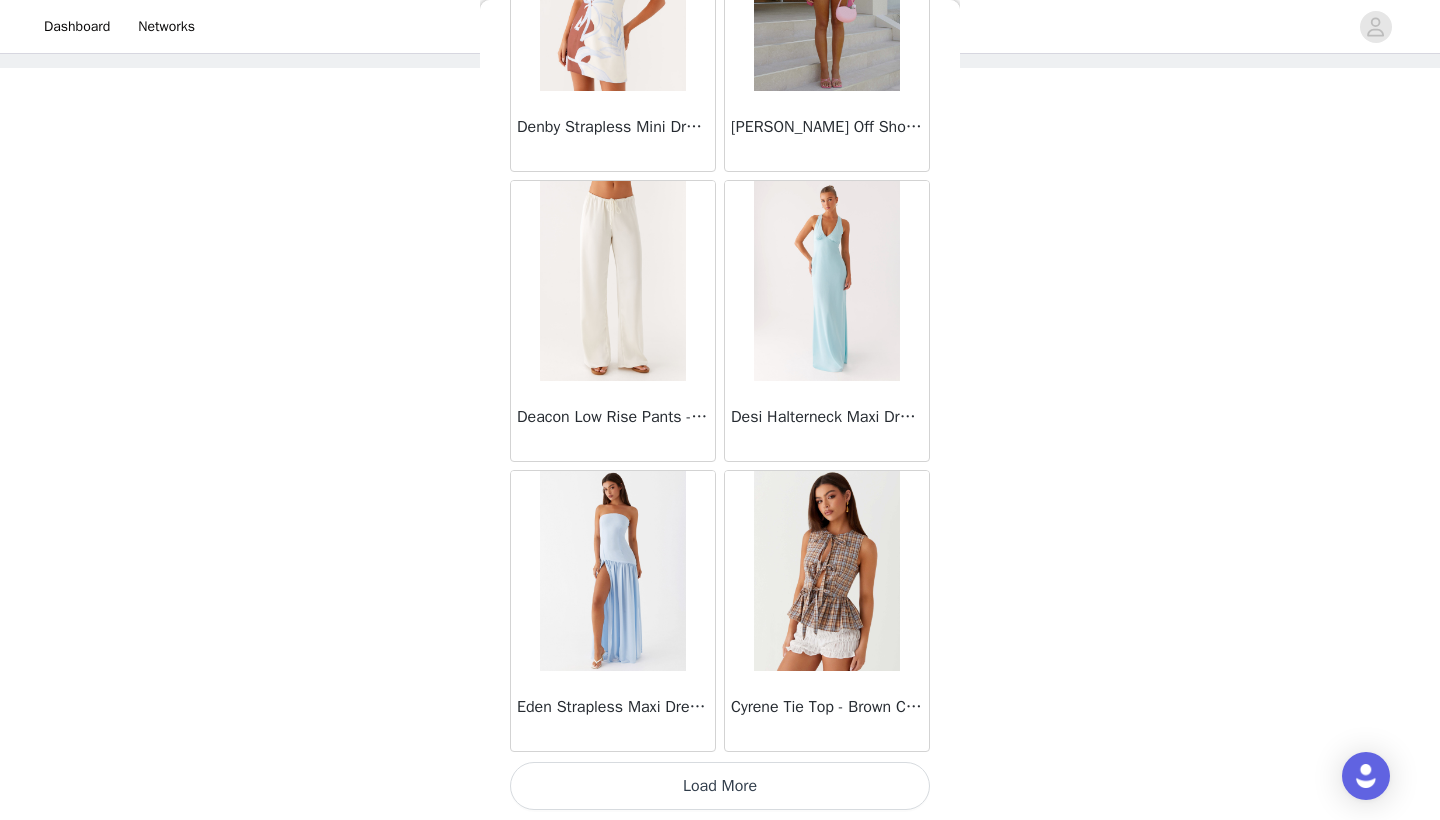 scroll, scrollTop: 13840, scrollLeft: 0, axis: vertical 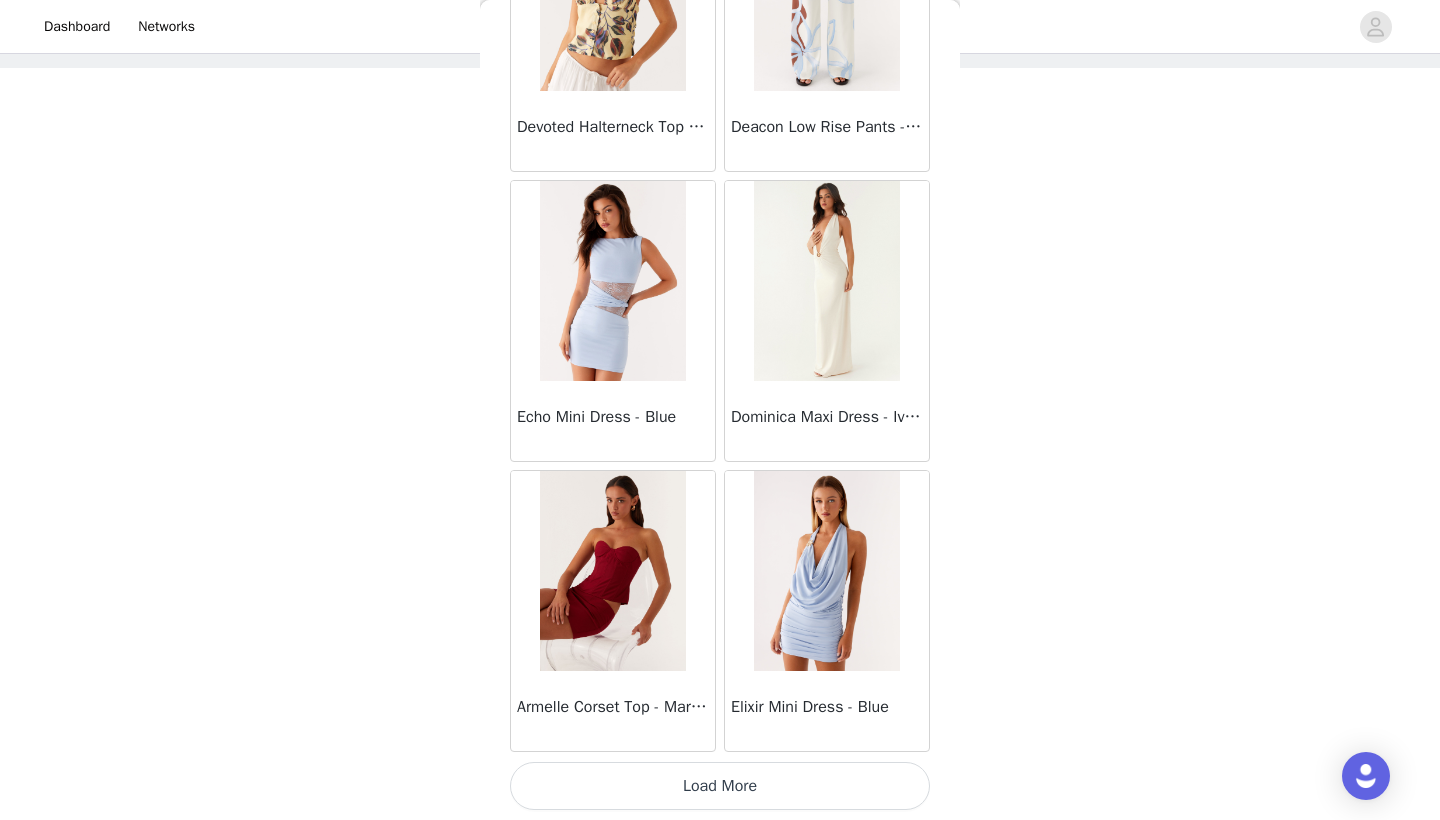 click on "Load More" at bounding box center (720, 786) 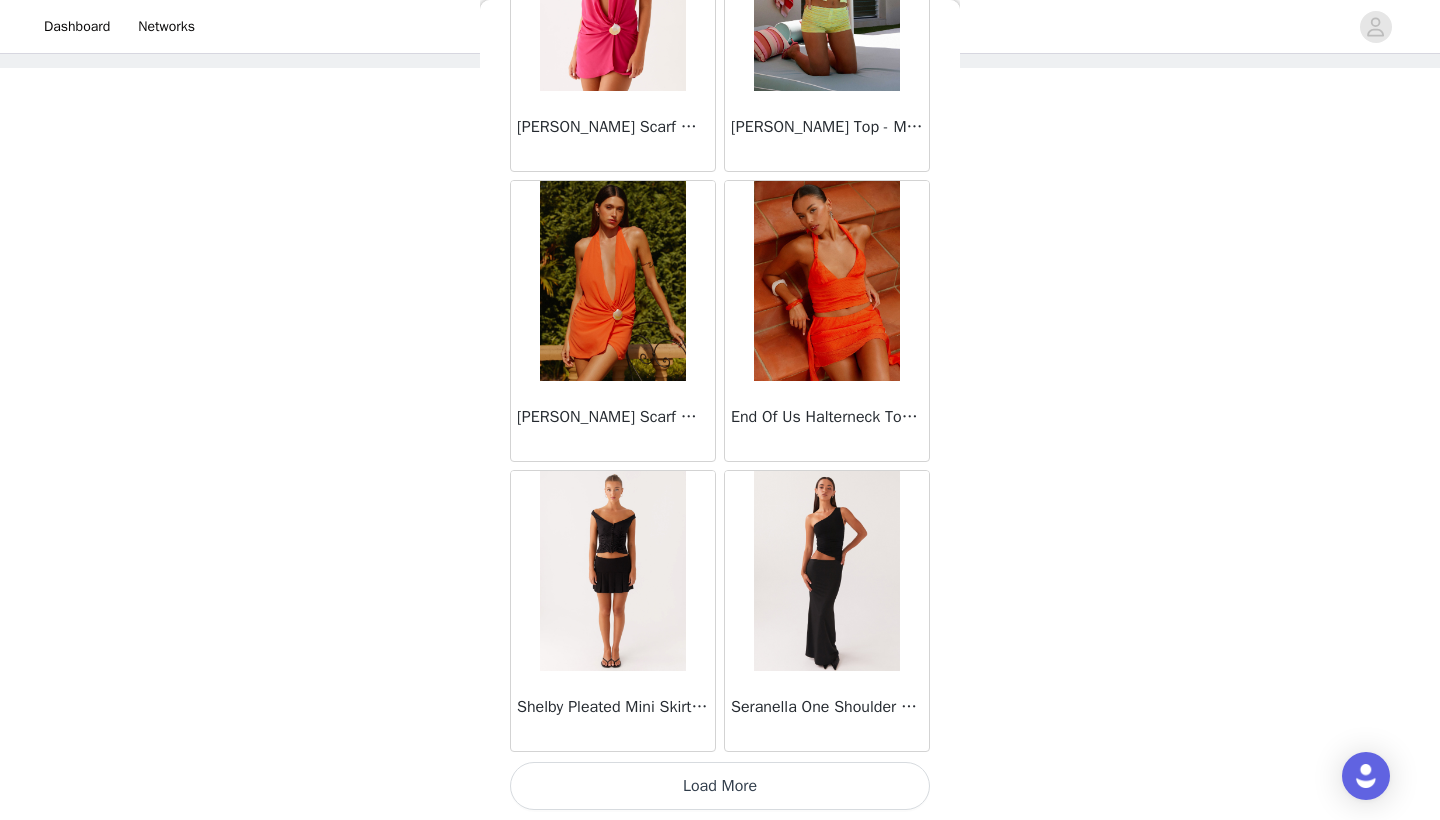 scroll, scrollTop: 19640, scrollLeft: 0, axis: vertical 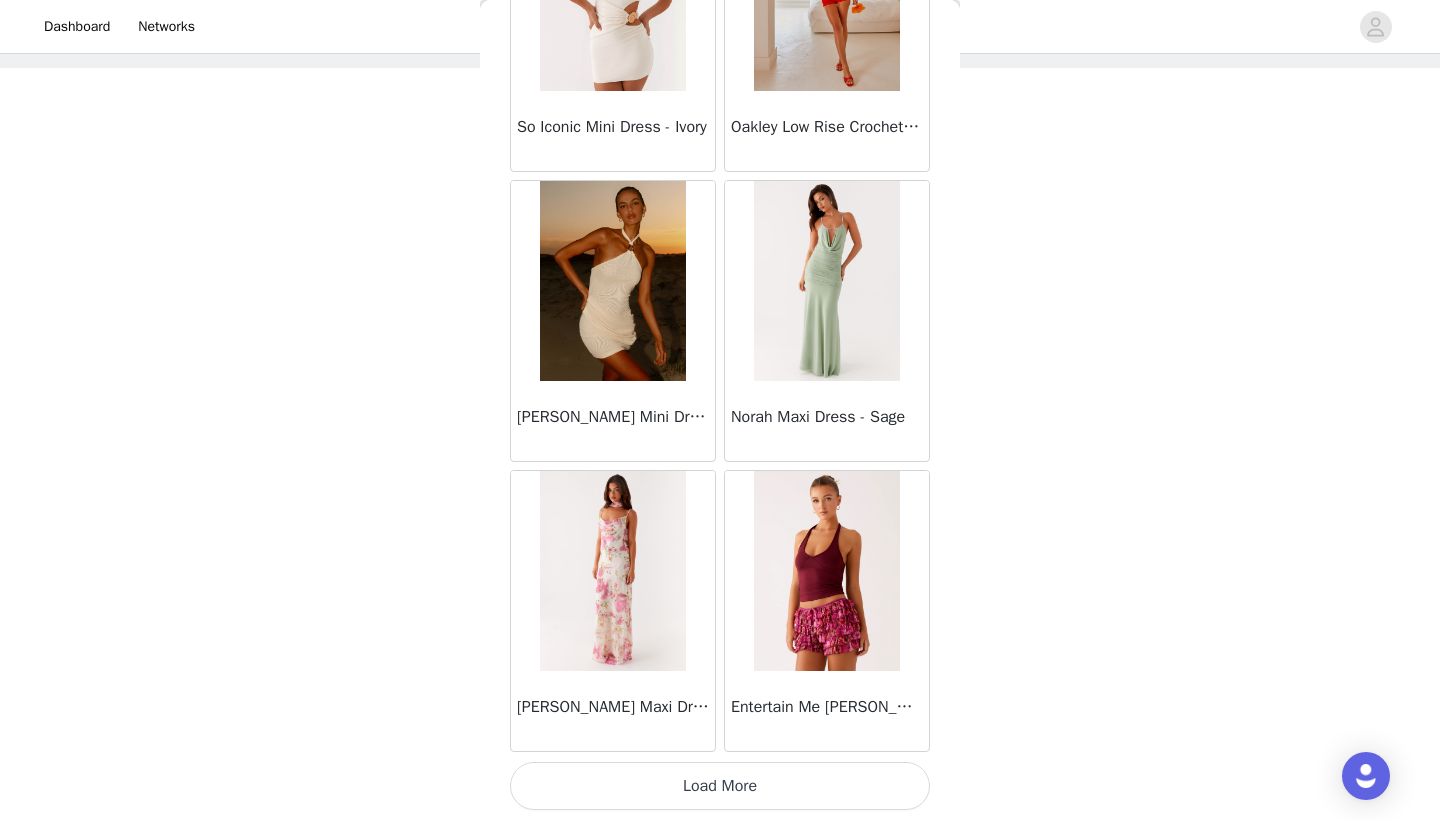 click on "Load More" at bounding box center [720, 786] 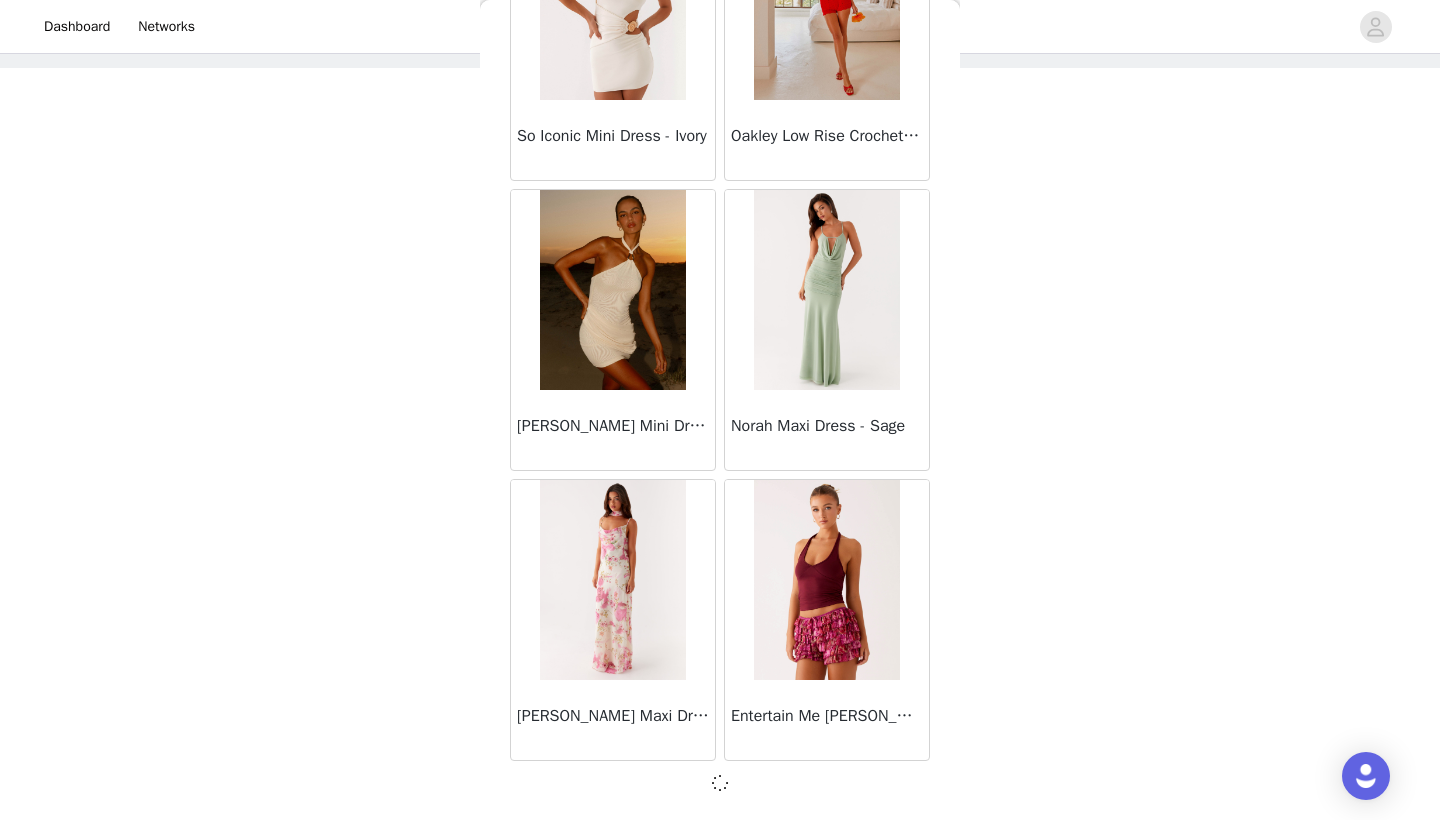 scroll, scrollTop: 22531, scrollLeft: 0, axis: vertical 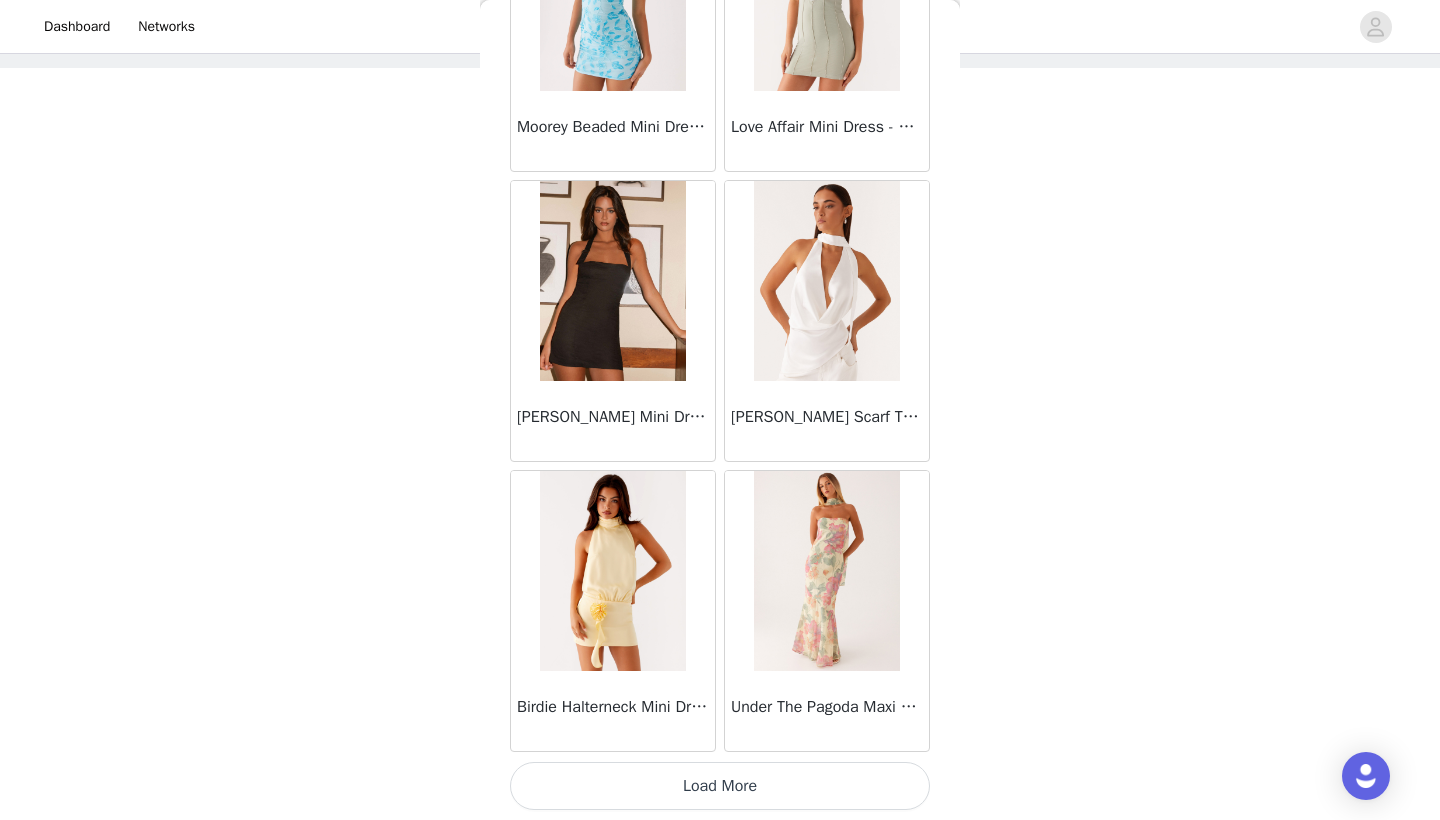 click on "Load More" at bounding box center [720, 786] 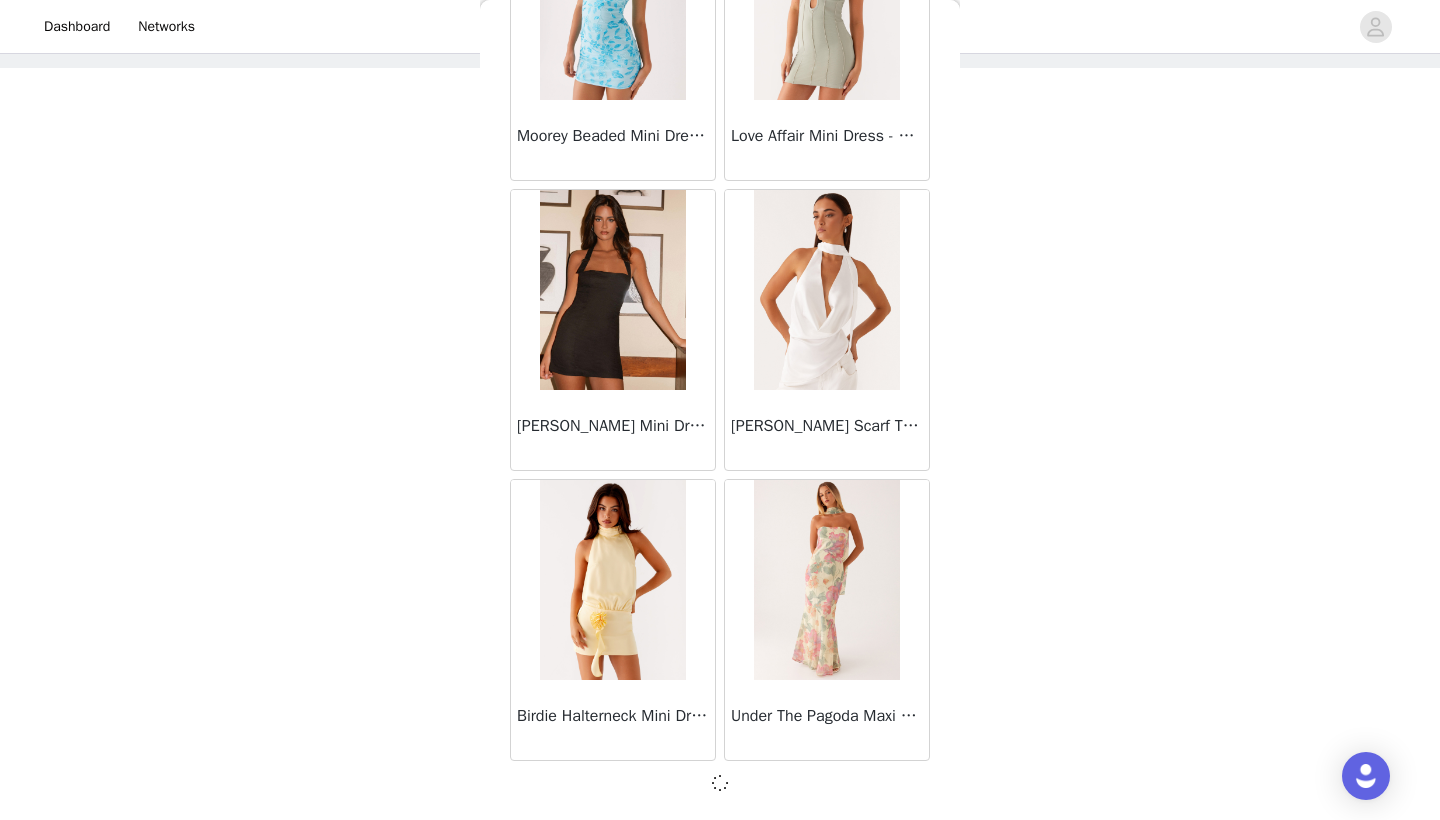 scroll, scrollTop: 25431, scrollLeft: 0, axis: vertical 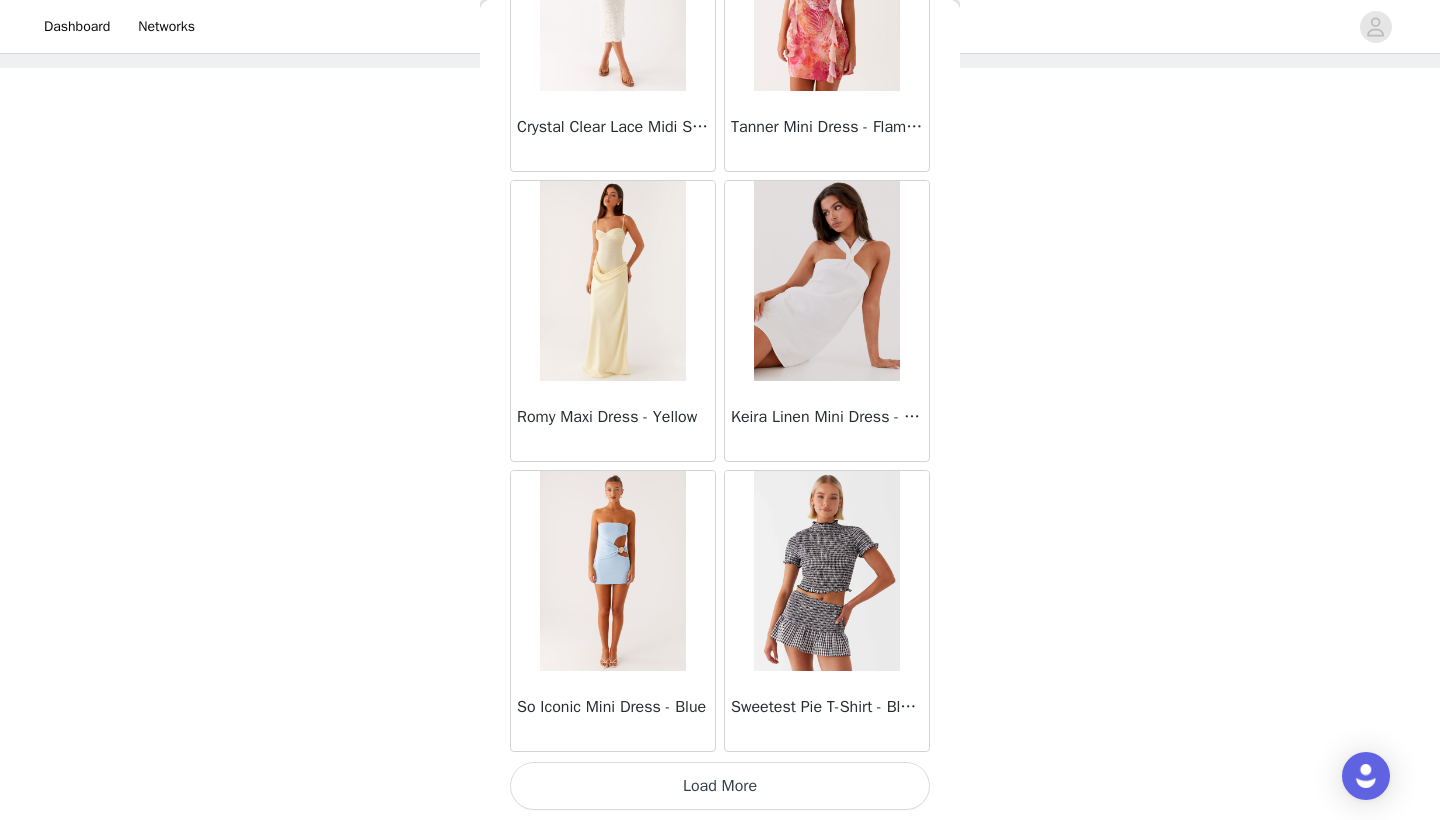 click on "Load More" at bounding box center (720, 786) 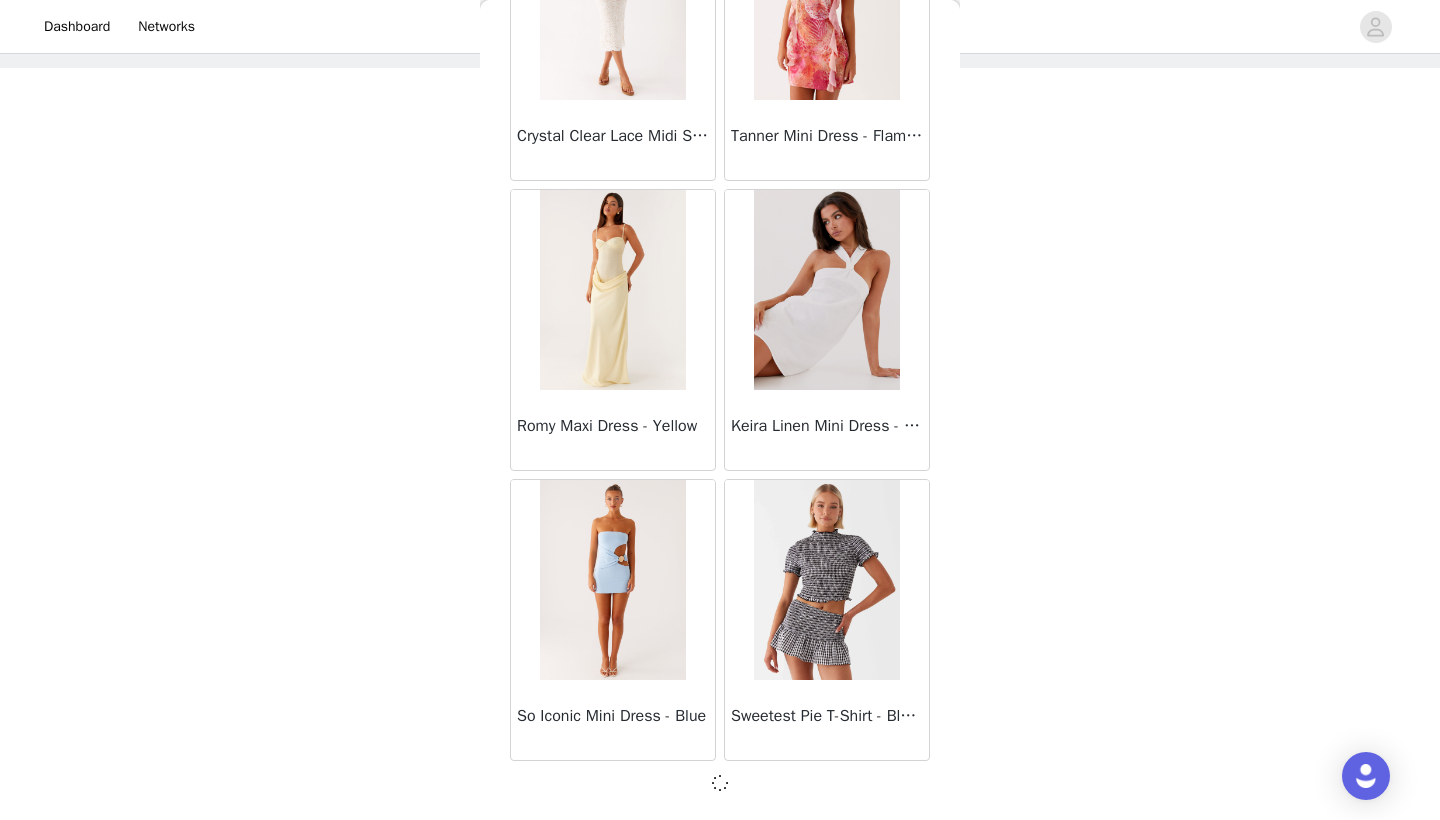 scroll, scrollTop: 28331, scrollLeft: 0, axis: vertical 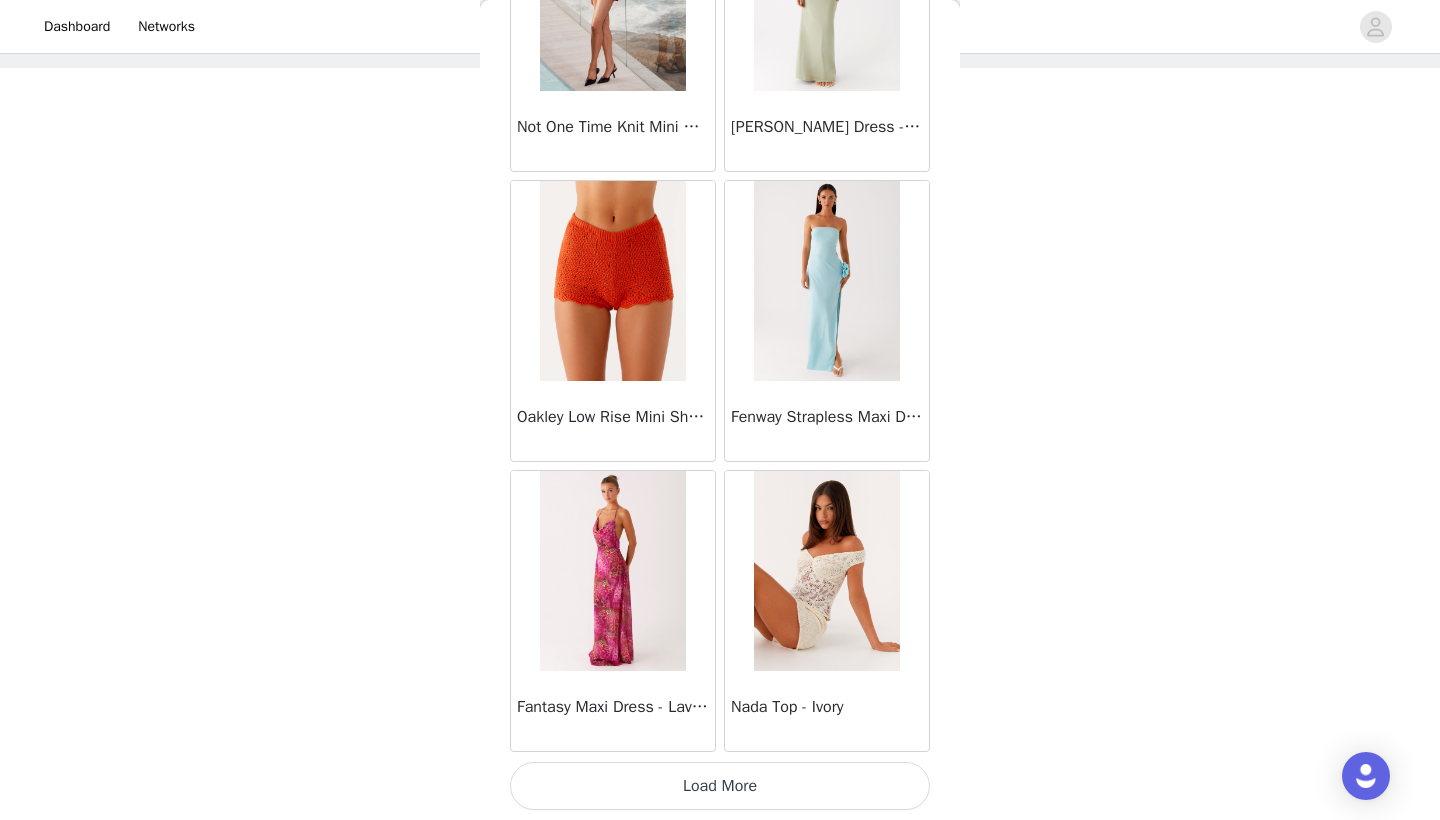 click on "Load More" at bounding box center (720, 786) 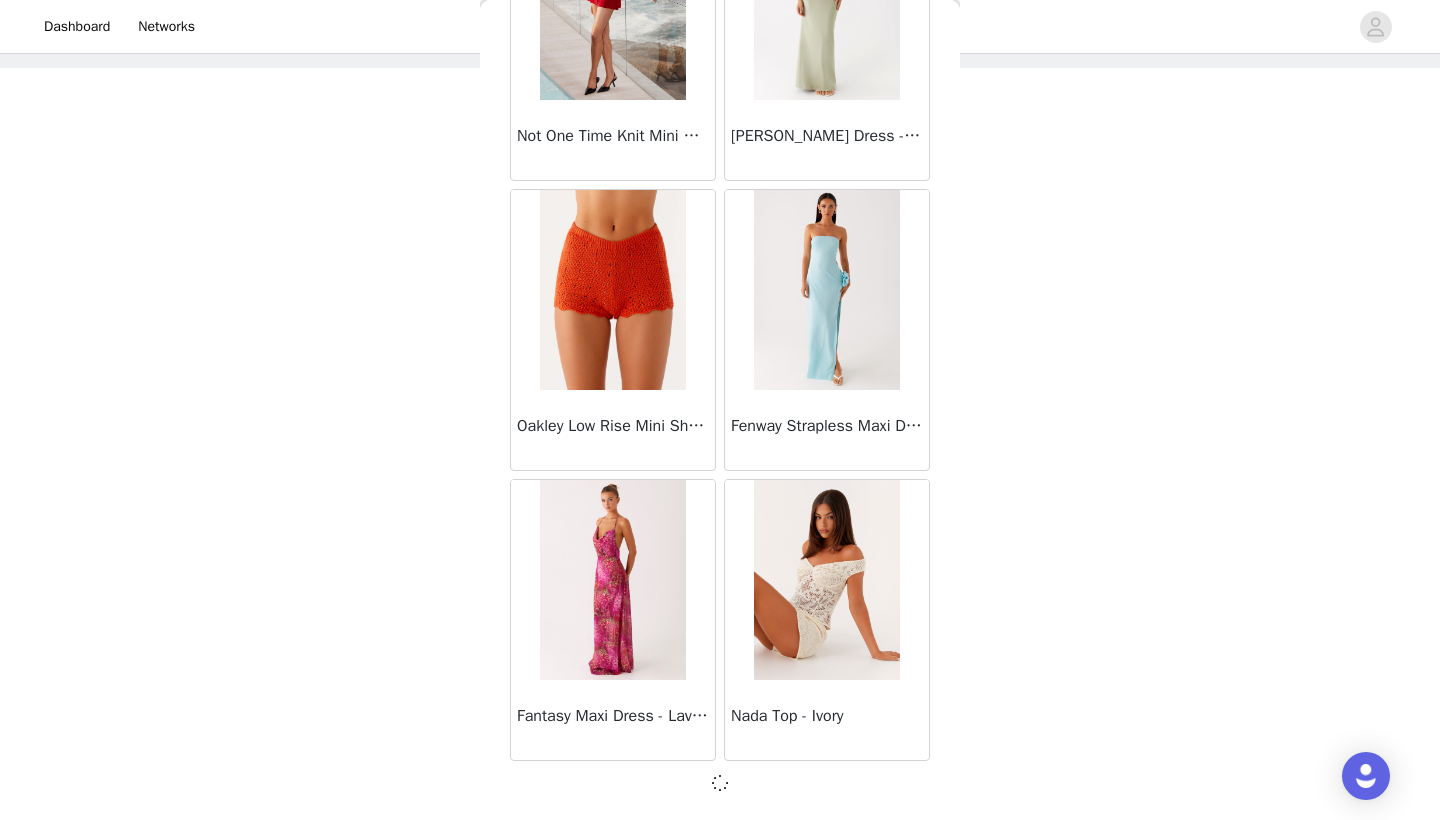 scroll, scrollTop: 31231, scrollLeft: 0, axis: vertical 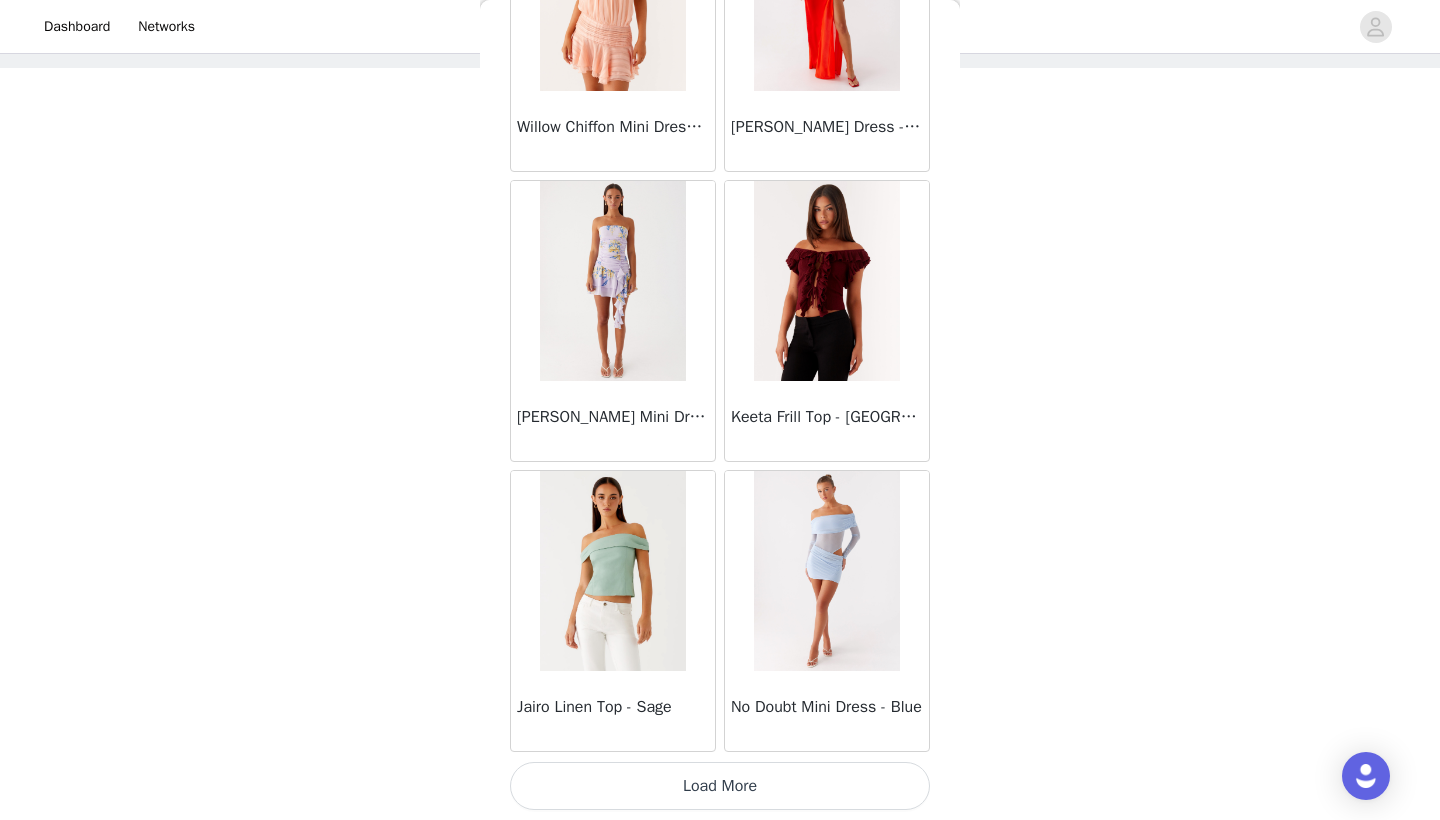 click on "Load More" at bounding box center [720, 786] 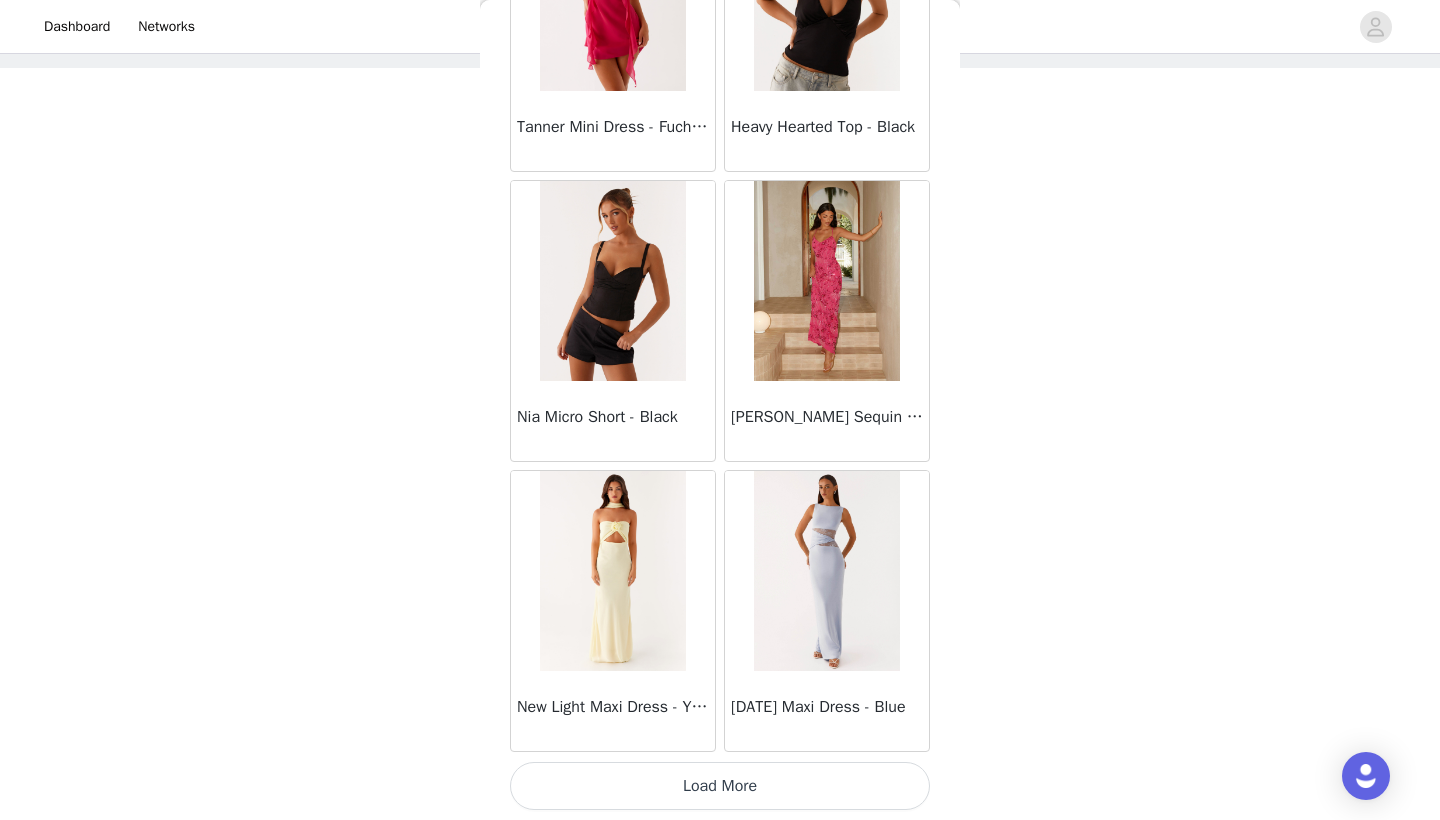 click on "Load More" at bounding box center [720, 786] 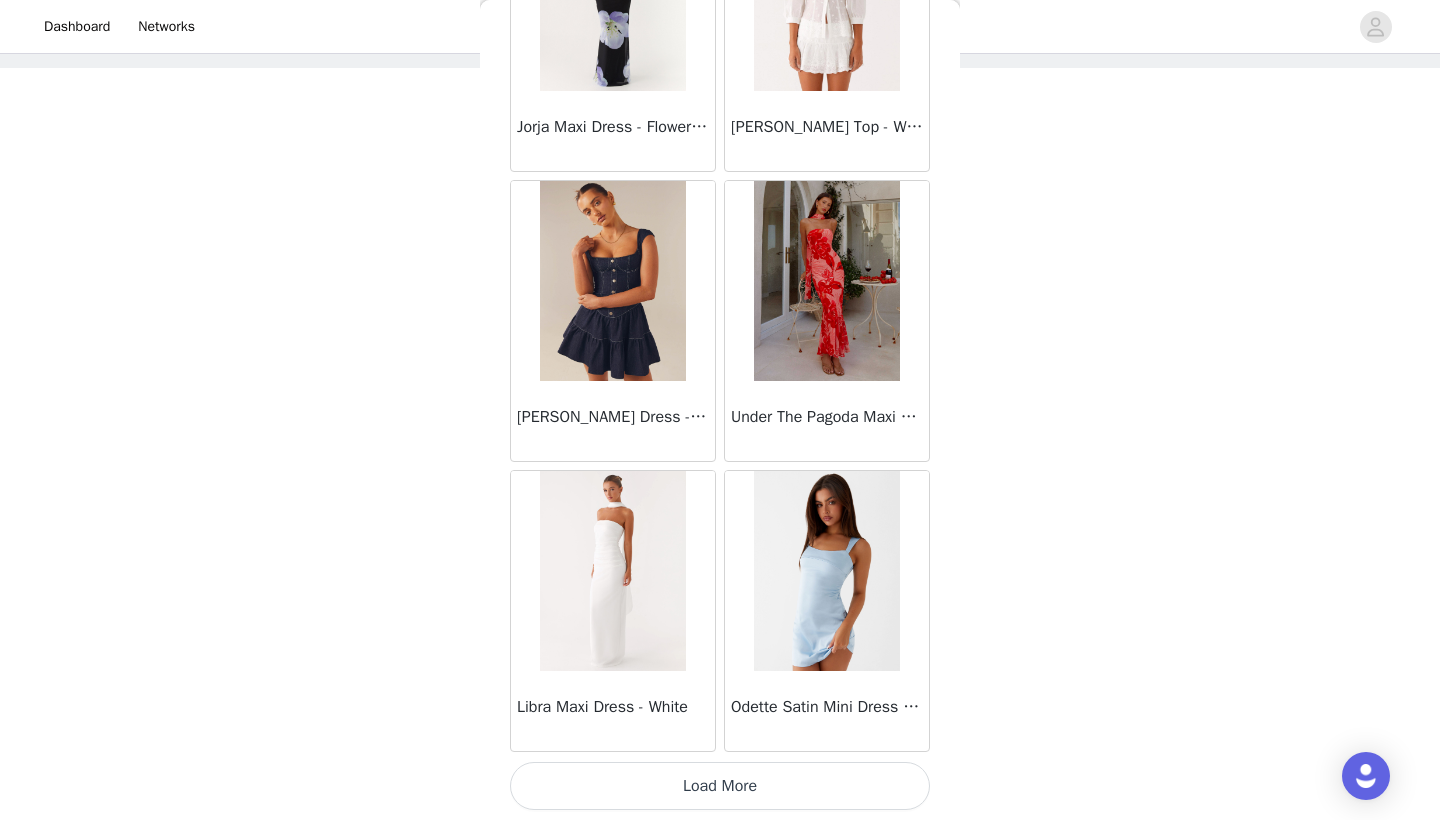 click on "Load More" at bounding box center [720, 786] 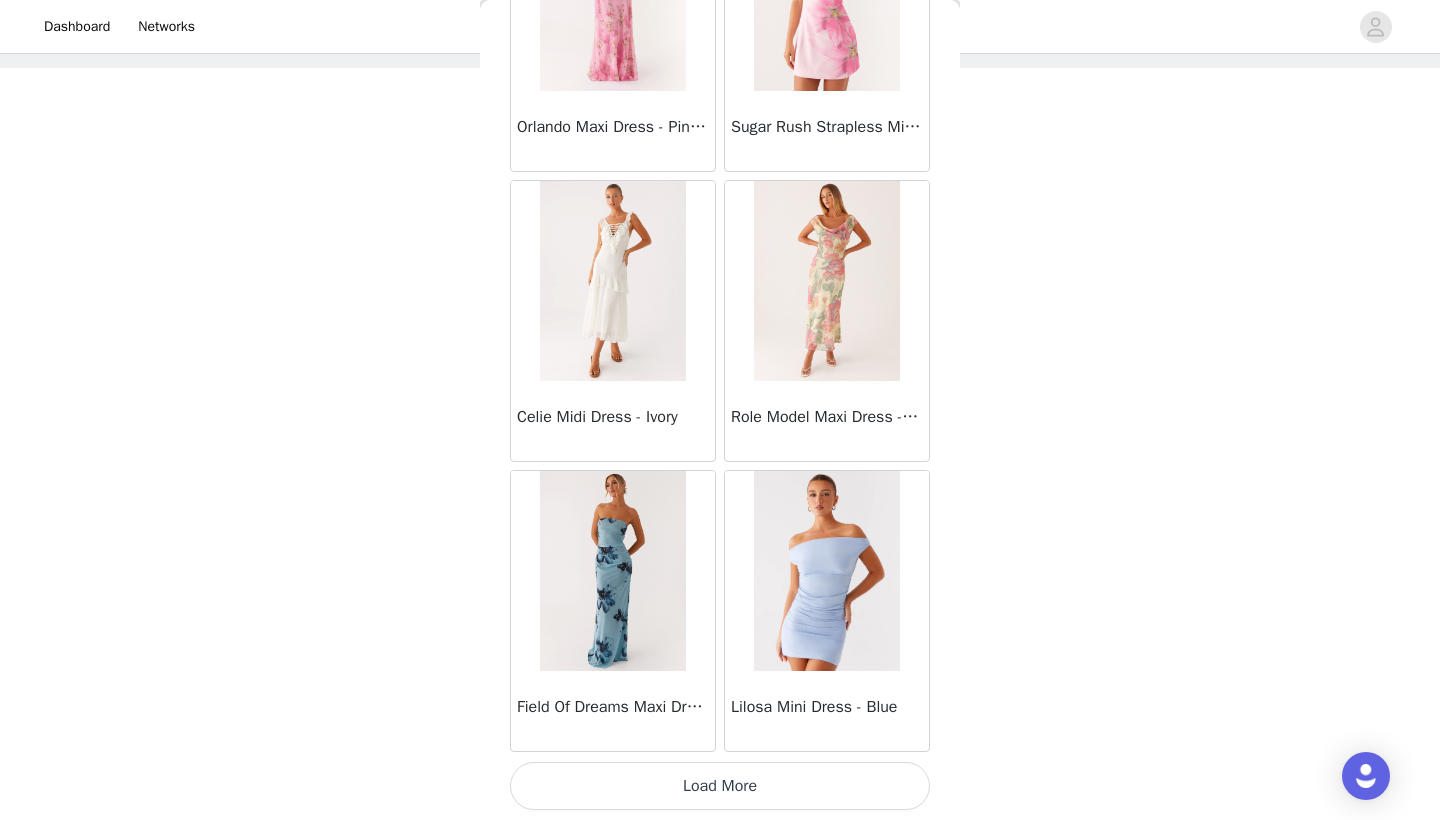 click on "Load More" at bounding box center (720, 786) 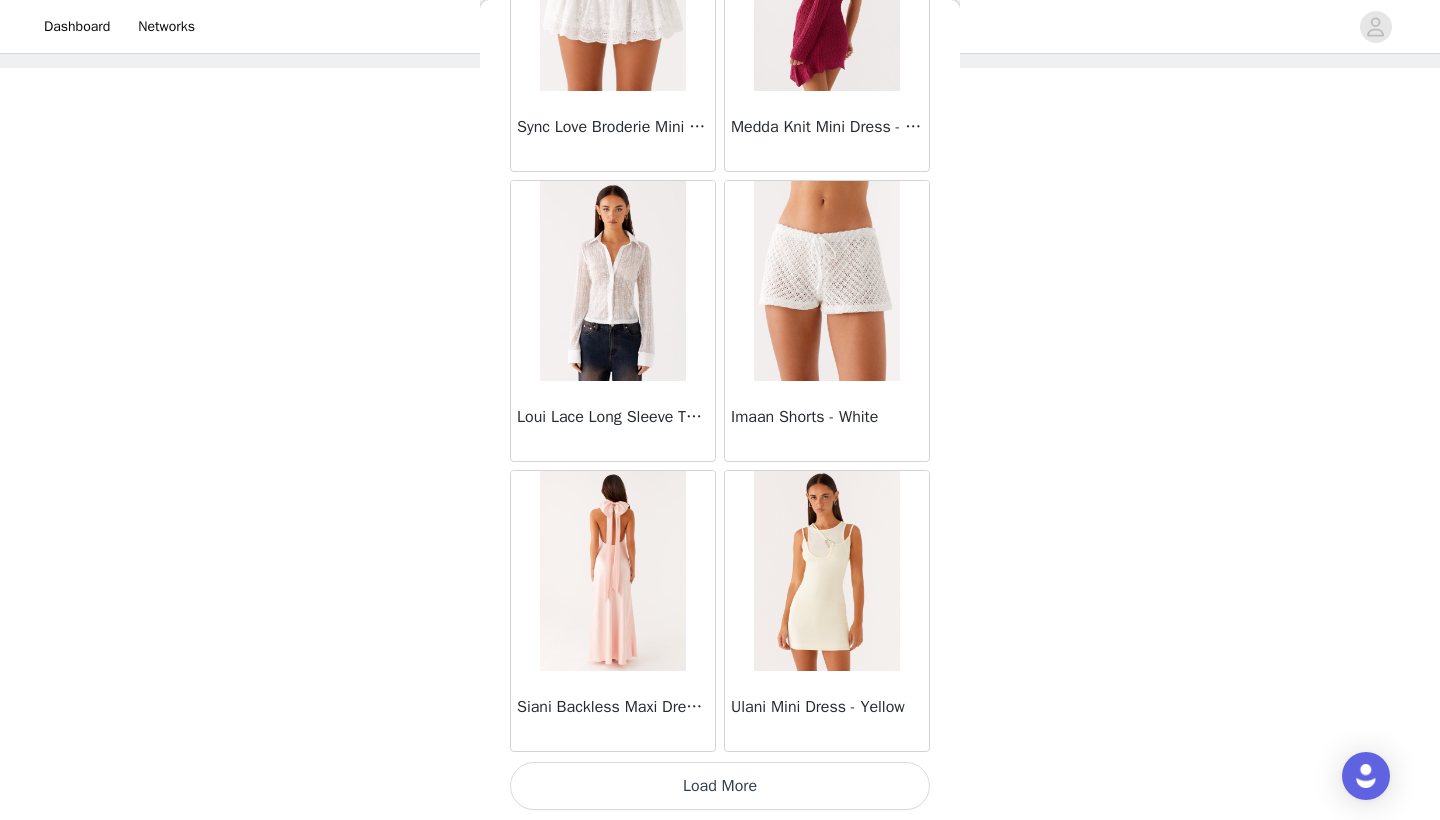 click on "Load More" at bounding box center [720, 786] 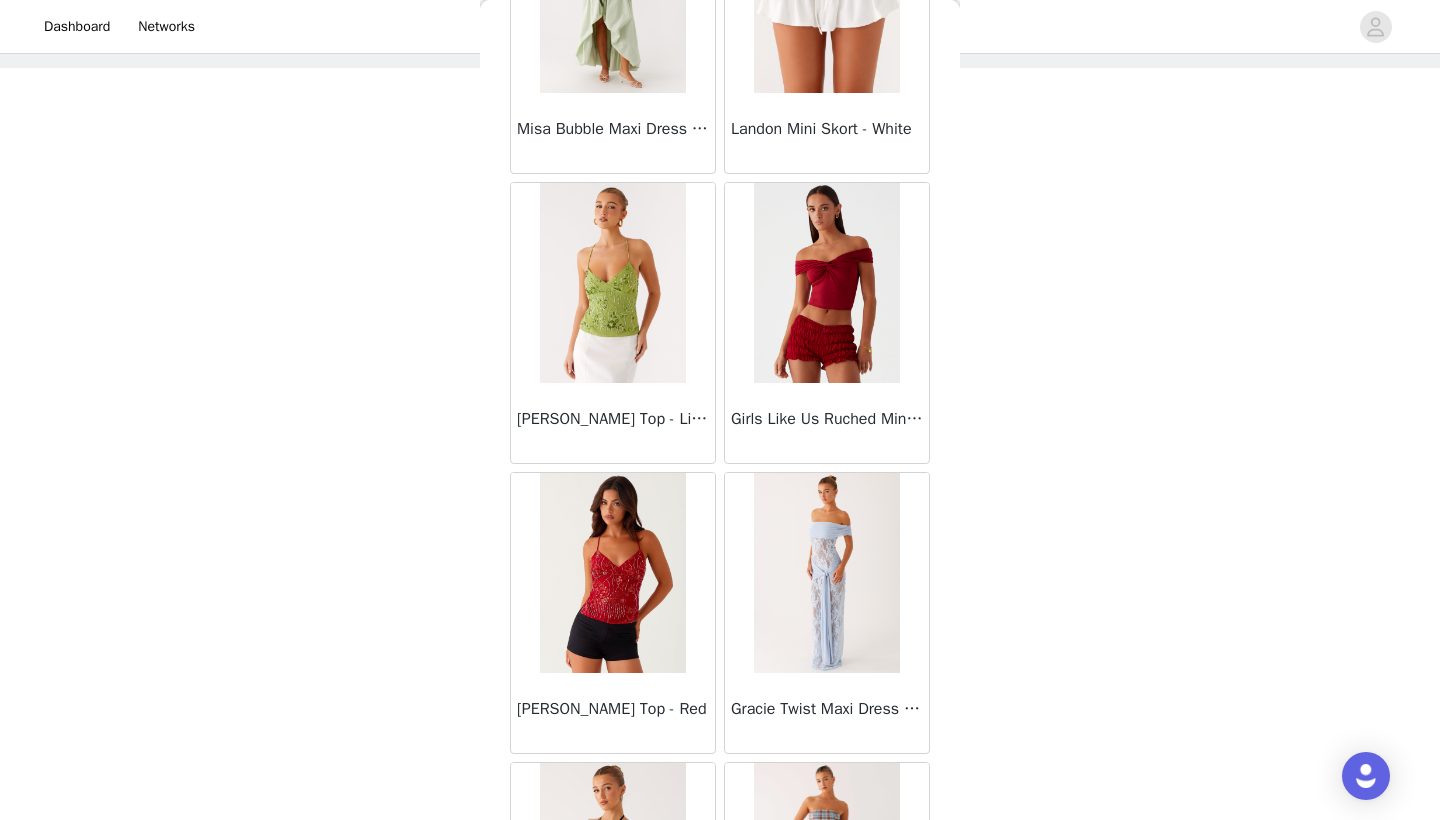 scroll, scrollTop: 47777, scrollLeft: 0, axis: vertical 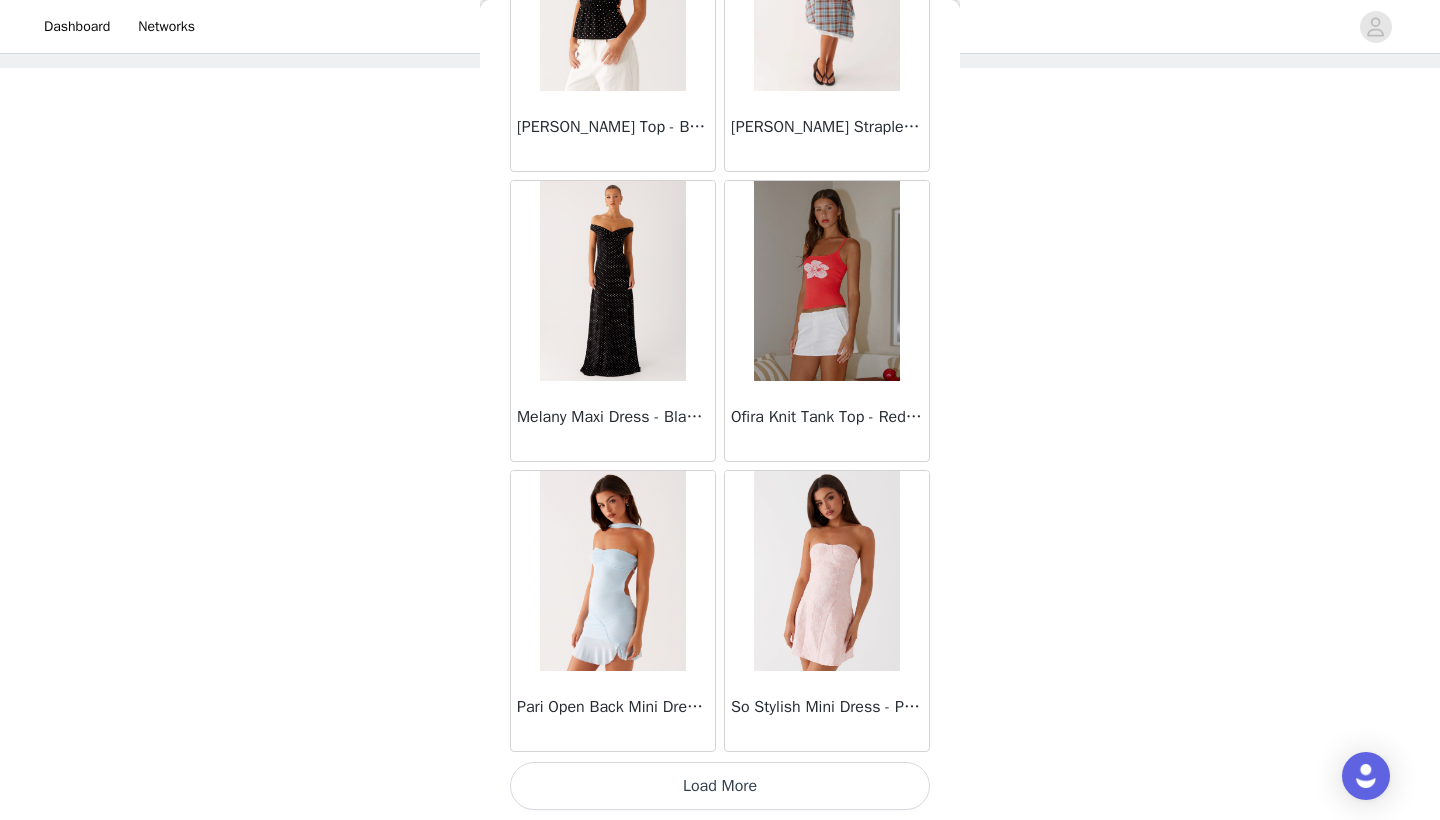 click on "Load More" at bounding box center (720, 786) 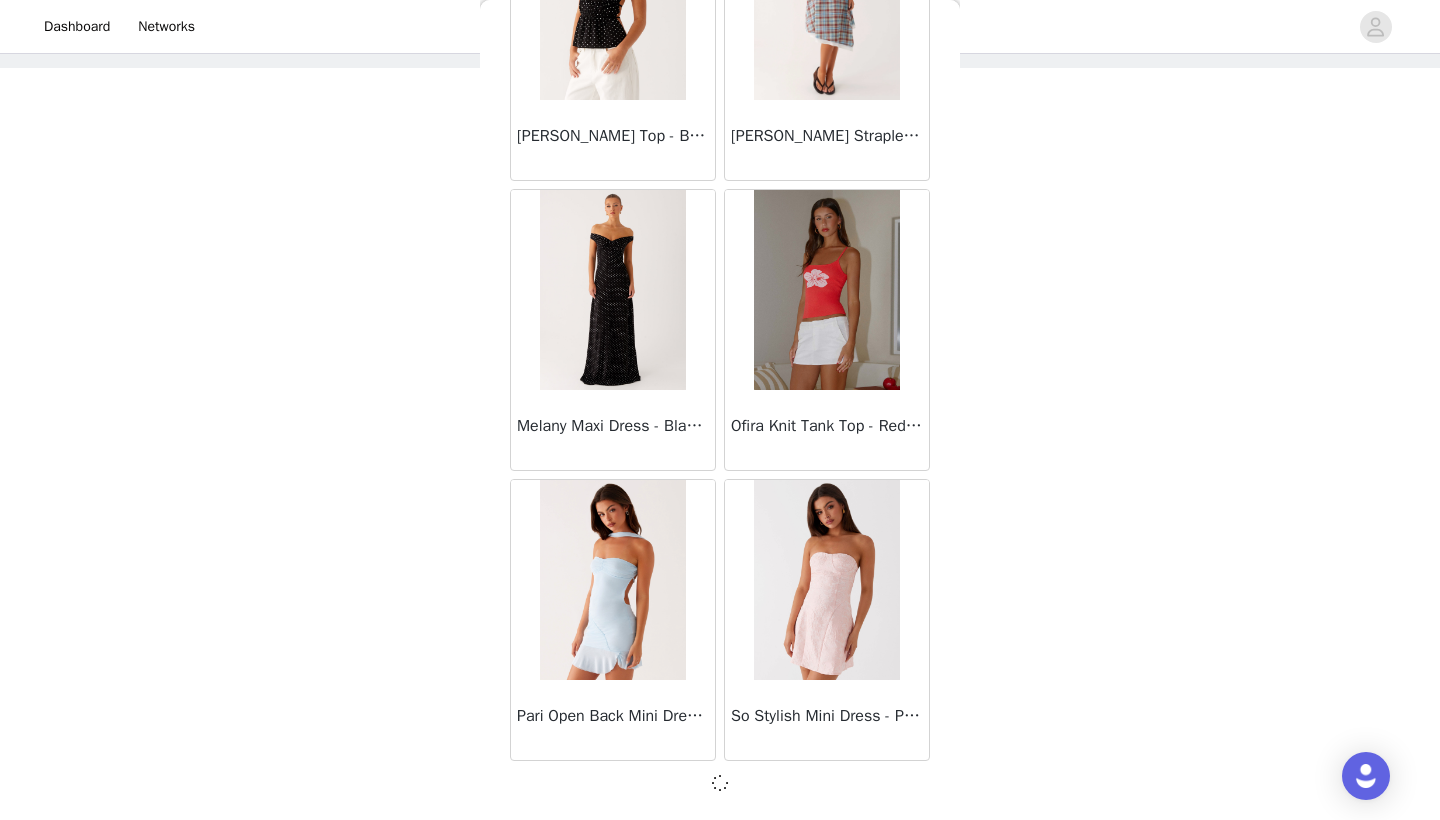 scroll, scrollTop: 48631, scrollLeft: 0, axis: vertical 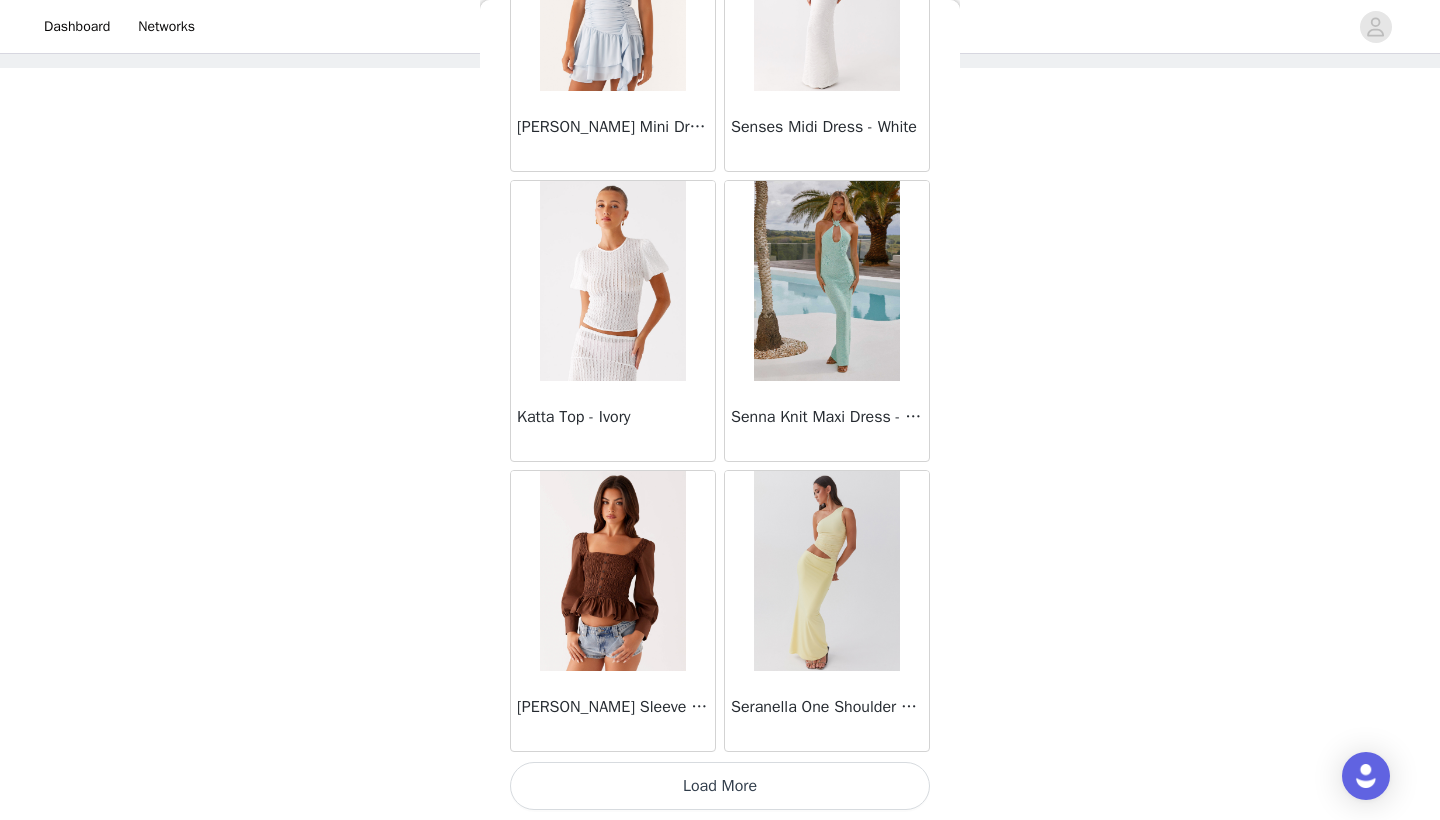 click on "Load More" at bounding box center (720, 786) 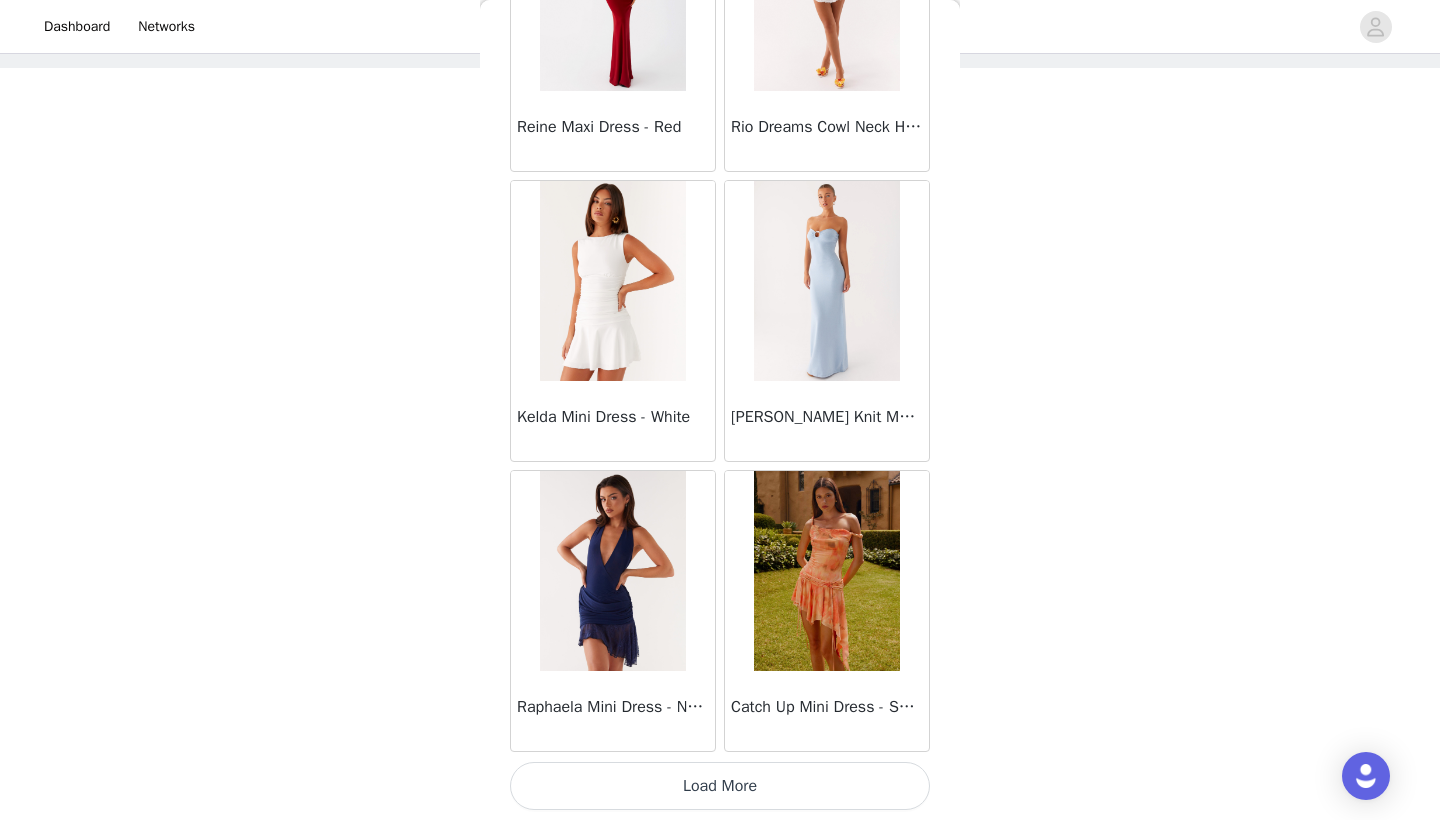 scroll, scrollTop: 54440, scrollLeft: 0, axis: vertical 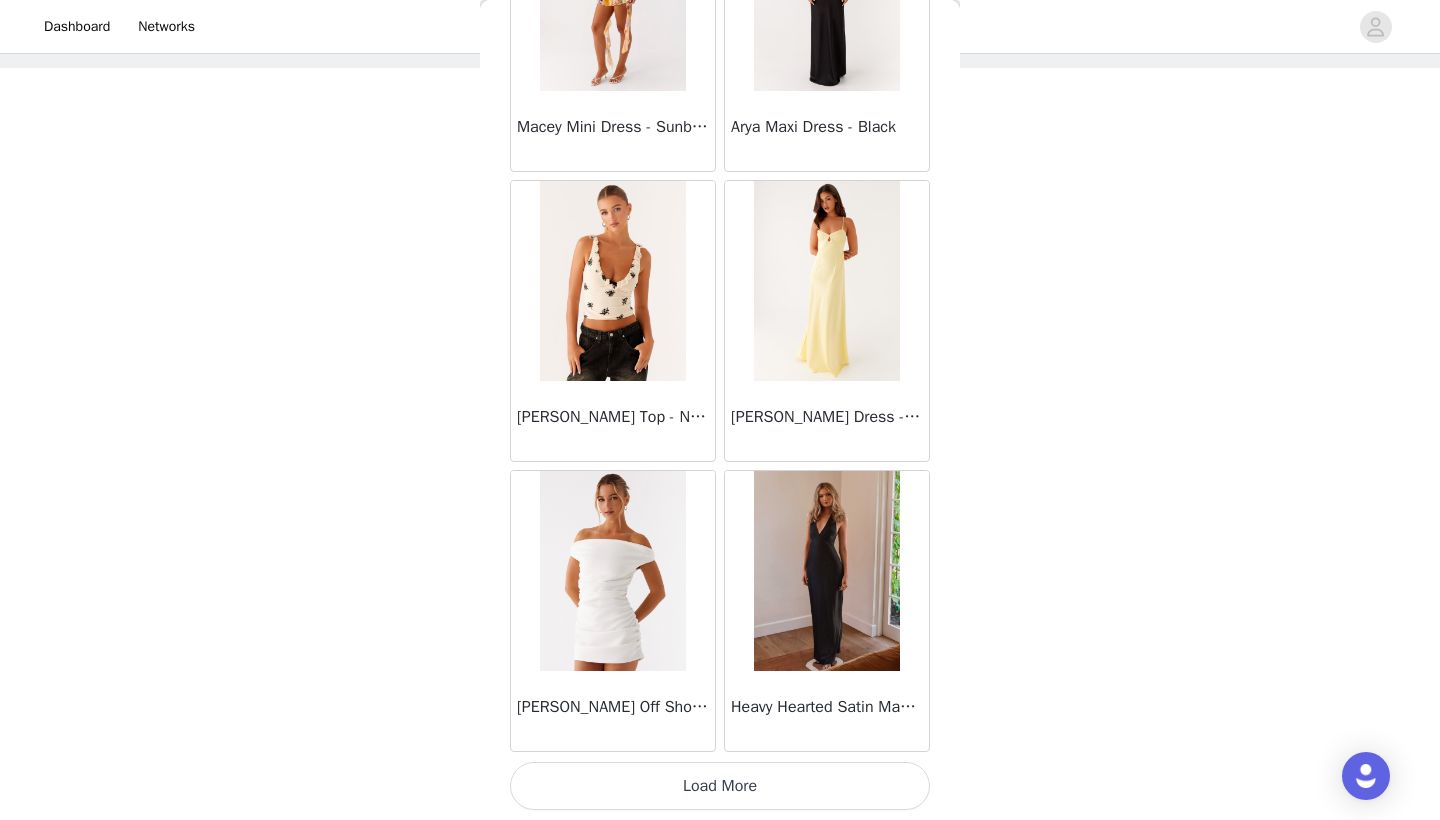 click on "Load More" at bounding box center [720, 786] 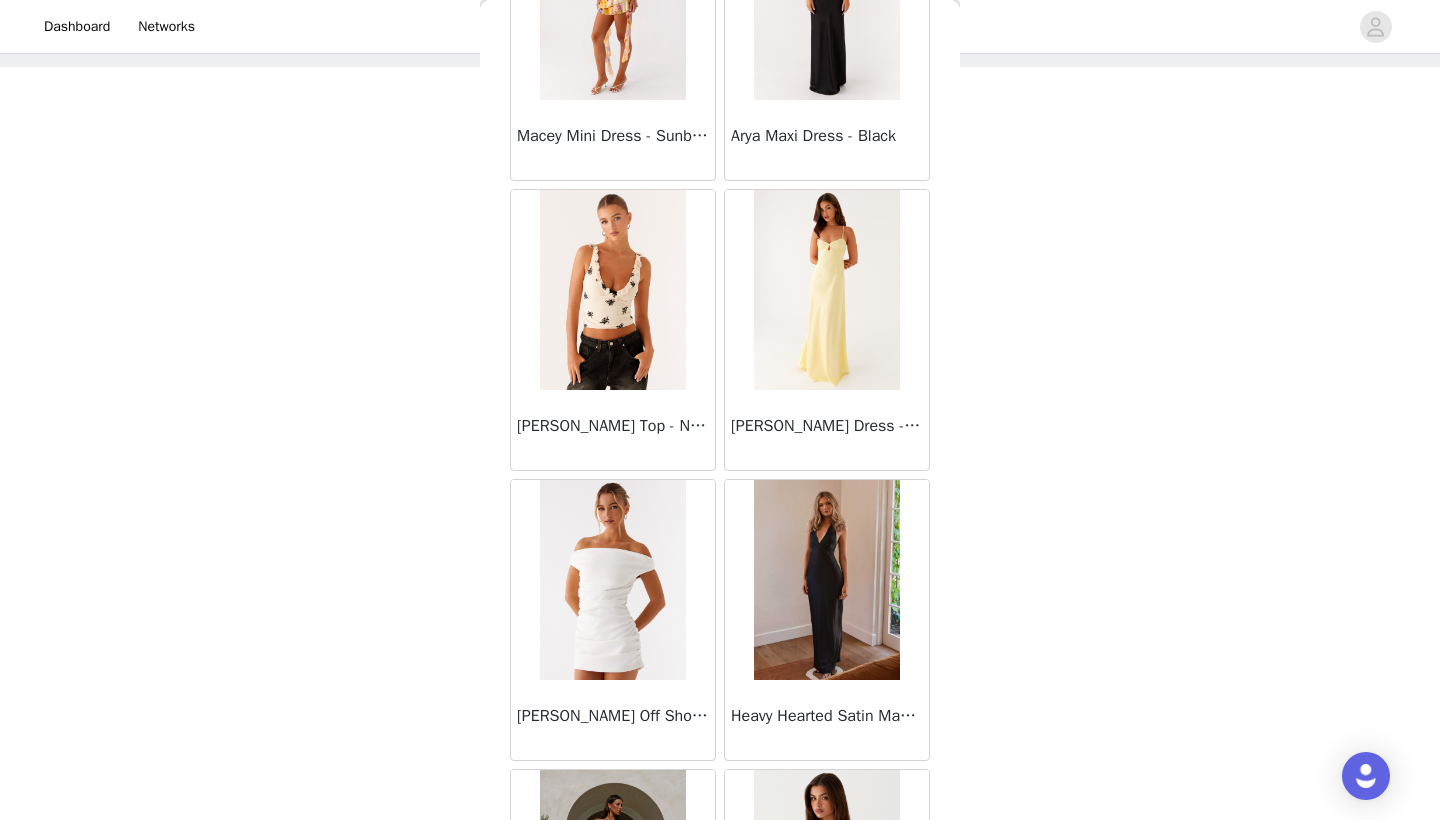 scroll, scrollTop: 94, scrollLeft: 0, axis: vertical 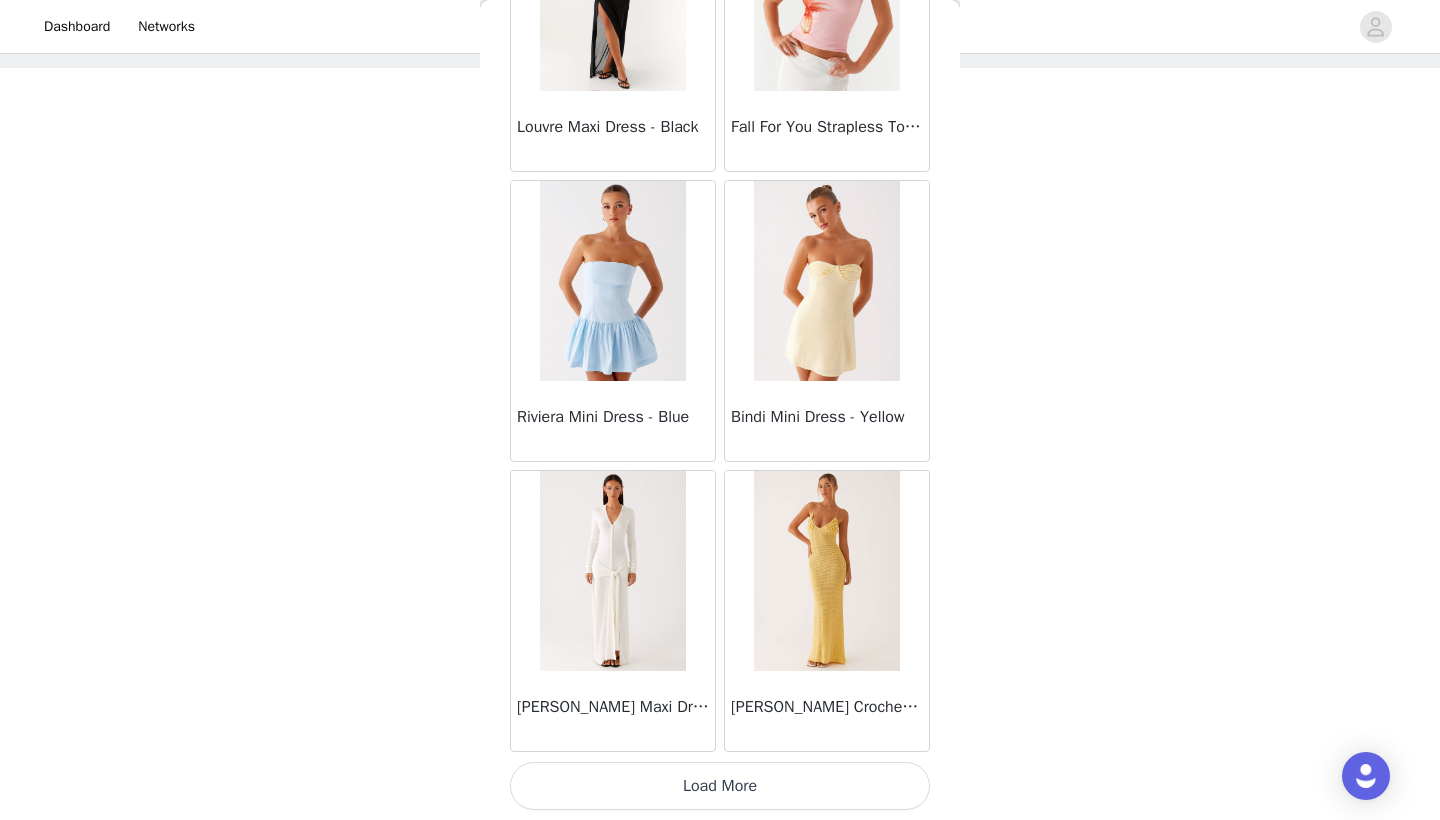 click on "Load More" at bounding box center (720, 786) 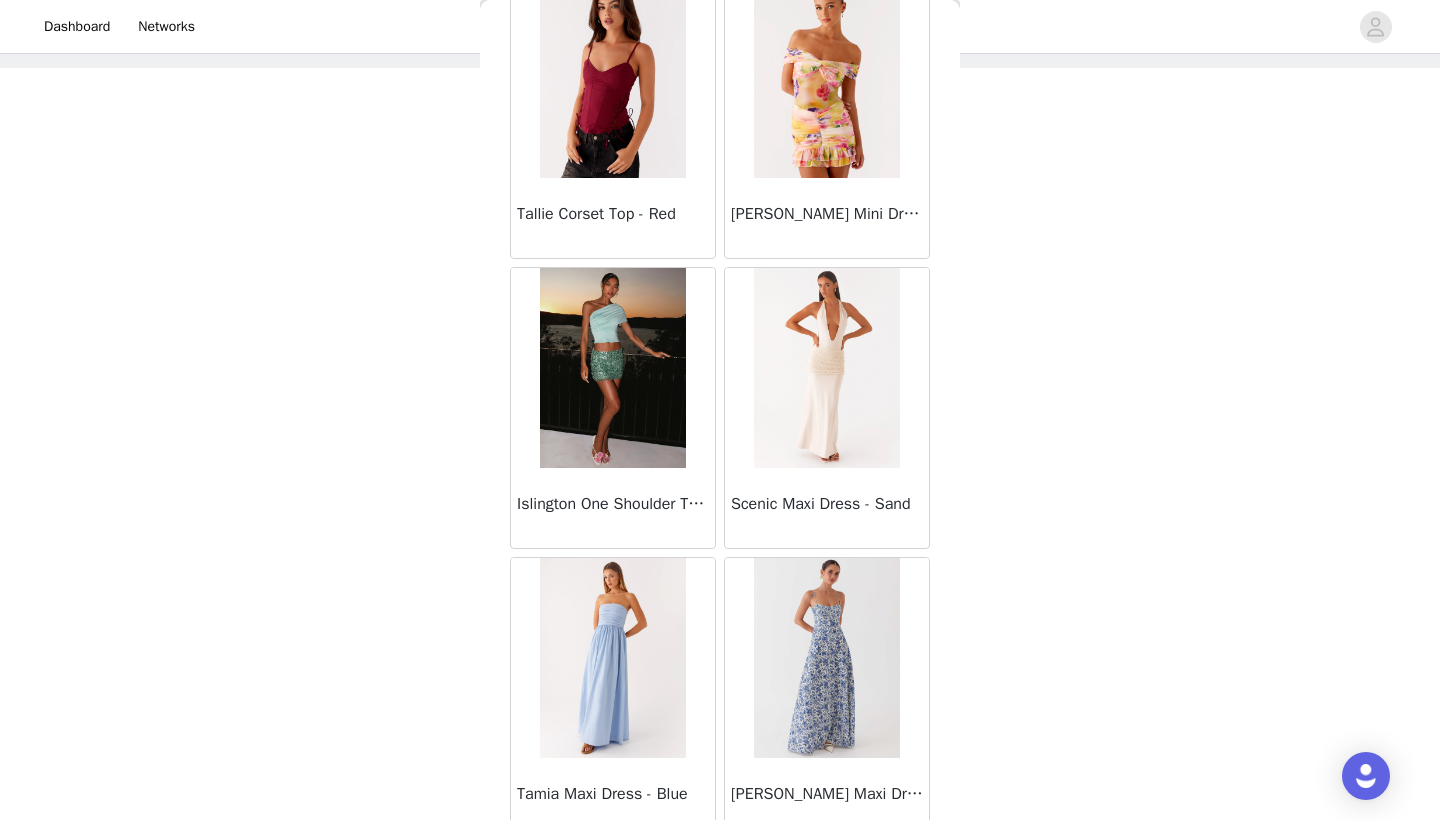 scroll, scrollTop: 62500, scrollLeft: 0, axis: vertical 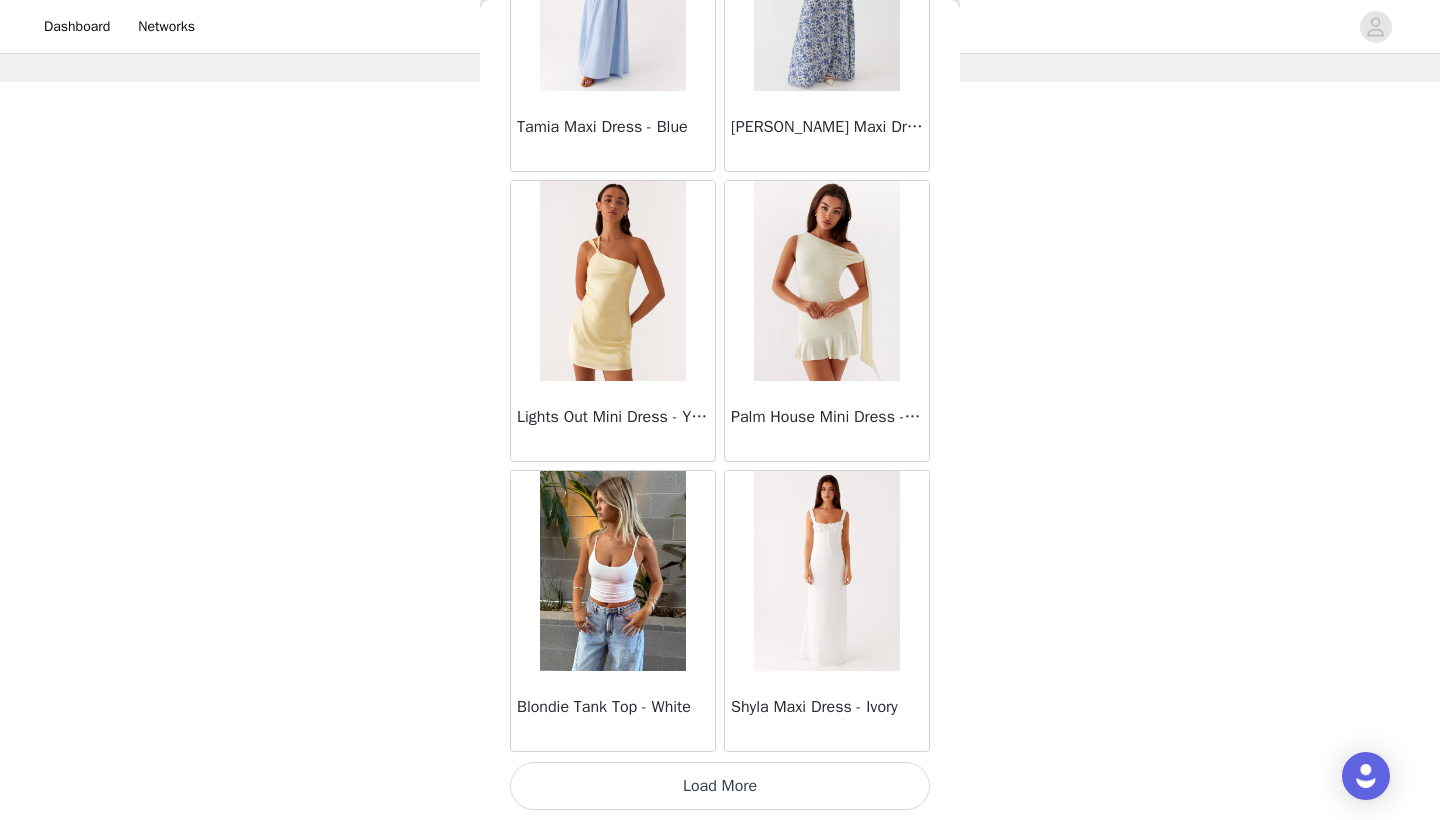 click on "Load More" at bounding box center (720, 786) 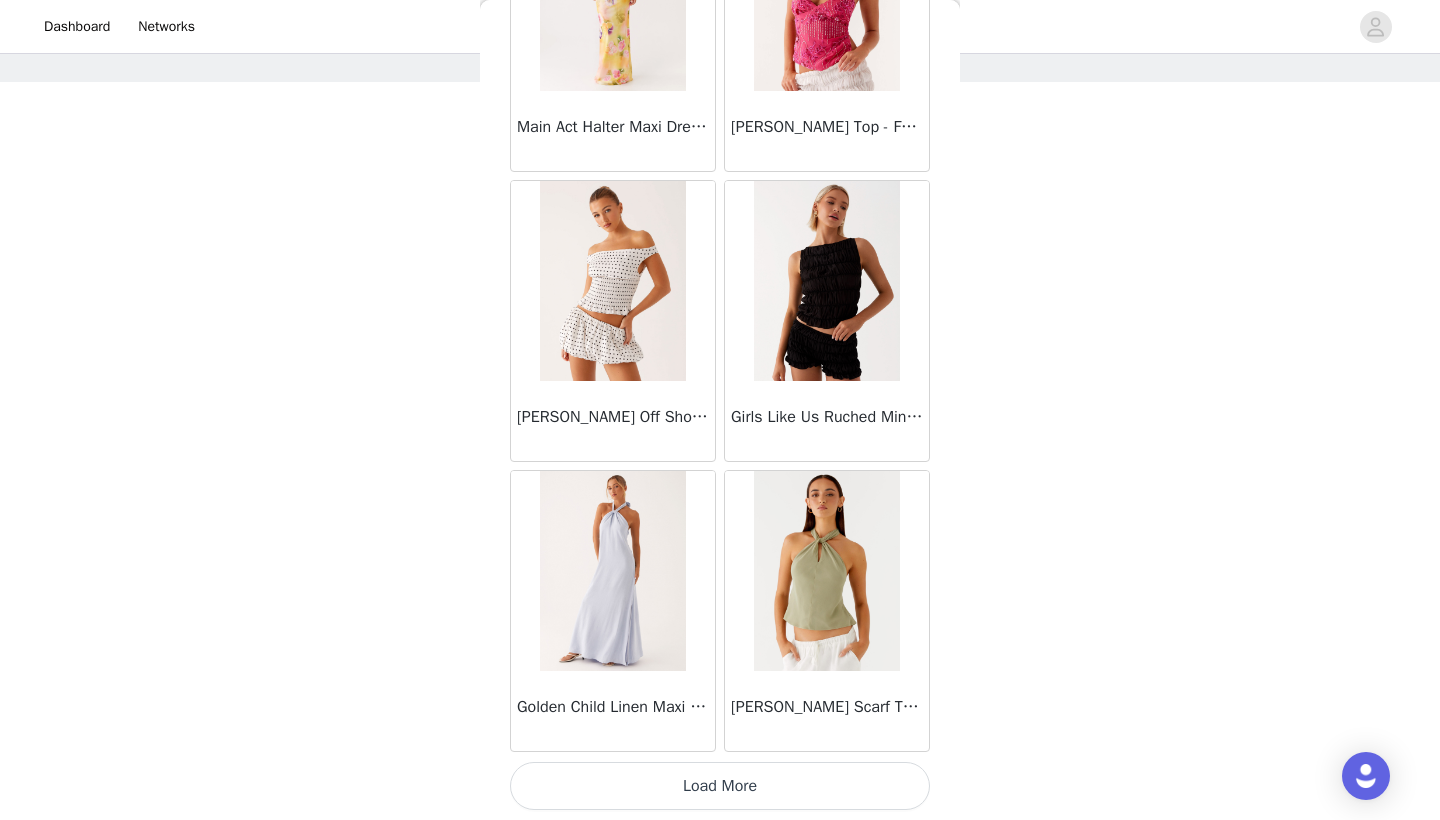 scroll, scrollTop: 66040, scrollLeft: 0, axis: vertical 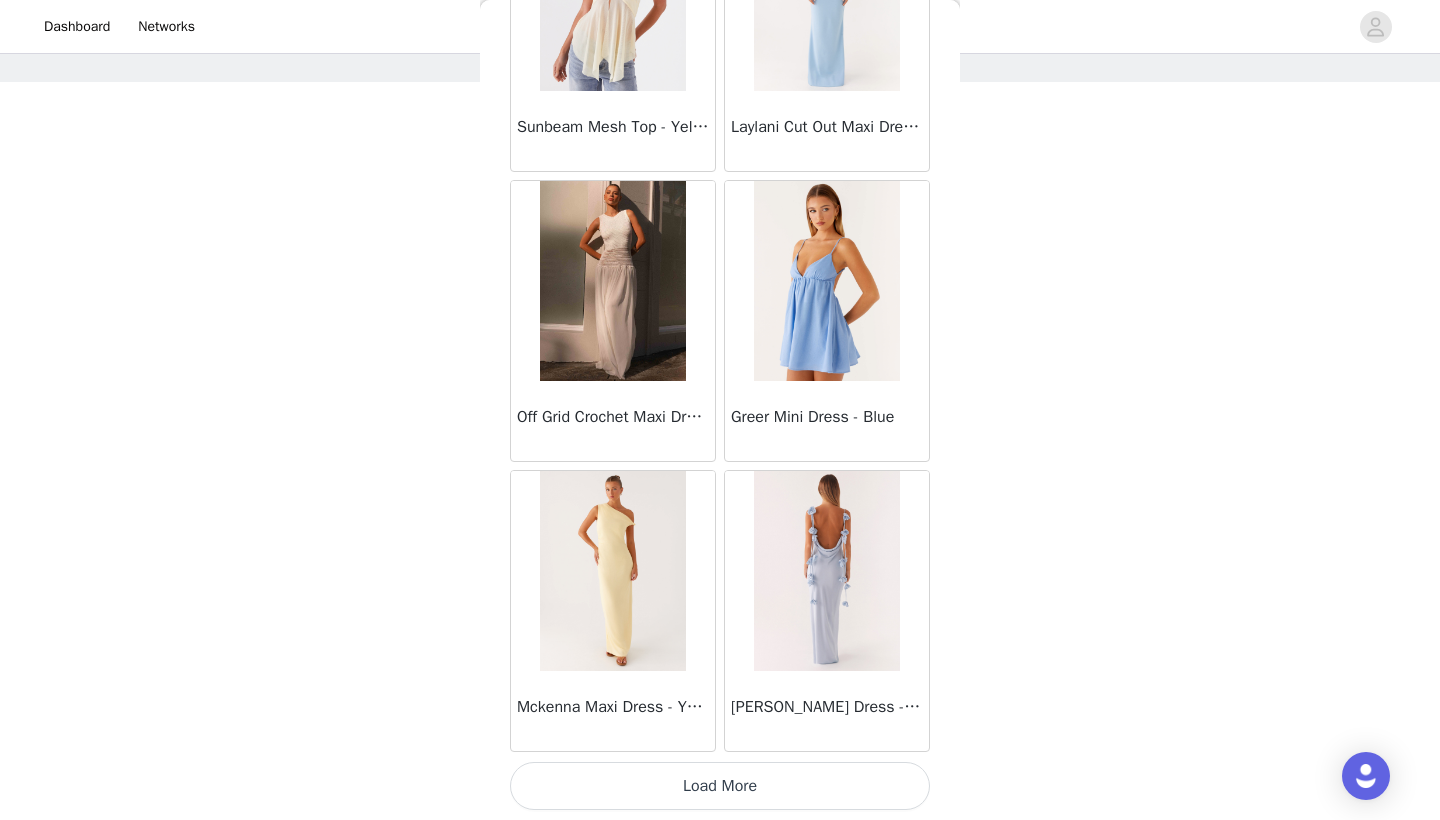 click on "Load More" at bounding box center [720, 786] 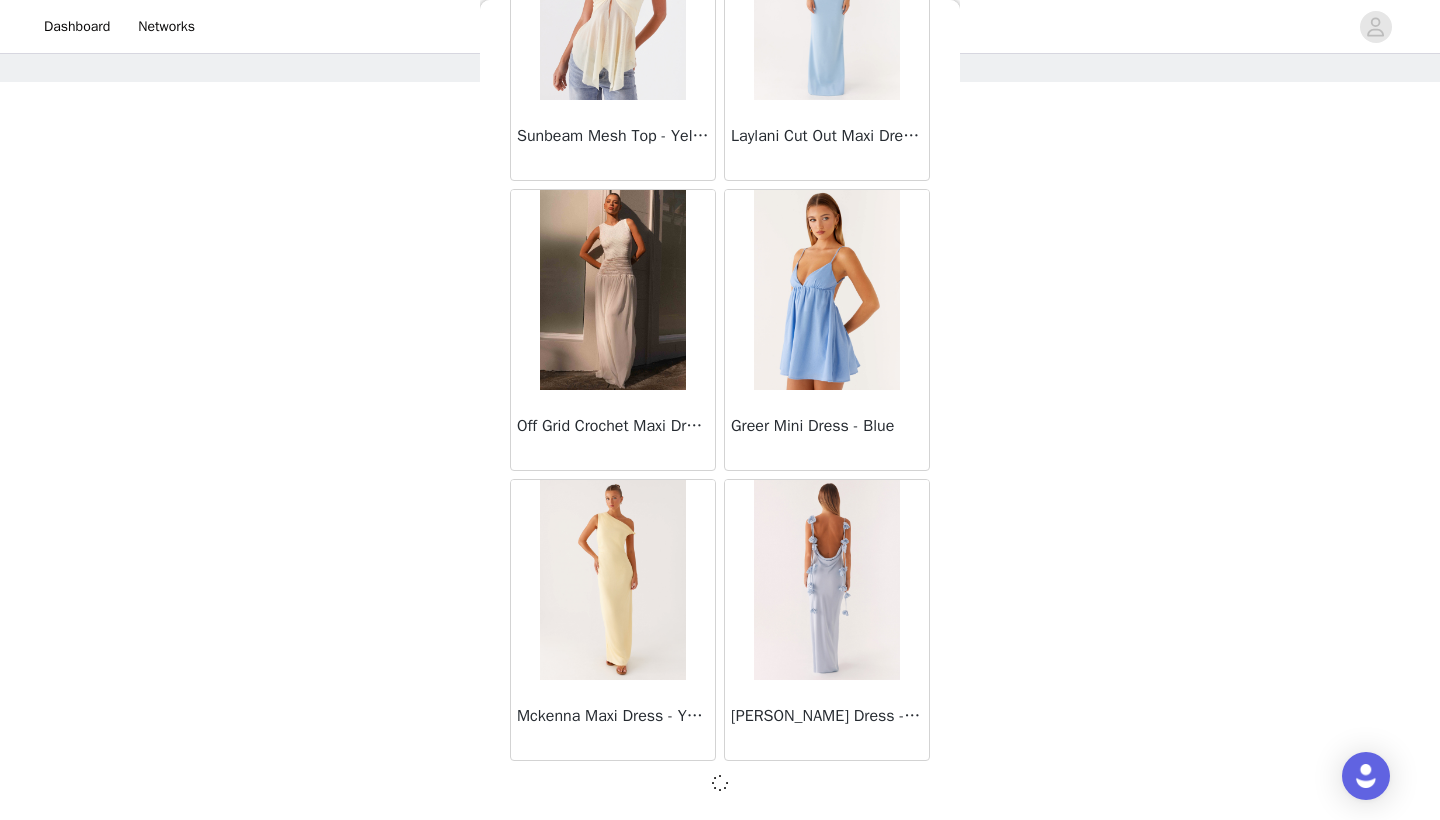 scroll, scrollTop: 68931, scrollLeft: 0, axis: vertical 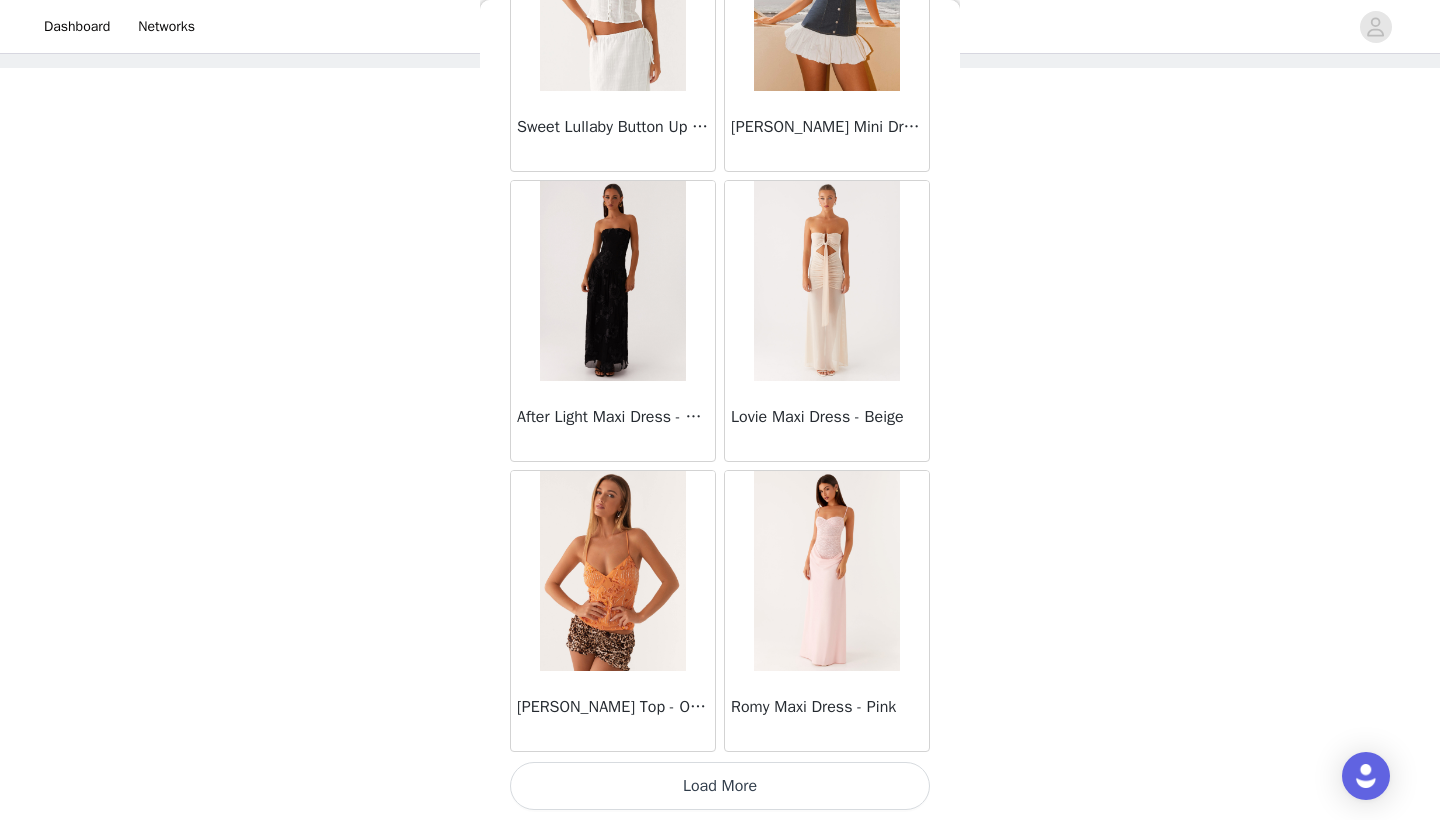 click on "Load More" at bounding box center (720, 786) 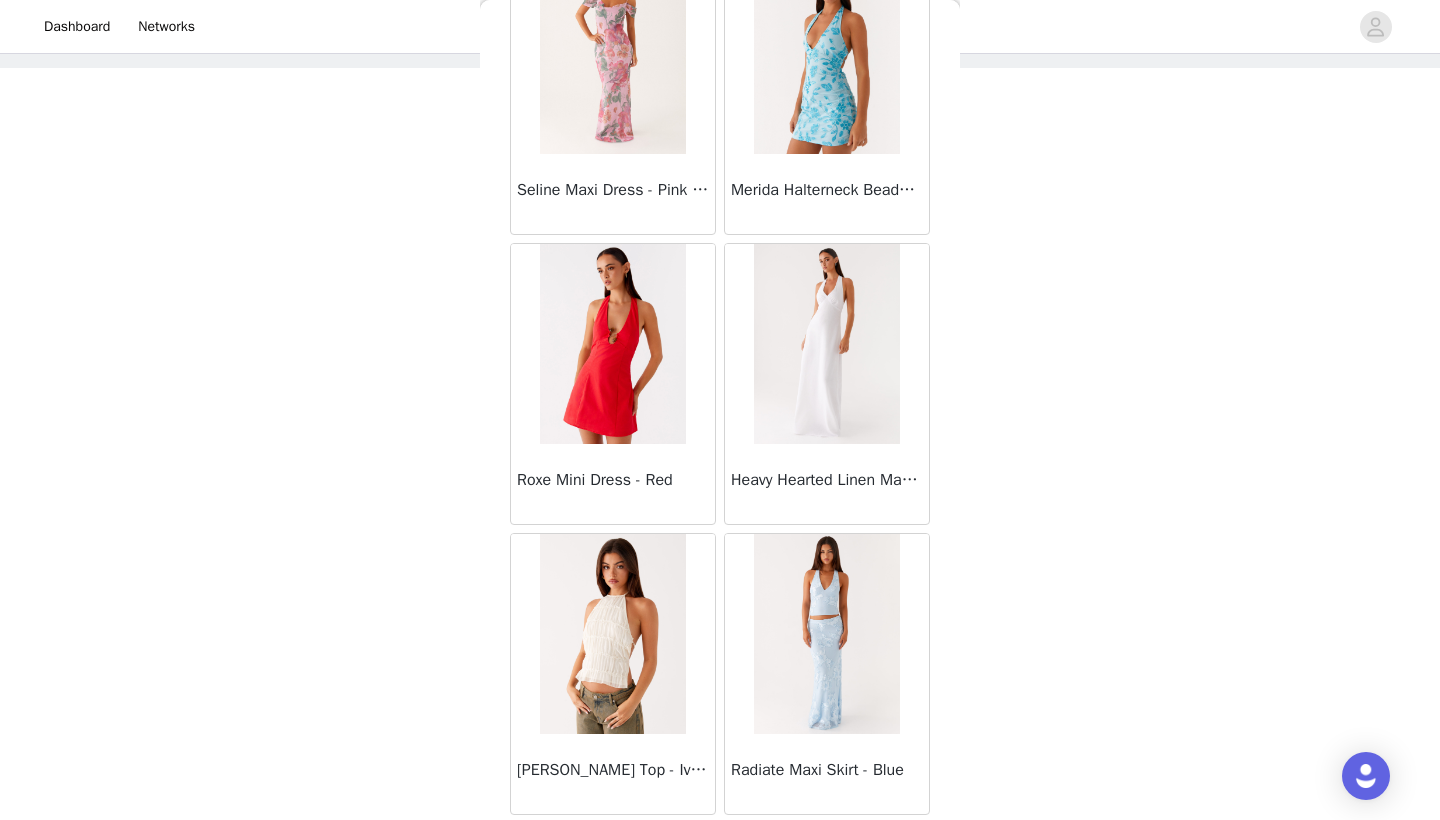 scroll, scrollTop: 73250, scrollLeft: 0, axis: vertical 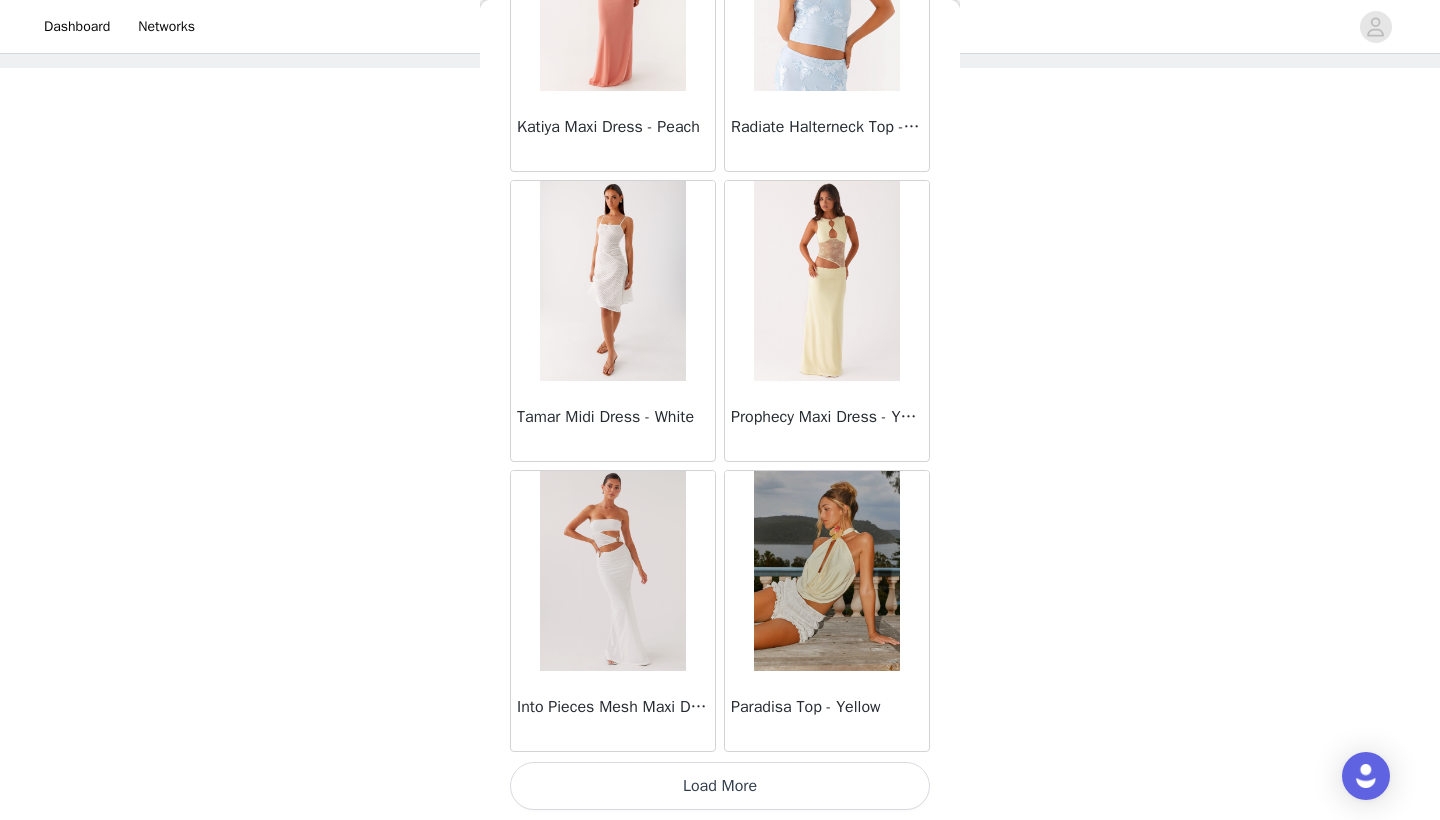 click on "Load More" at bounding box center (720, 786) 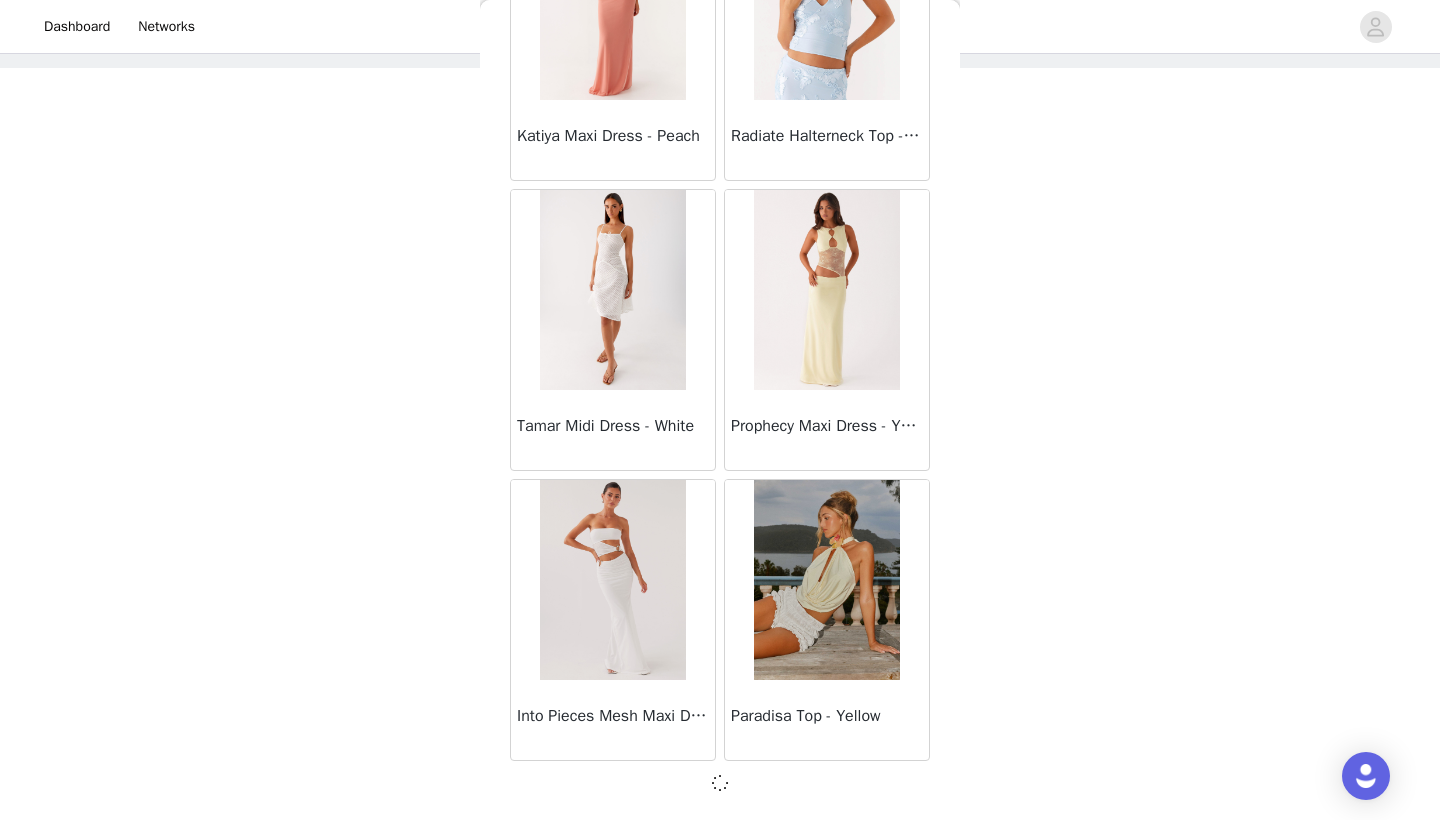 scroll, scrollTop: 74731, scrollLeft: 0, axis: vertical 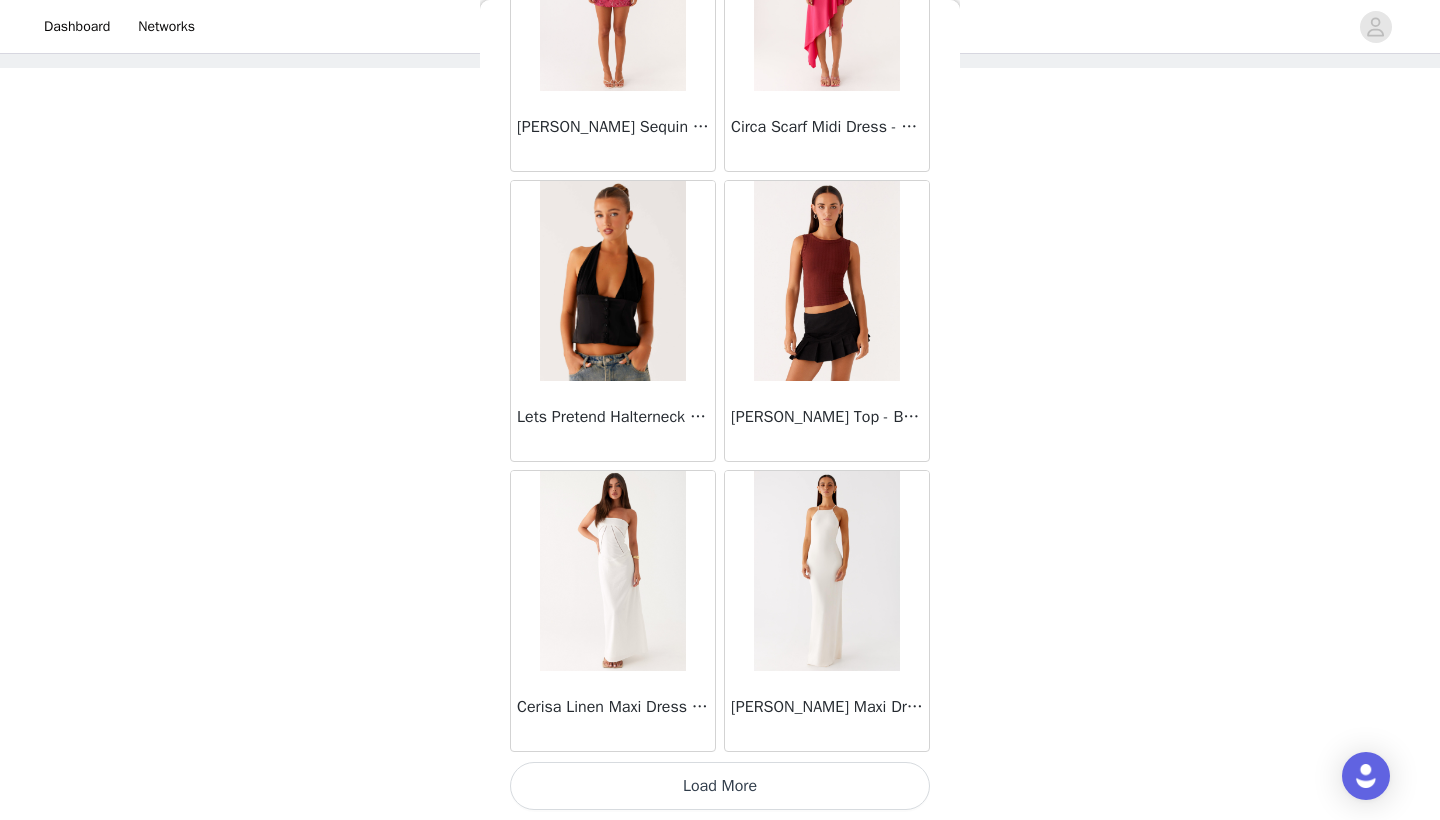 click on "Load More" at bounding box center (720, 786) 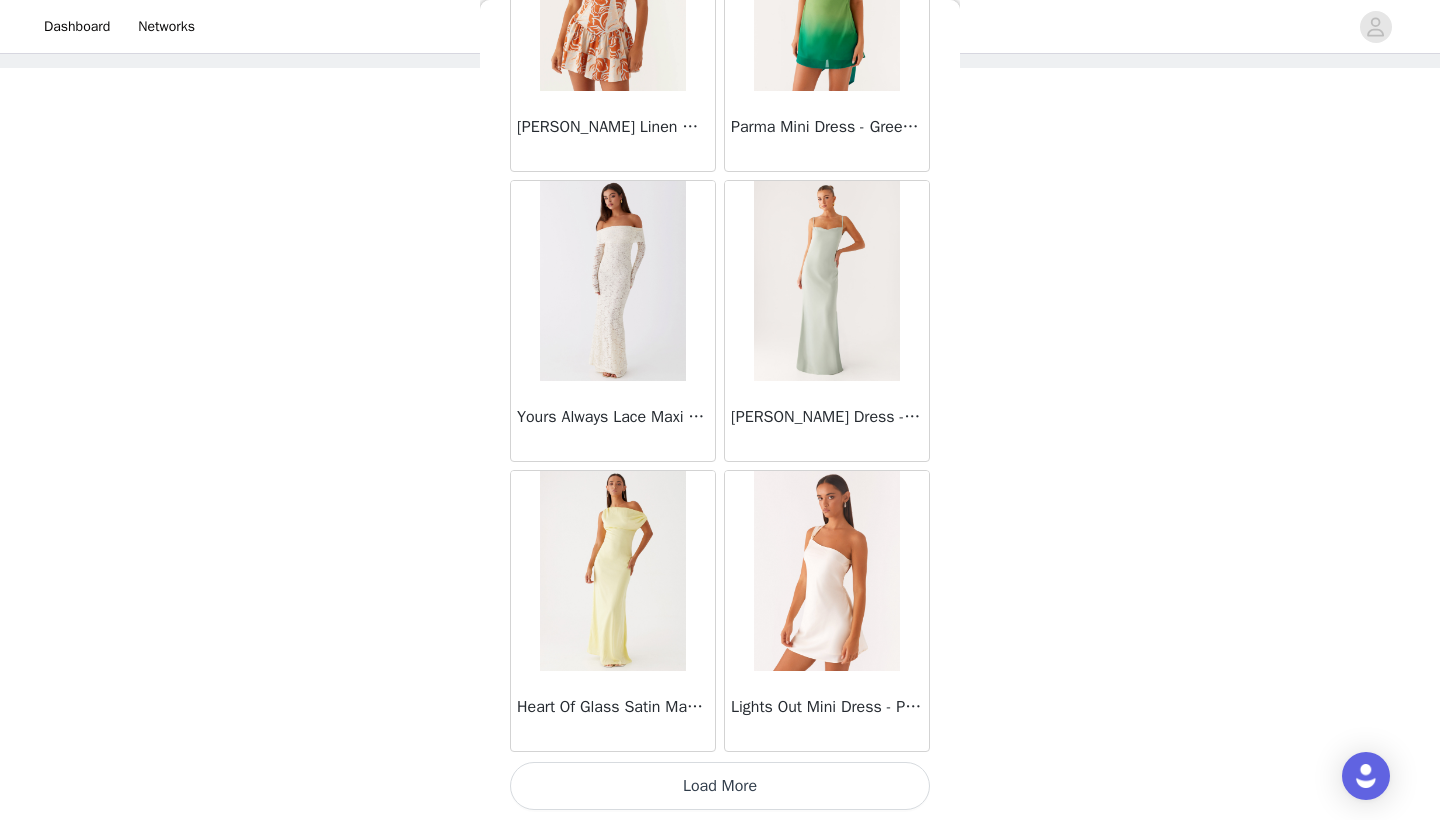 scroll, scrollTop: 80540, scrollLeft: 0, axis: vertical 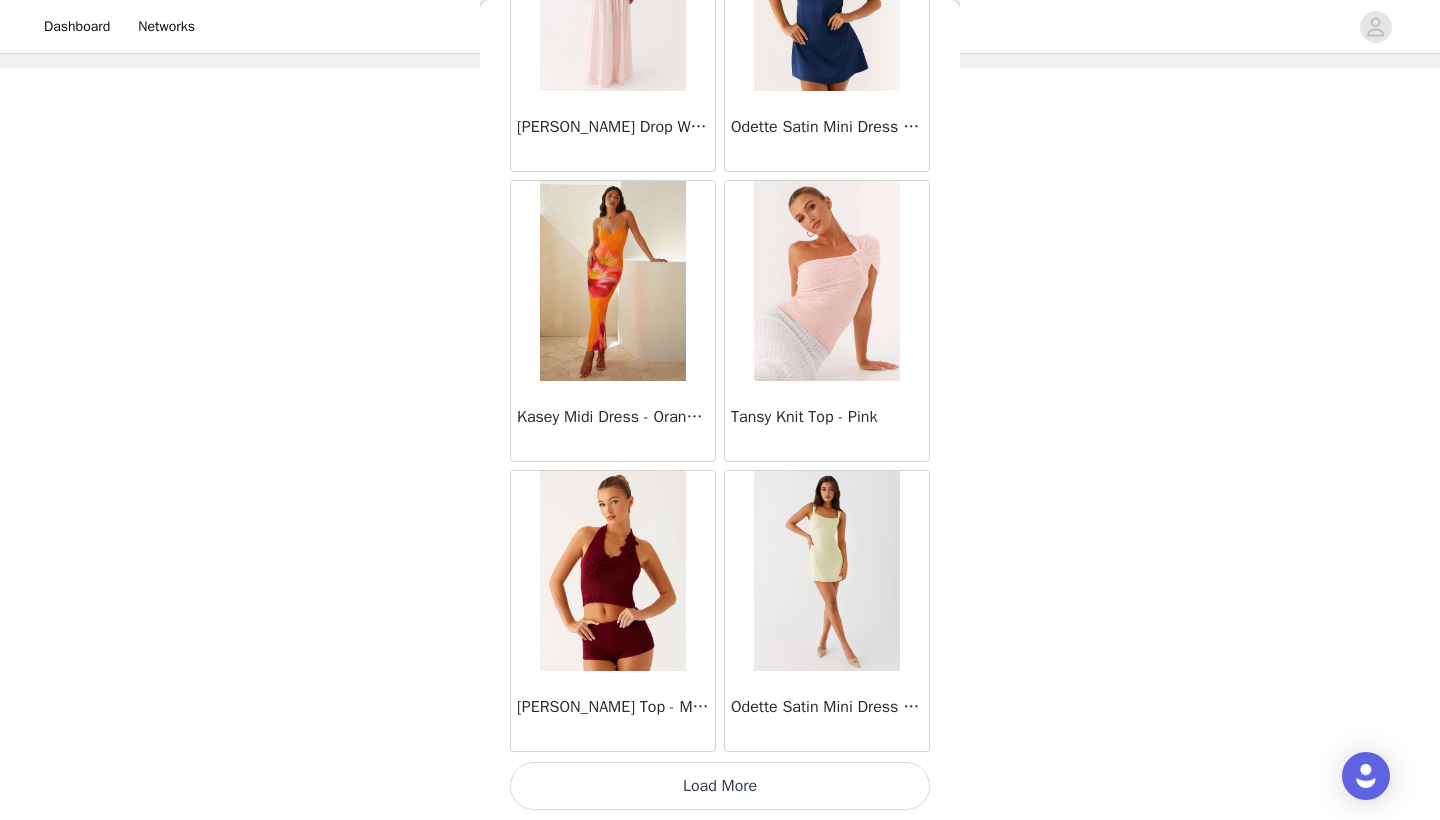click on "Load More" at bounding box center (720, 786) 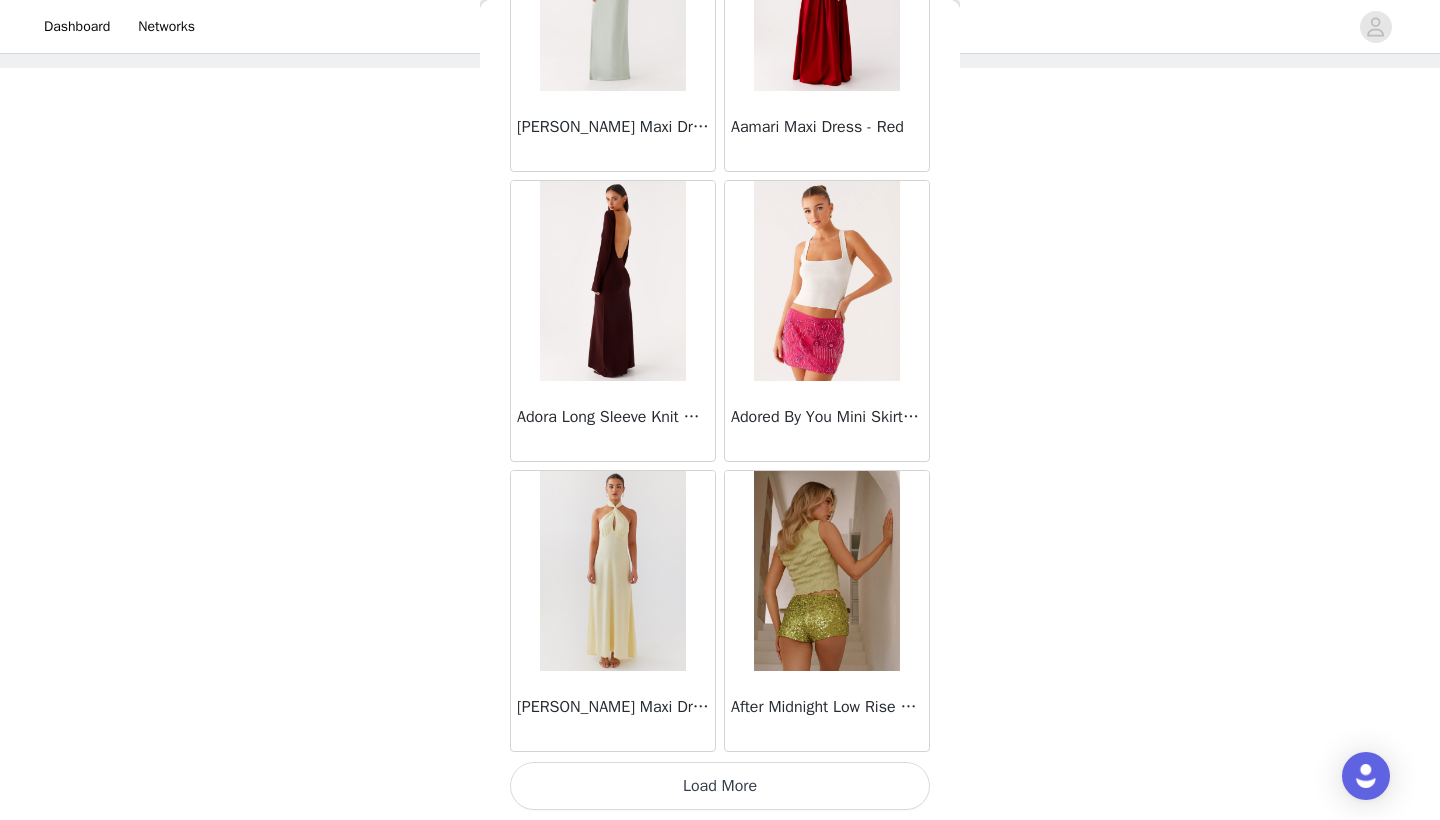 scroll, scrollTop: 86340, scrollLeft: 0, axis: vertical 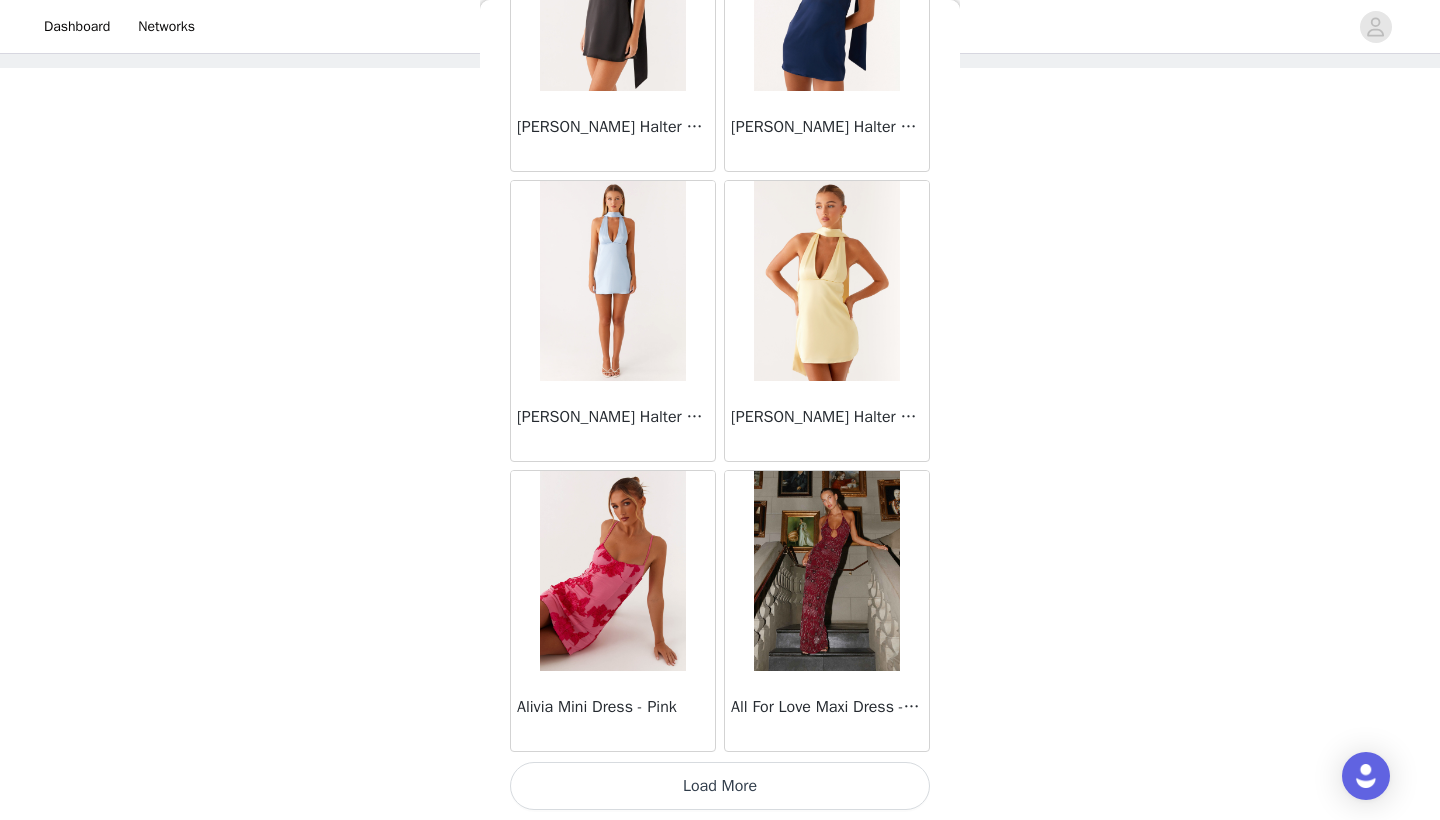 click on "Load More" at bounding box center (720, 786) 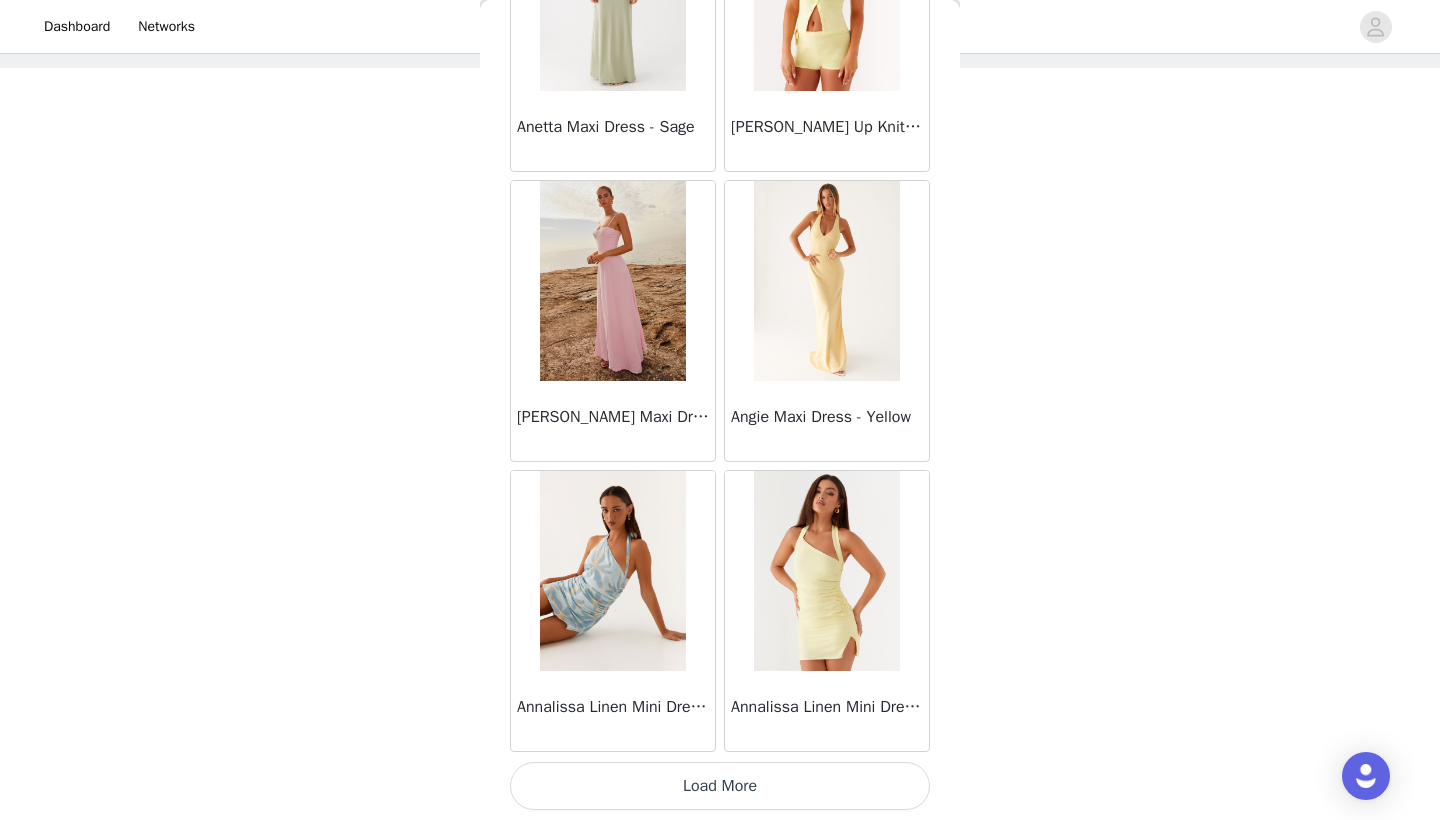 scroll, scrollTop: 92140, scrollLeft: 0, axis: vertical 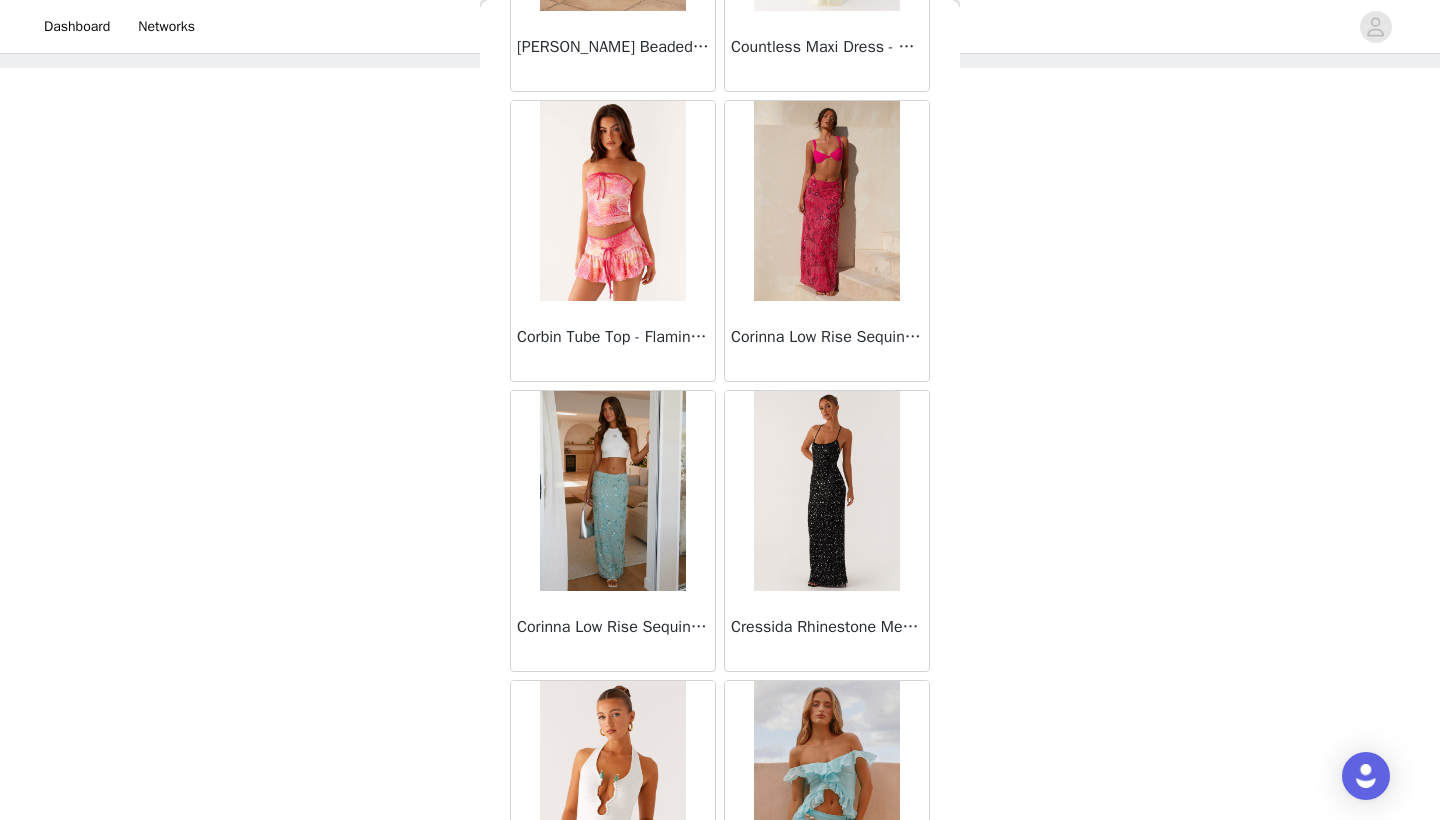 click at bounding box center (612, 491) 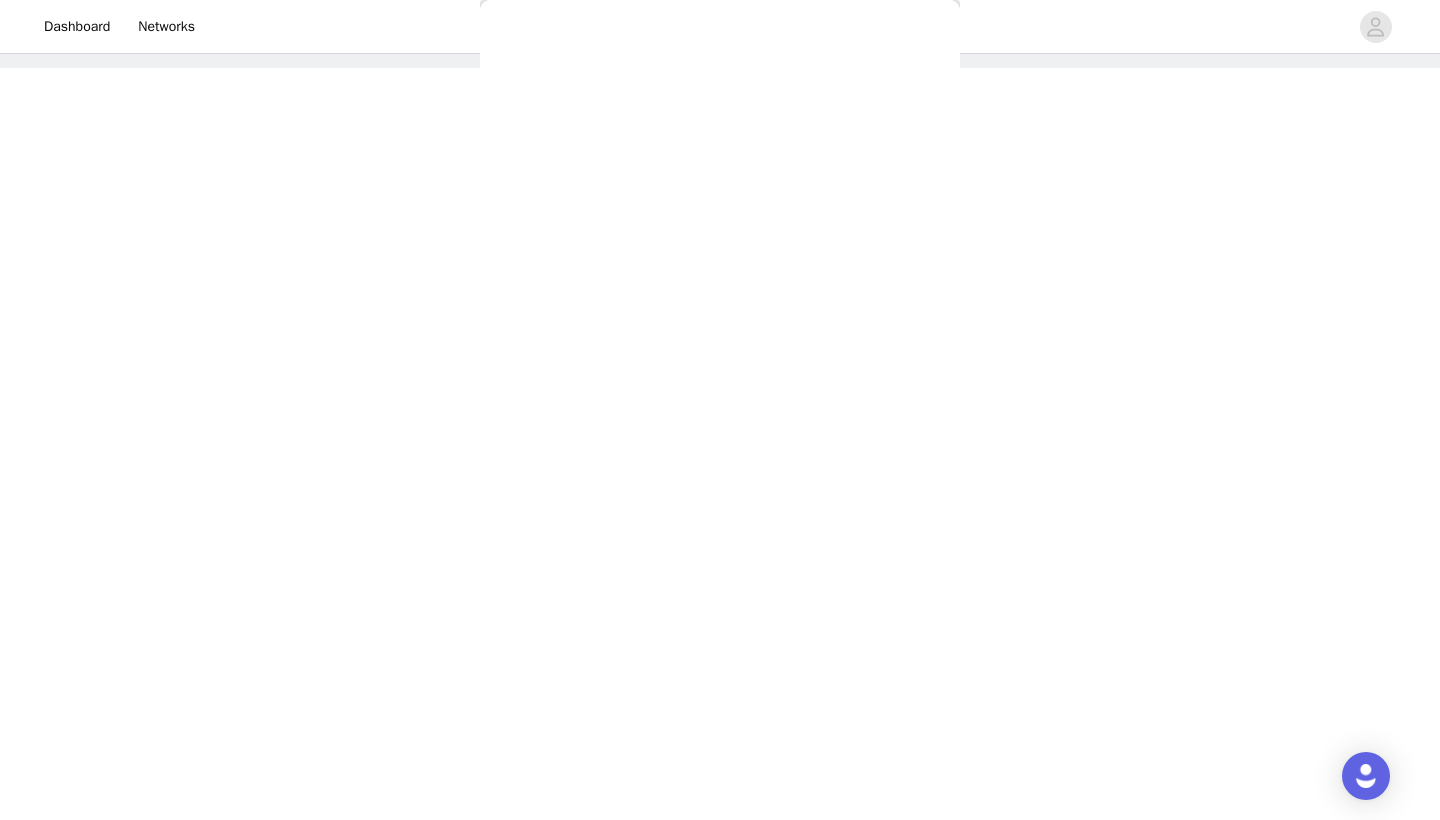 scroll, scrollTop: 0, scrollLeft: 0, axis: both 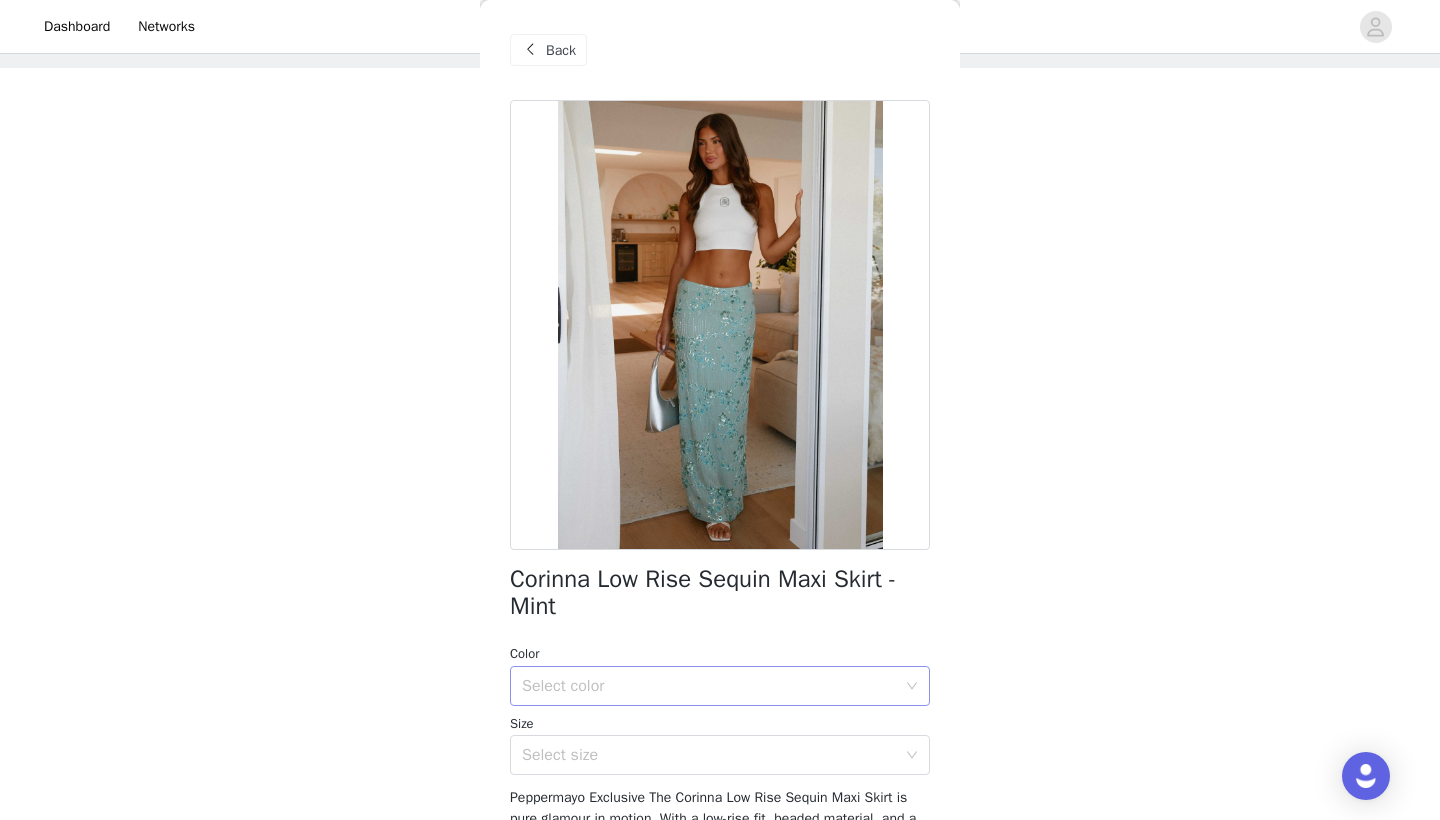 click on "Select color" at bounding box center (709, 686) 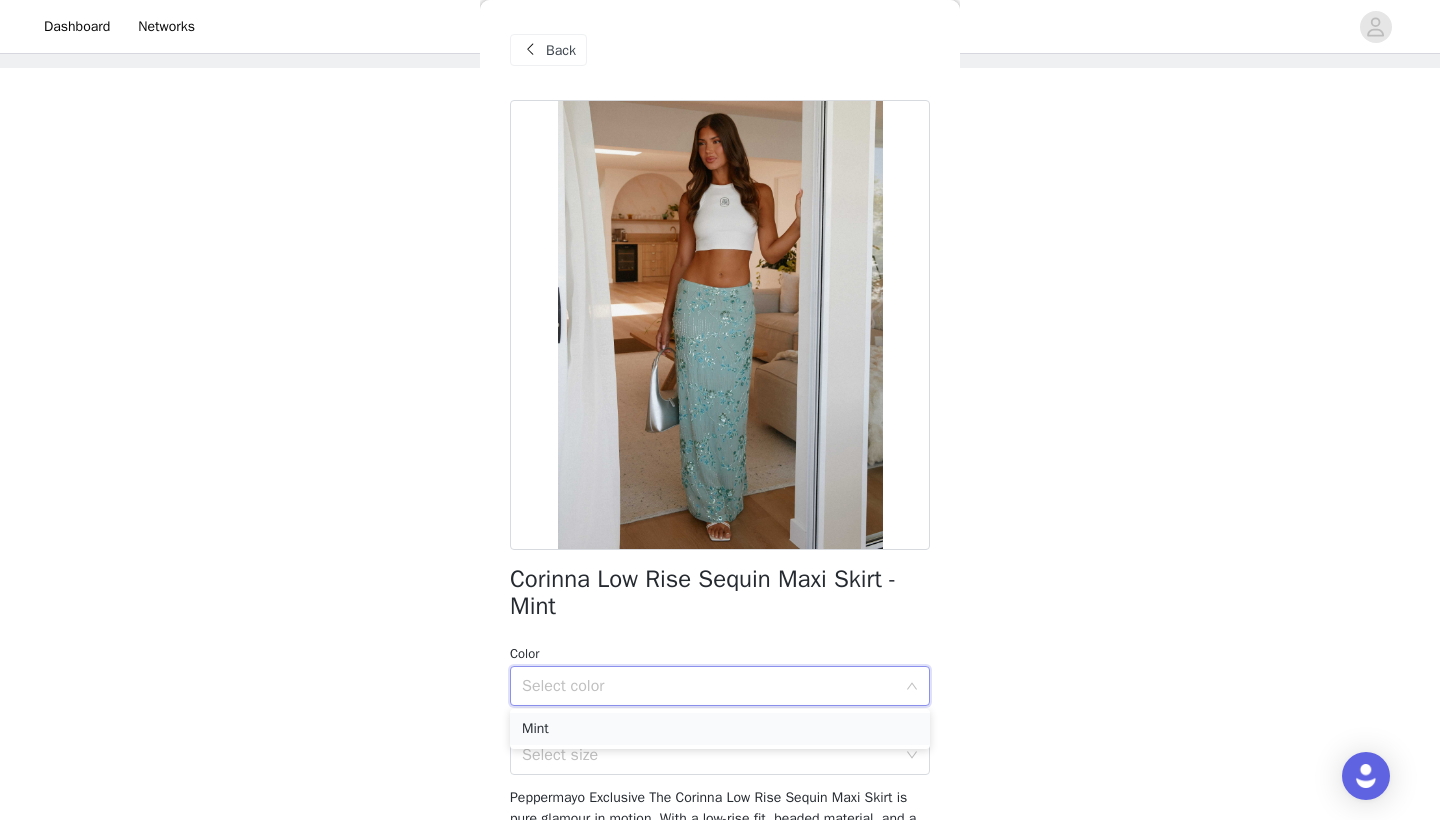 click on "Mint" at bounding box center [720, 729] 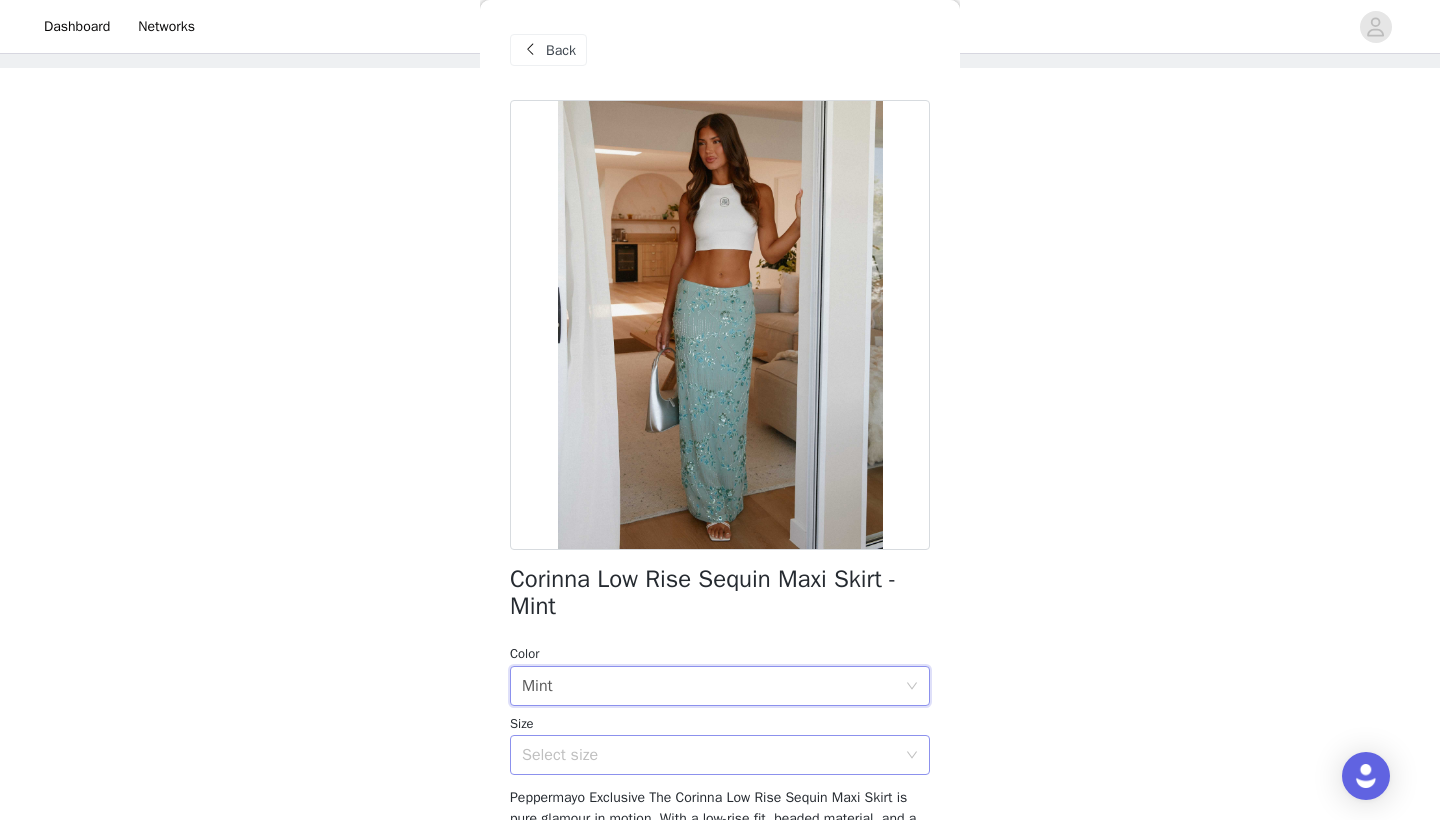click on "Select size" at bounding box center [709, 755] 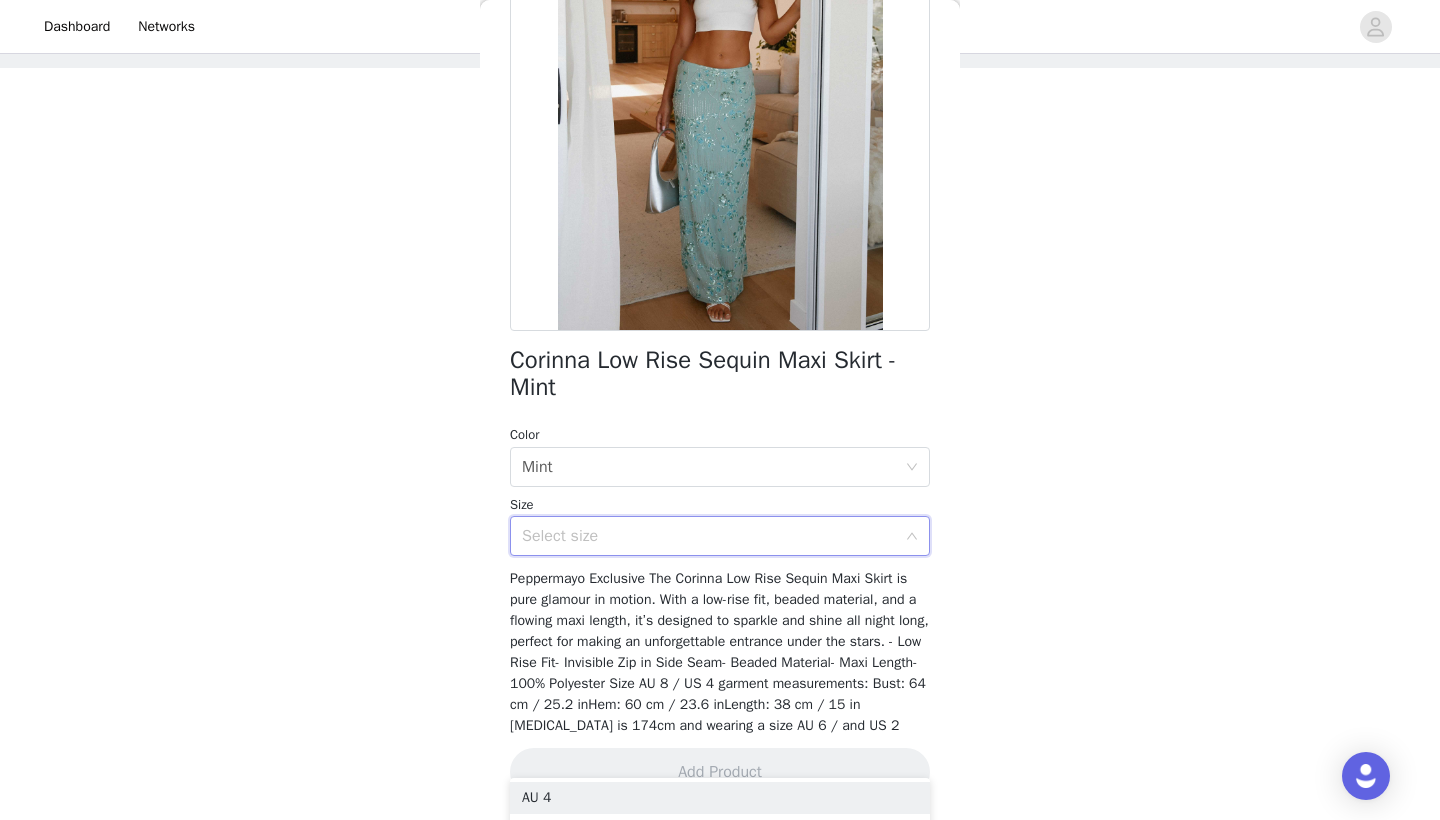 scroll, scrollTop: 239, scrollLeft: 0, axis: vertical 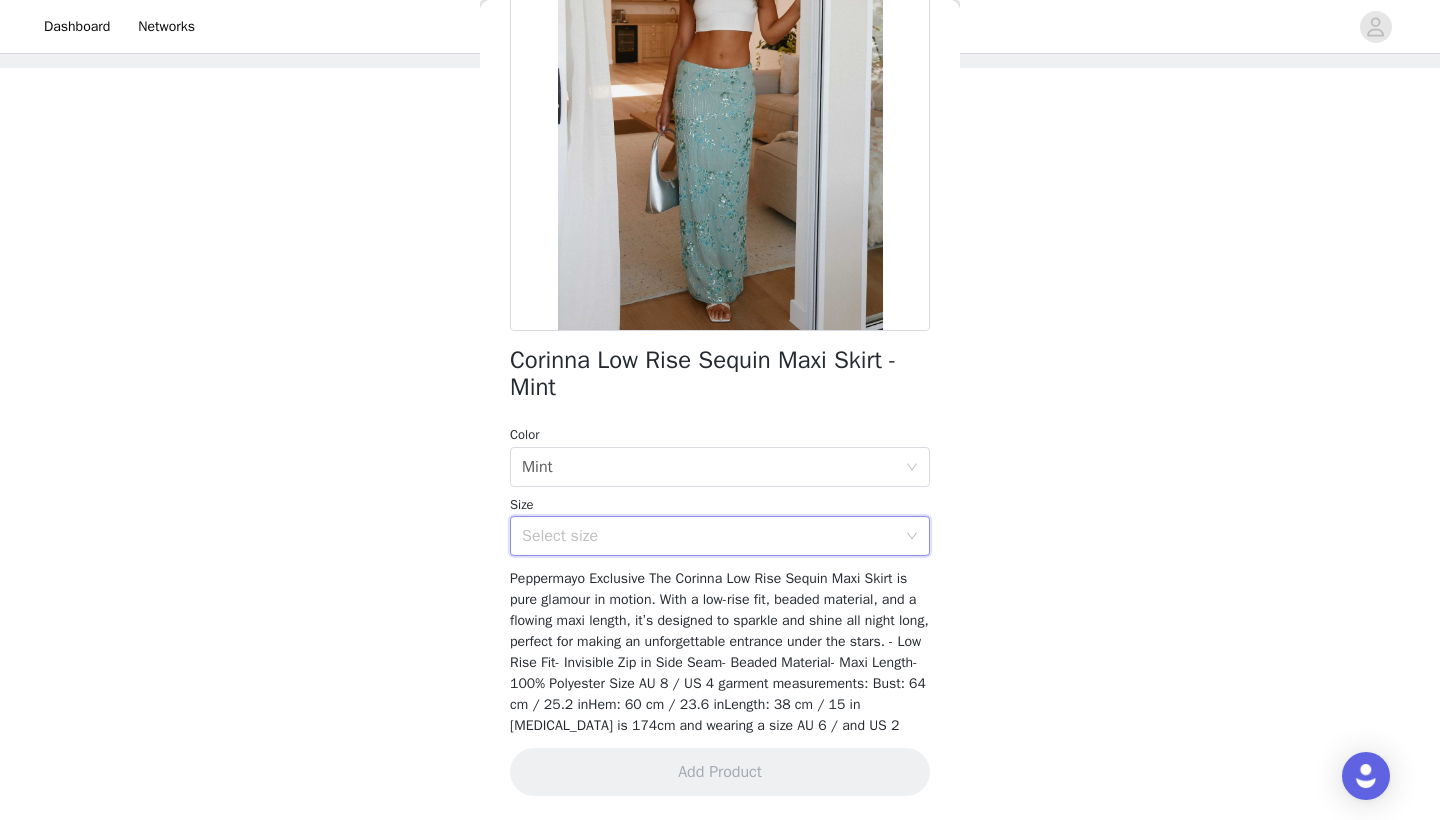 click on "Select size" at bounding box center (720, 536) 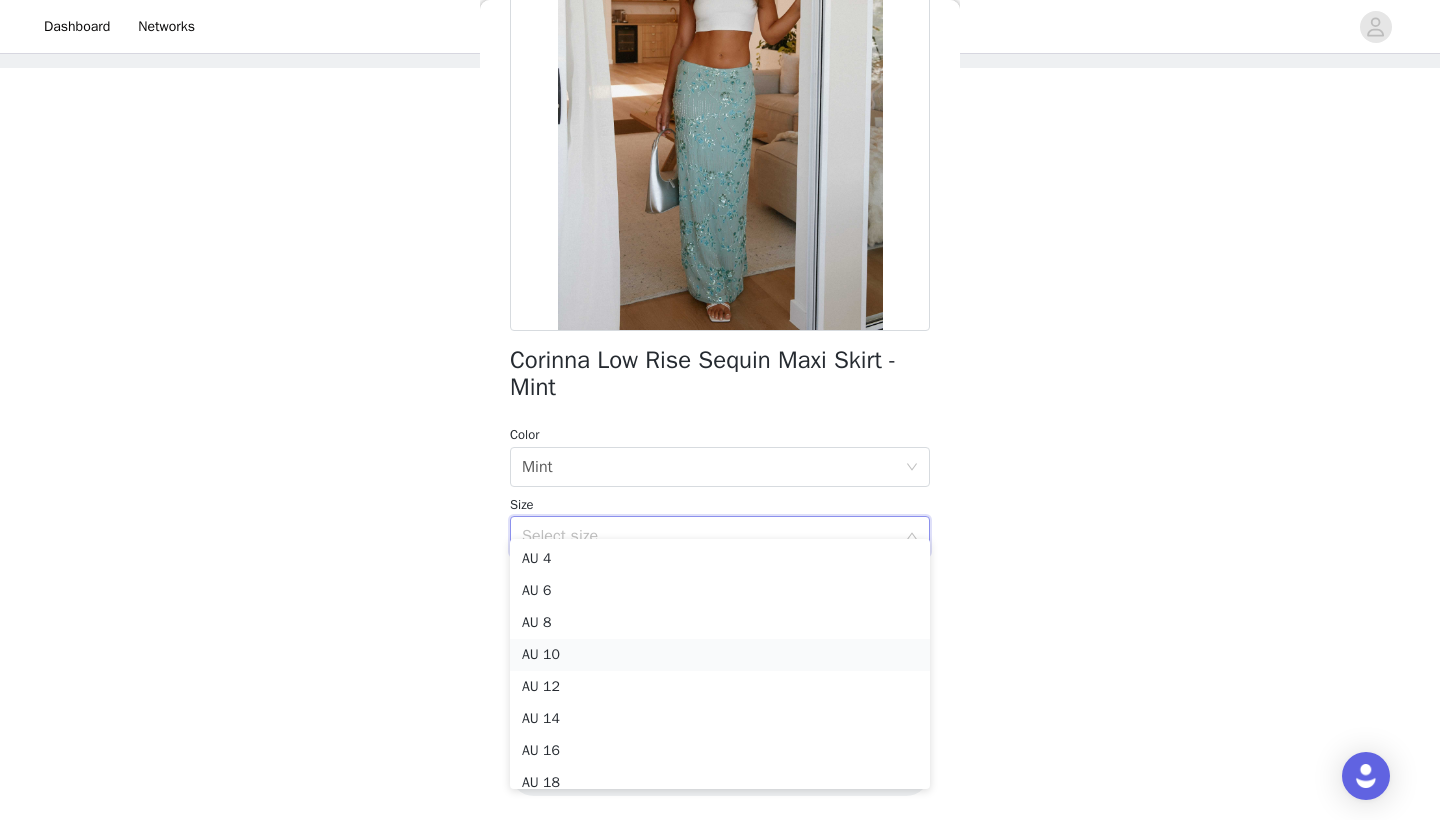 click on "AU 10" at bounding box center [720, 655] 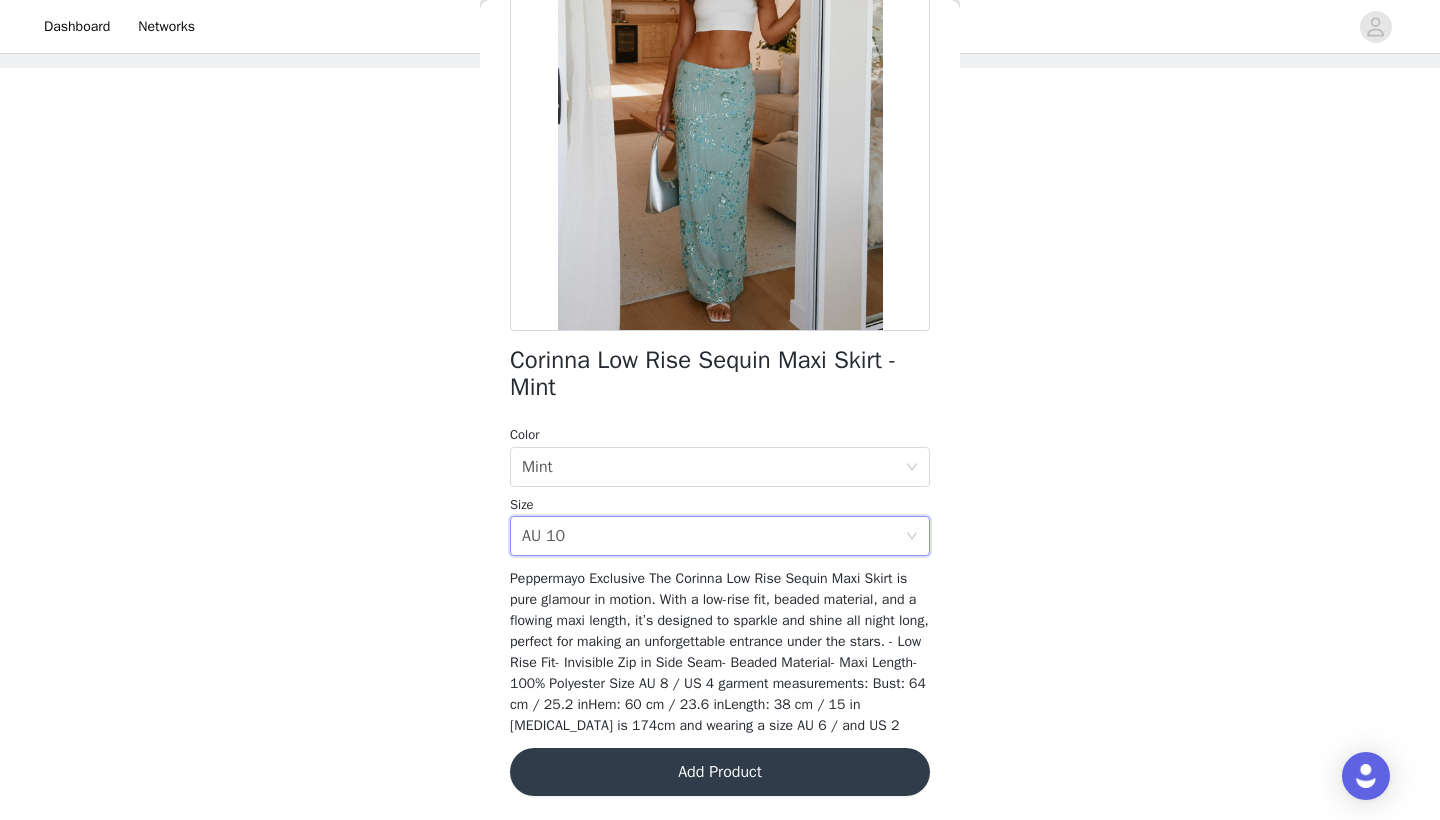 click on "Add Product" at bounding box center [720, 772] 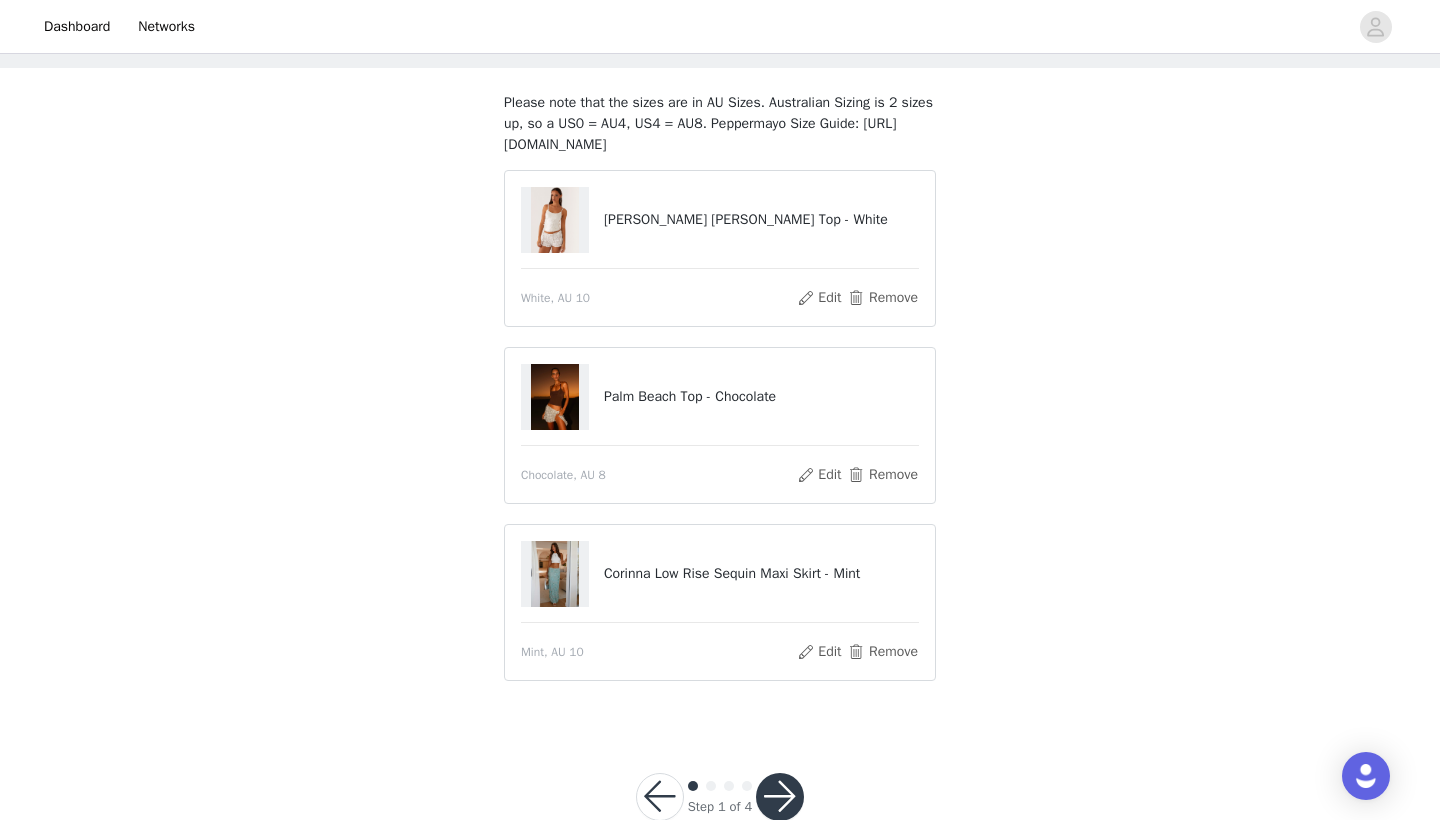 click at bounding box center (780, 797) 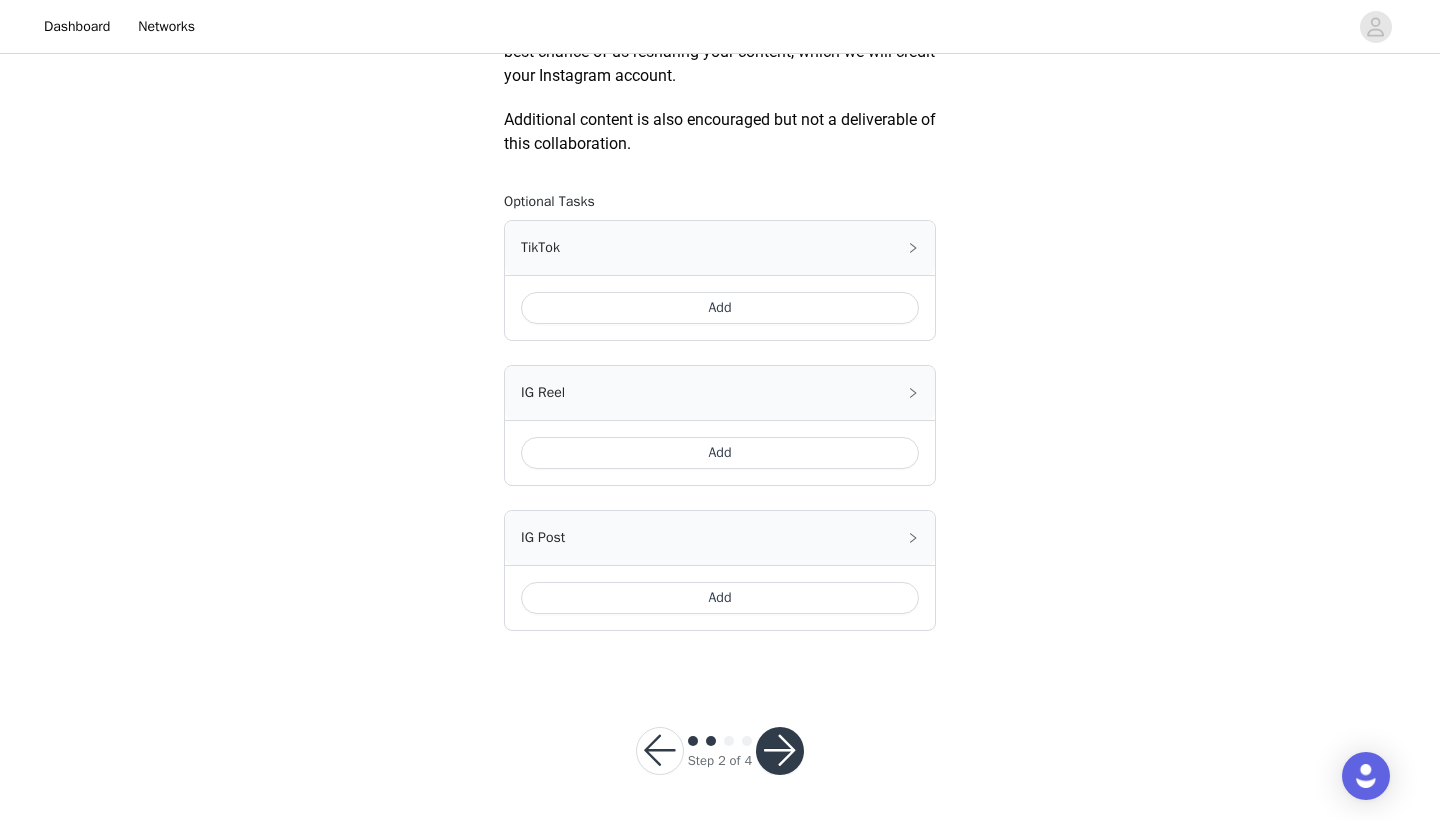 scroll, scrollTop: 1024, scrollLeft: 0, axis: vertical 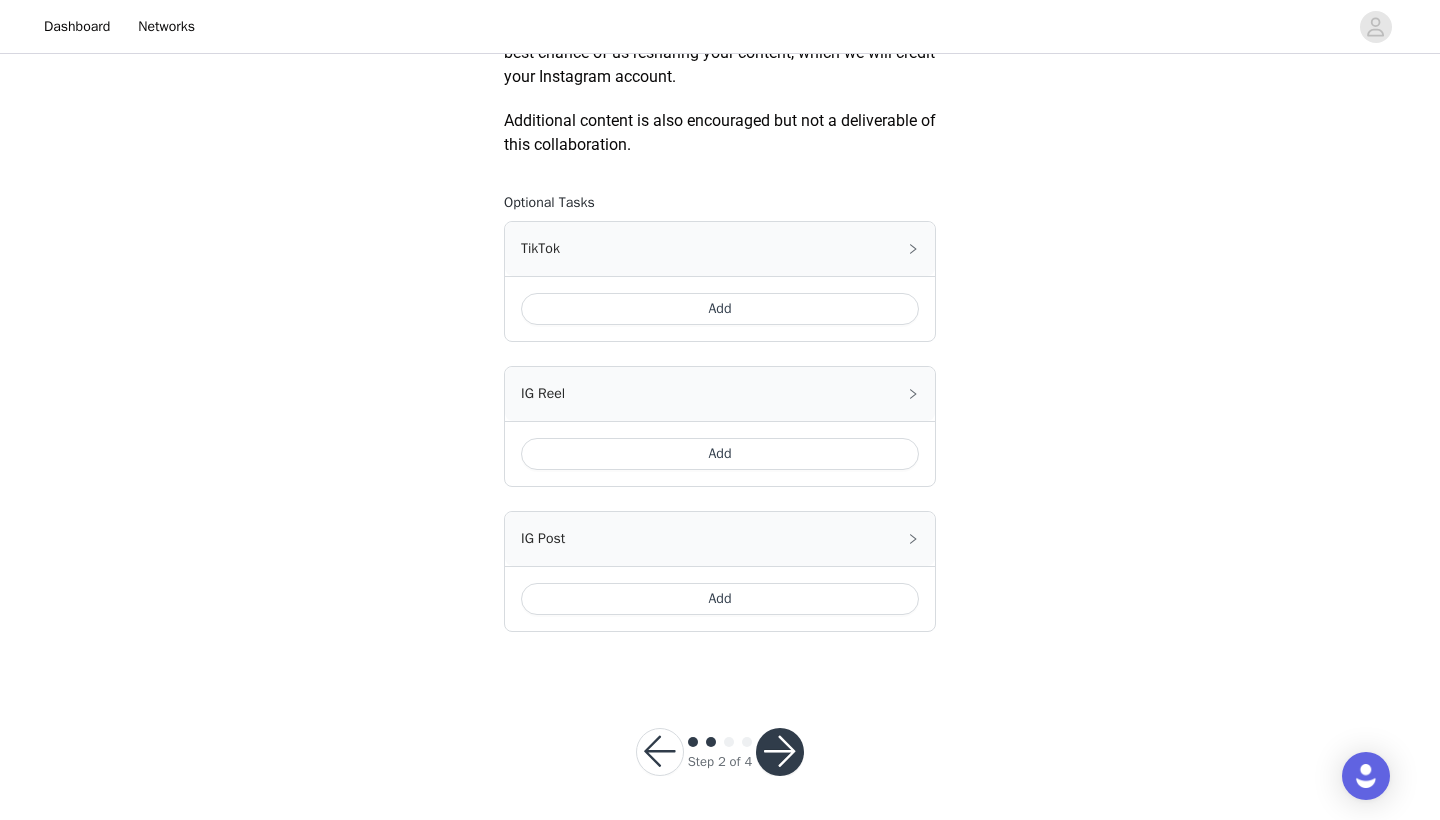 click on "Add" at bounding box center (720, 309) 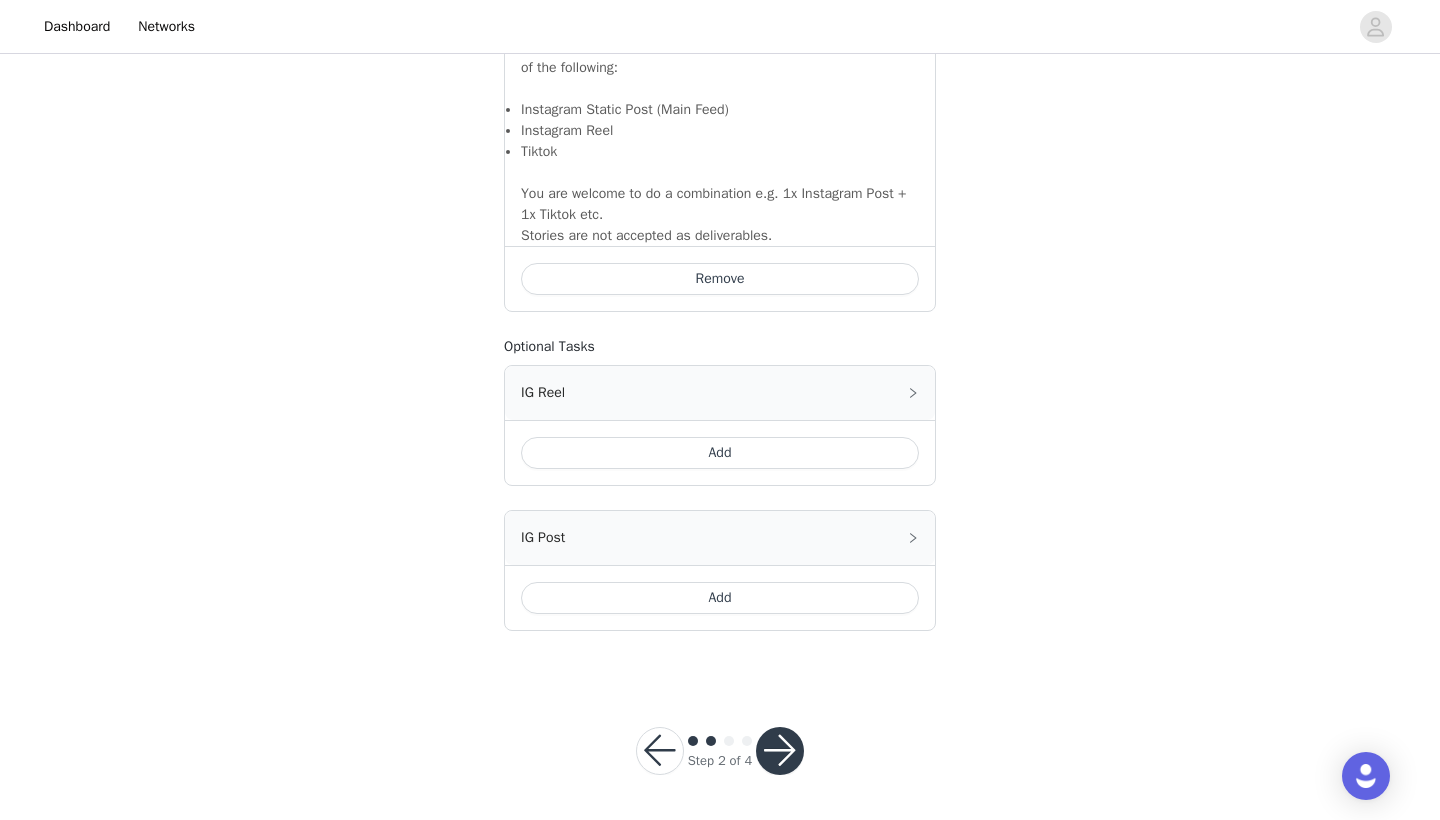 scroll, scrollTop: 1380, scrollLeft: 0, axis: vertical 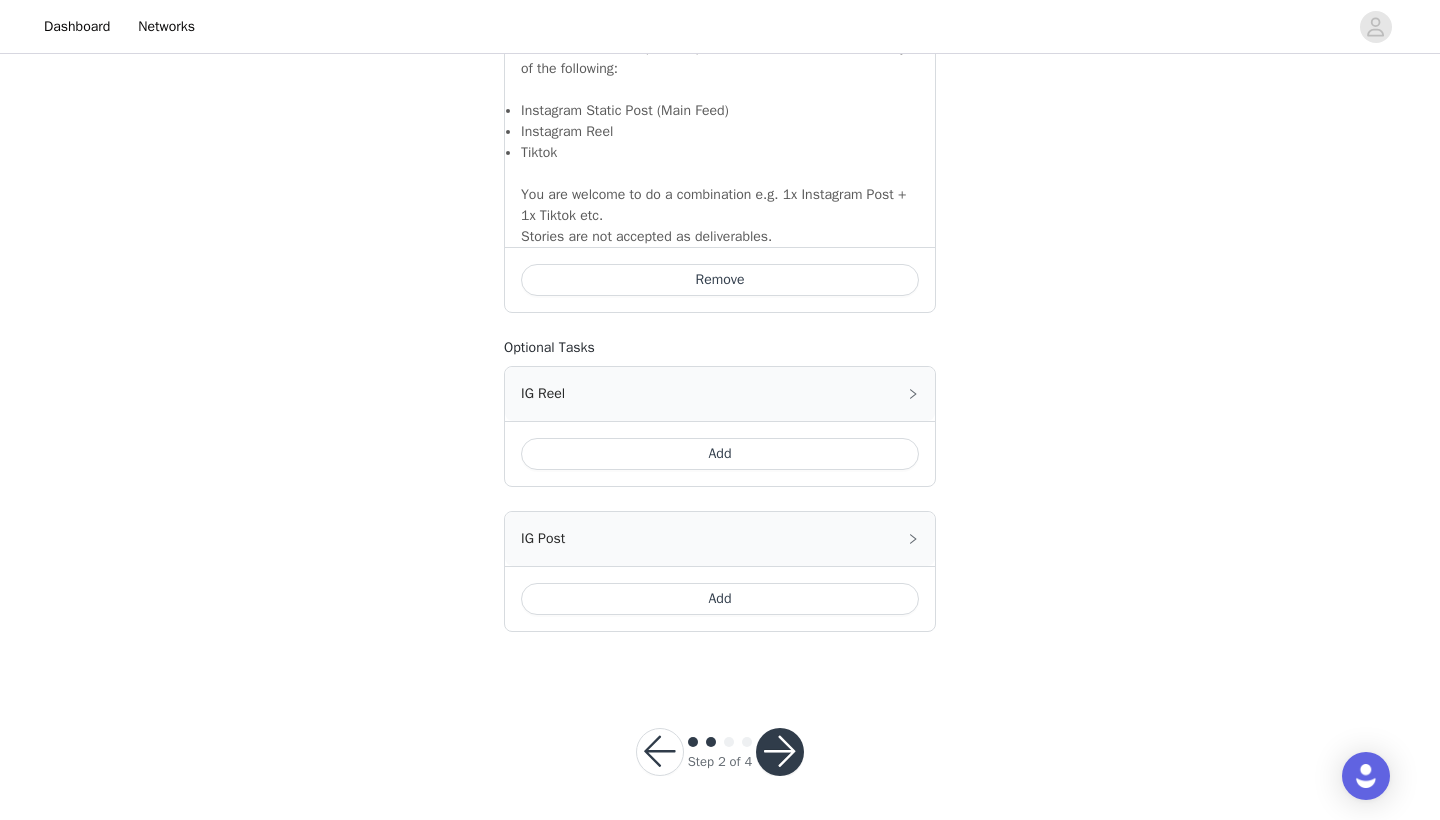 click at bounding box center [780, 752] 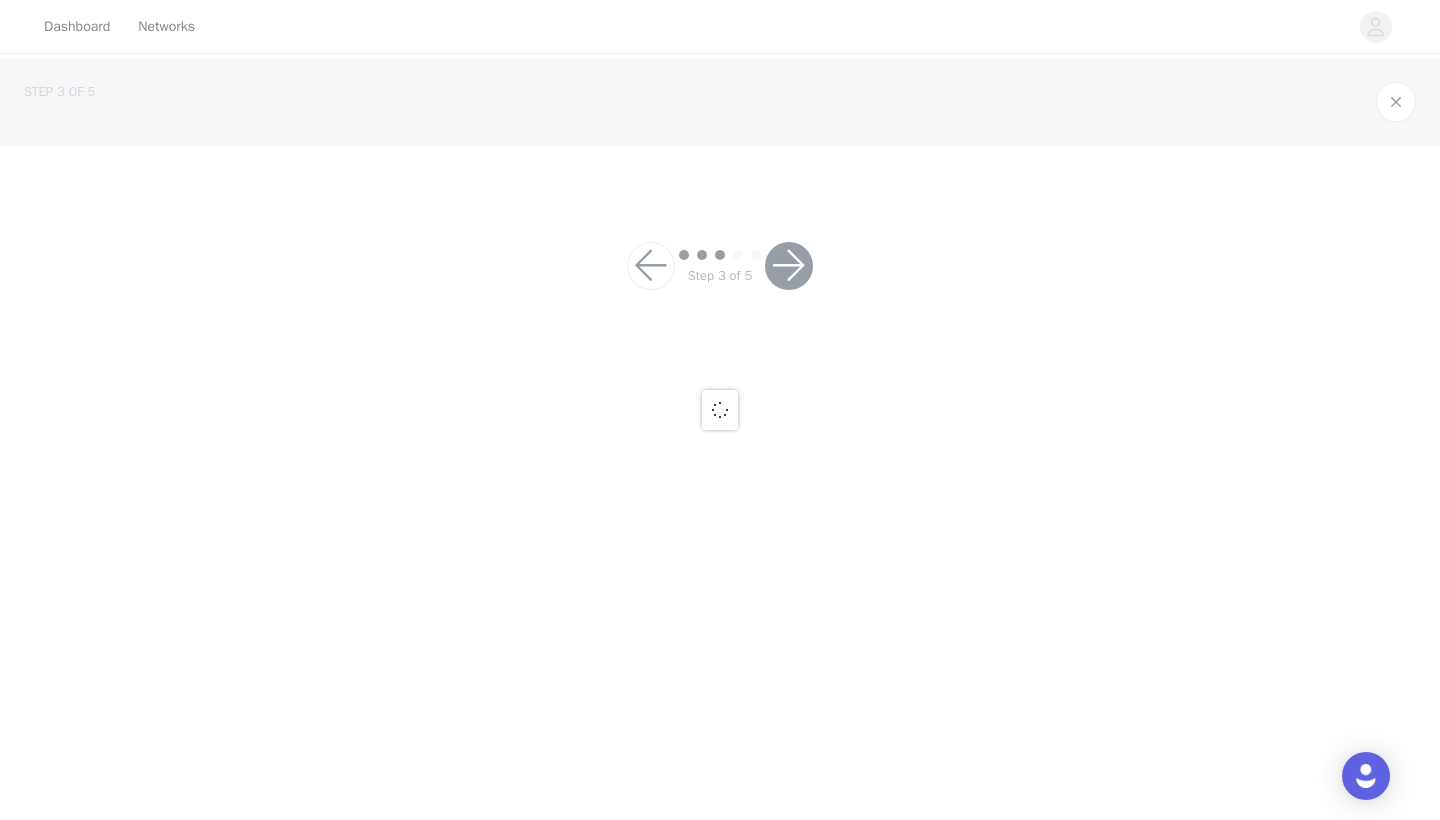 scroll, scrollTop: 0, scrollLeft: 0, axis: both 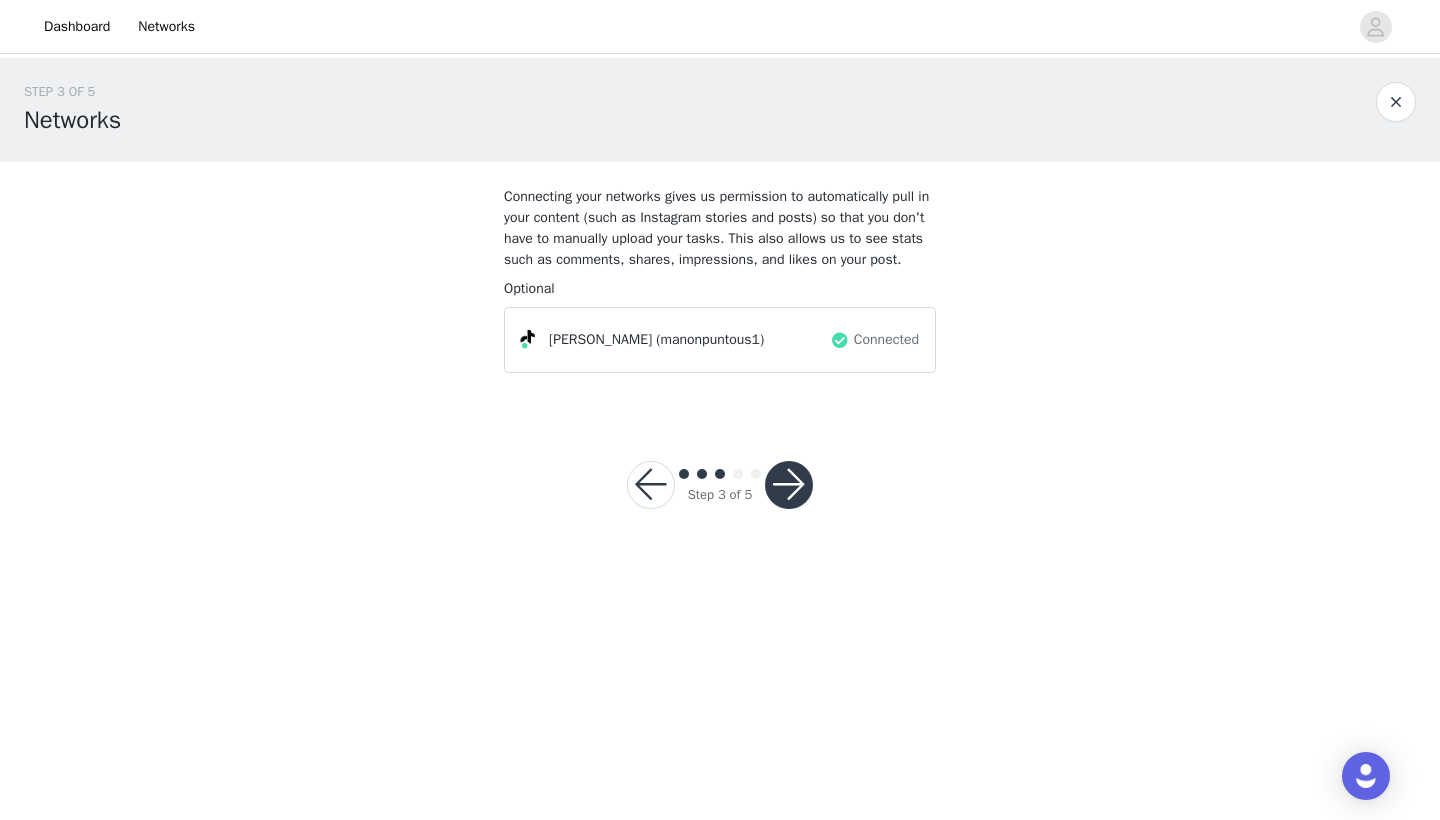 click at bounding box center [789, 485] 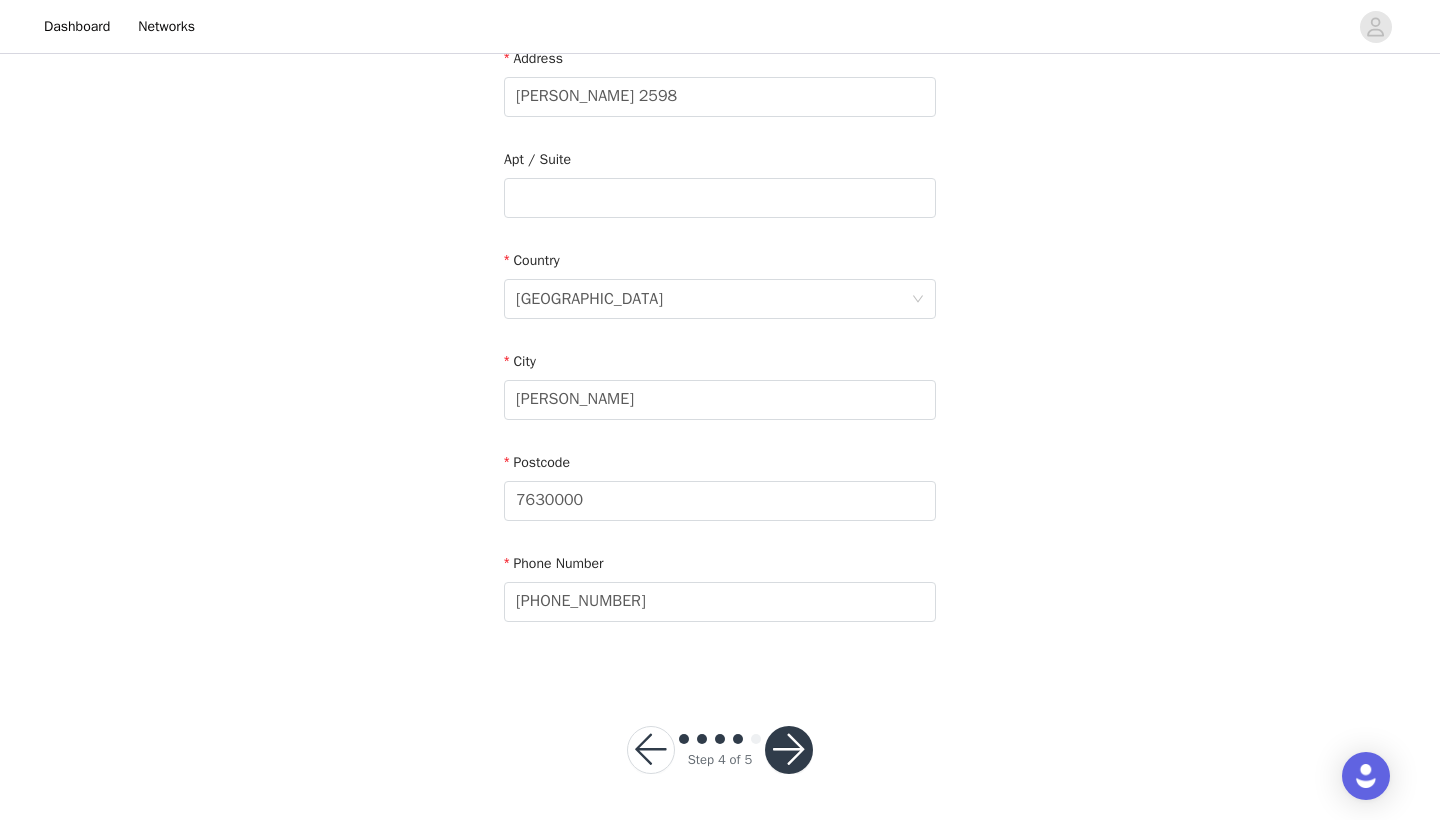 scroll, scrollTop: 442, scrollLeft: 0, axis: vertical 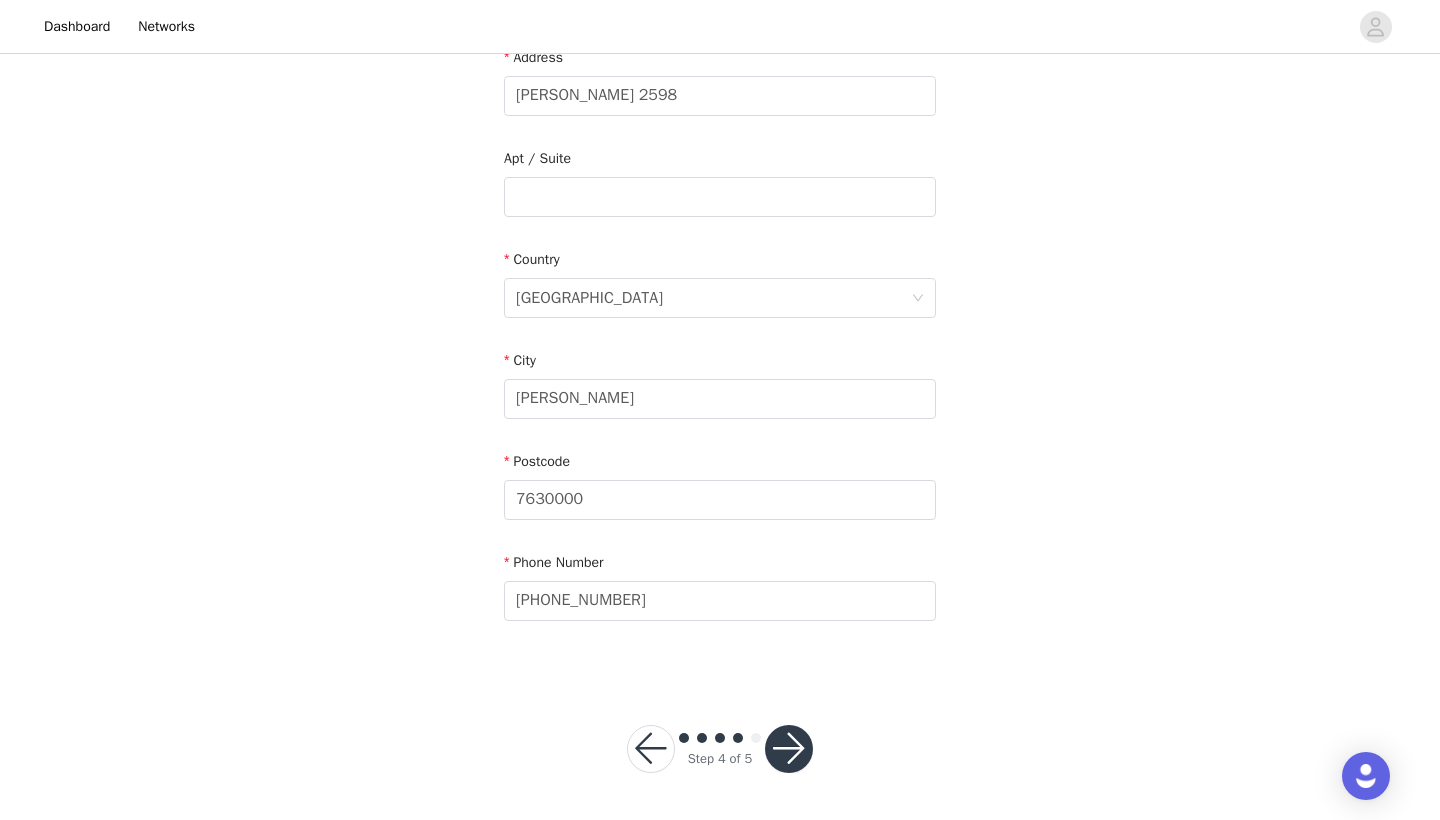 click at bounding box center (789, 749) 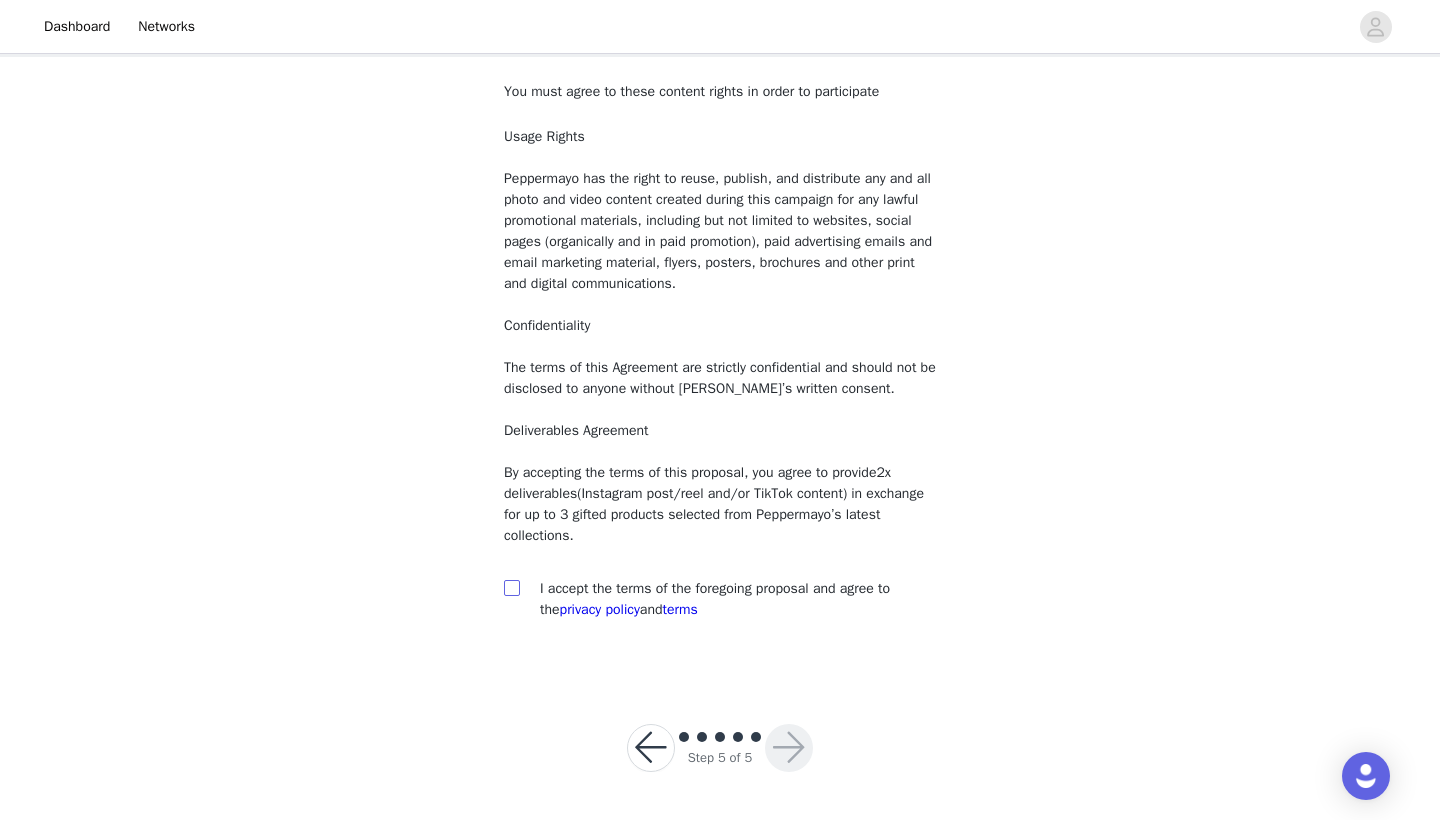 scroll, scrollTop: 104, scrollLeft: 0, axis: vertical 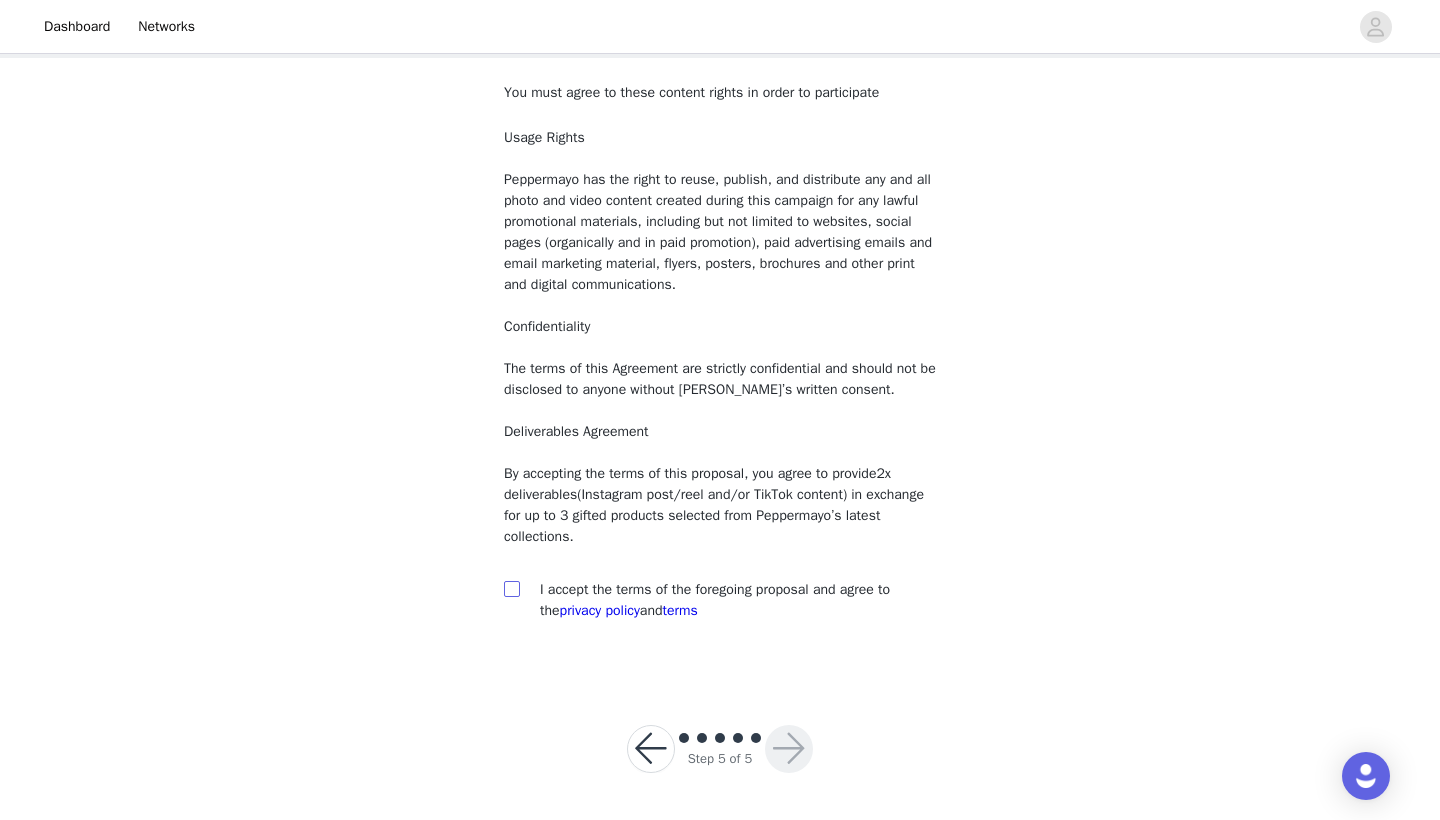 click at bounding box center [511, 588] 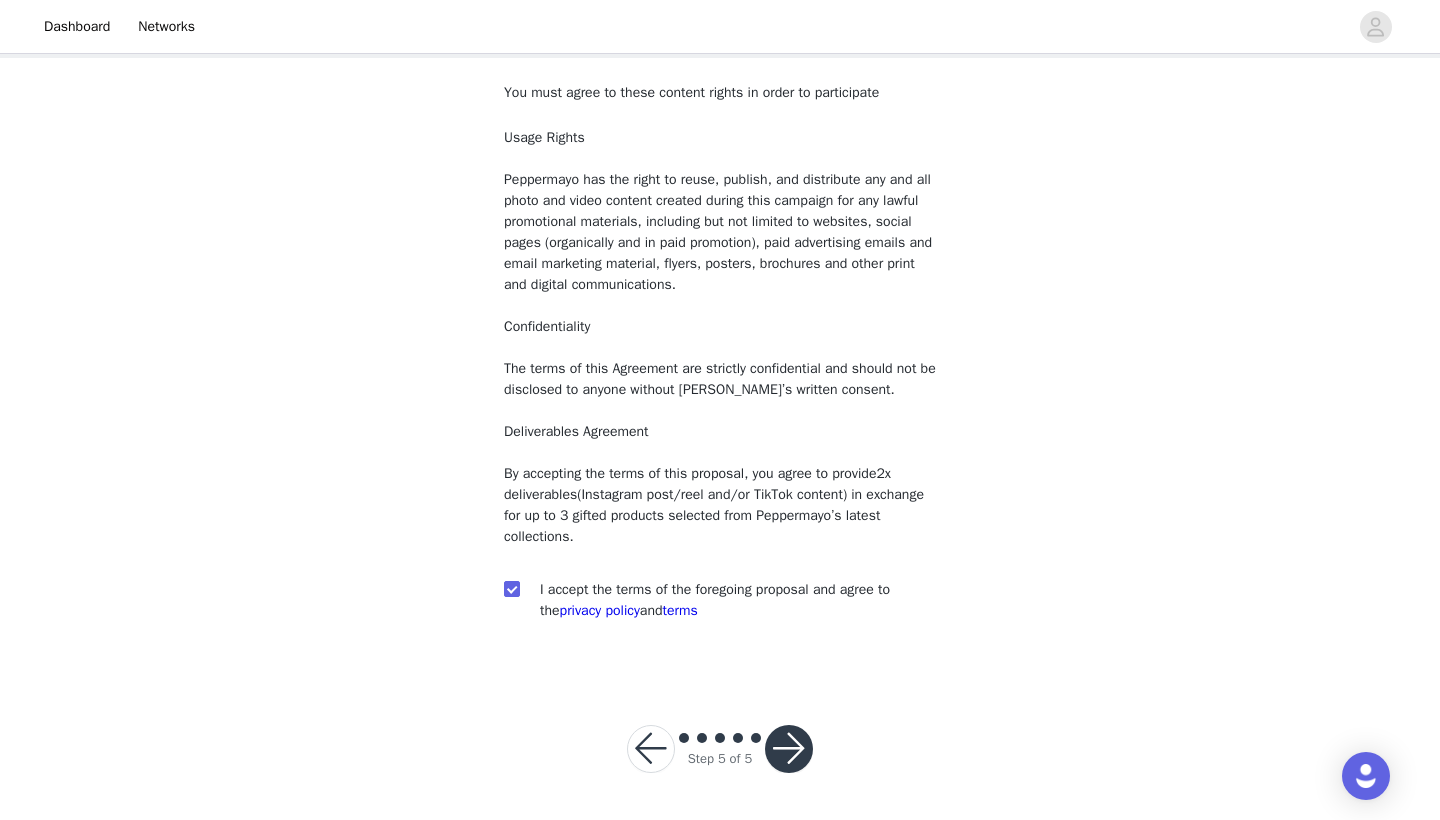 click at bounding box center (789, 749) 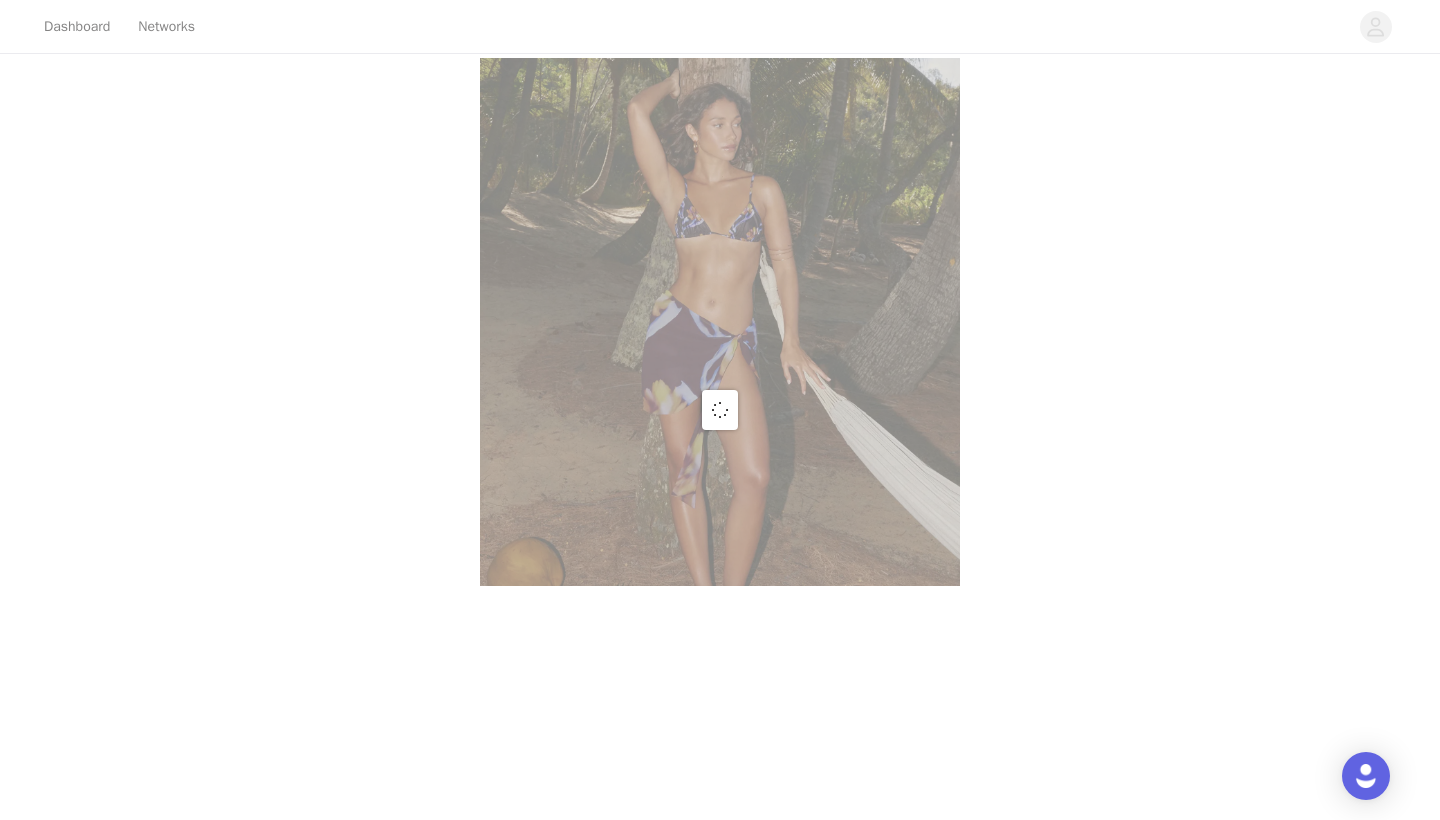 scroll, scrollTop: 0, scrollLeft: 0, axis: both 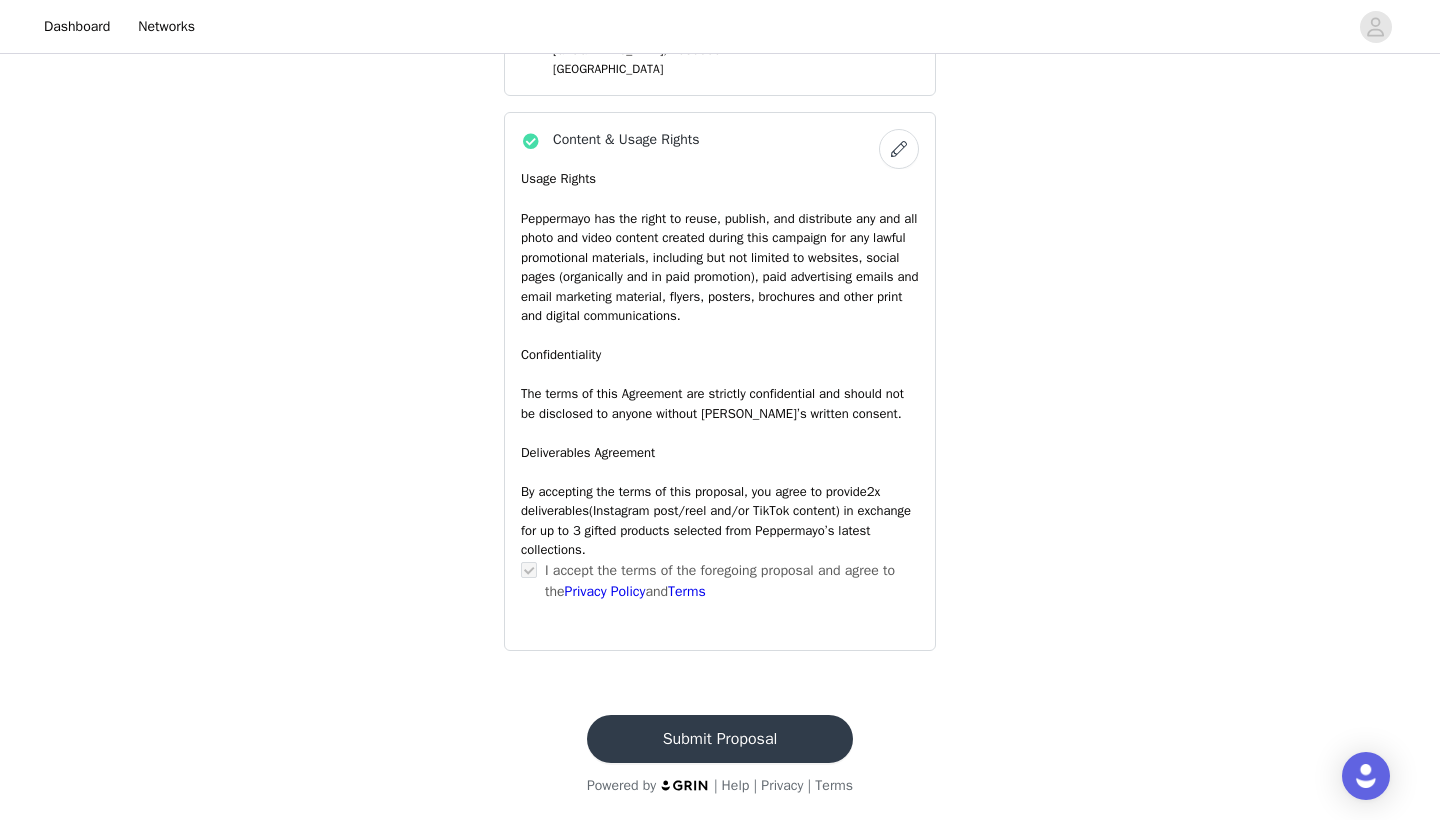 click on "Submit Proposal" at bounding box center [720, 739] 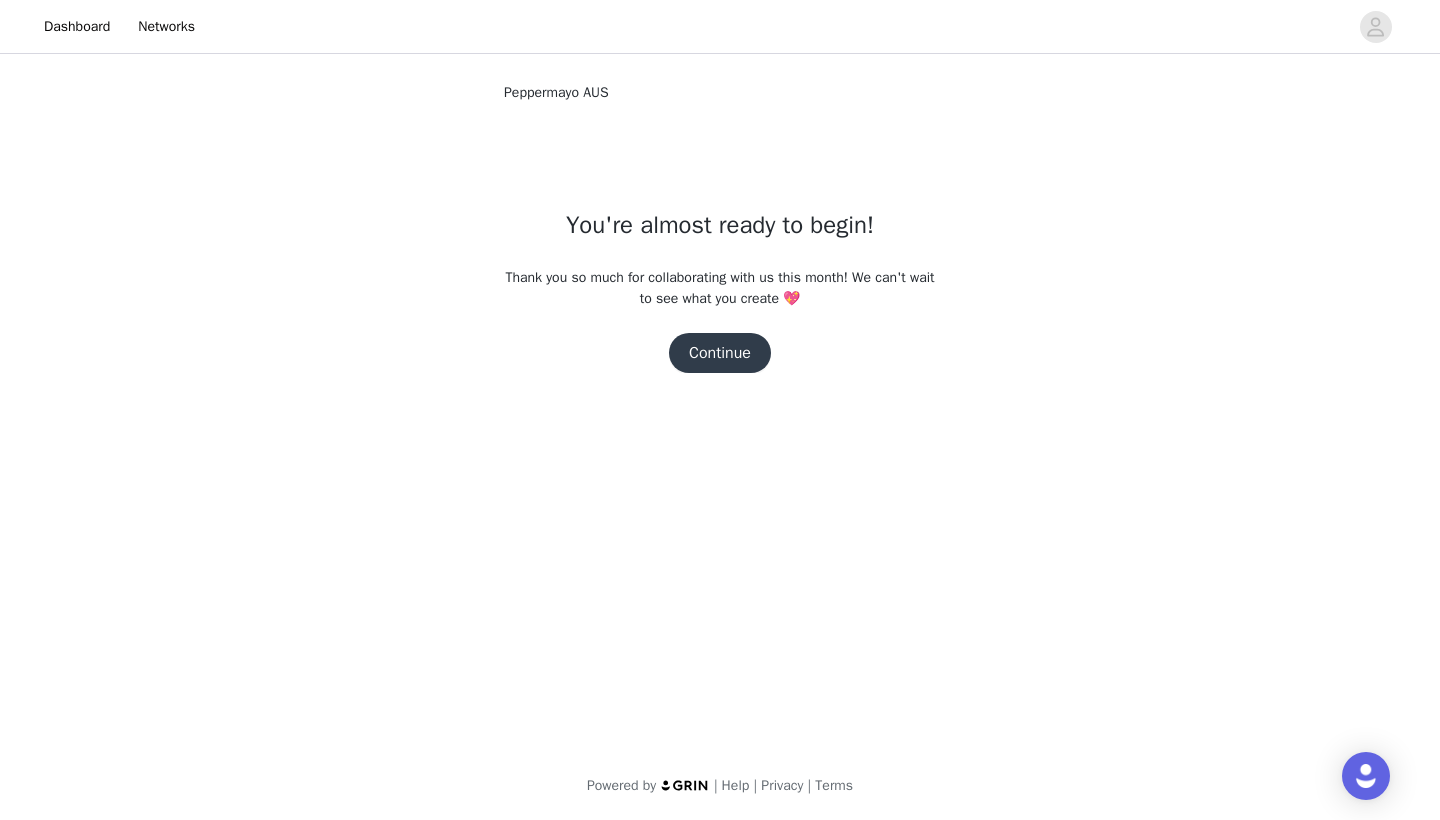 scroll, scrollTop: 0, scrollLeft: 0, axis: both 